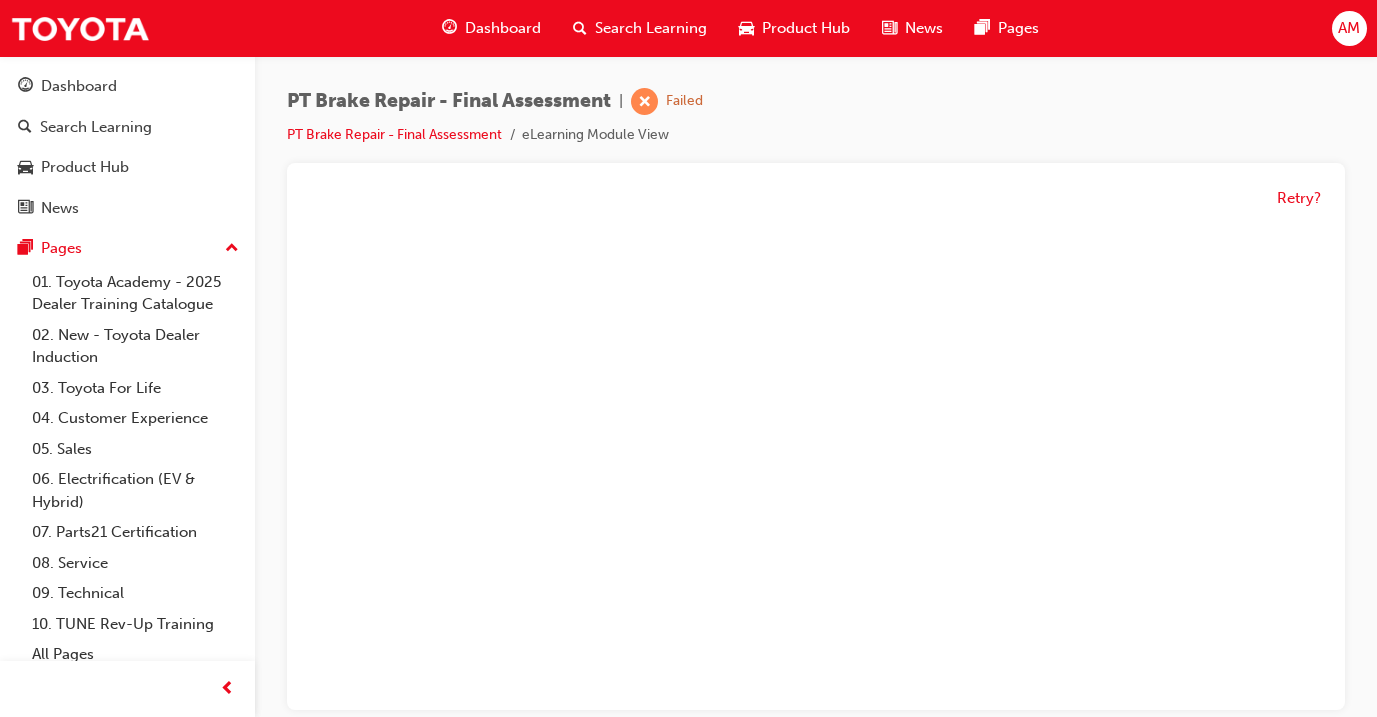 scroll, scrollTop: 190, scrollLeft: 364, axis: both 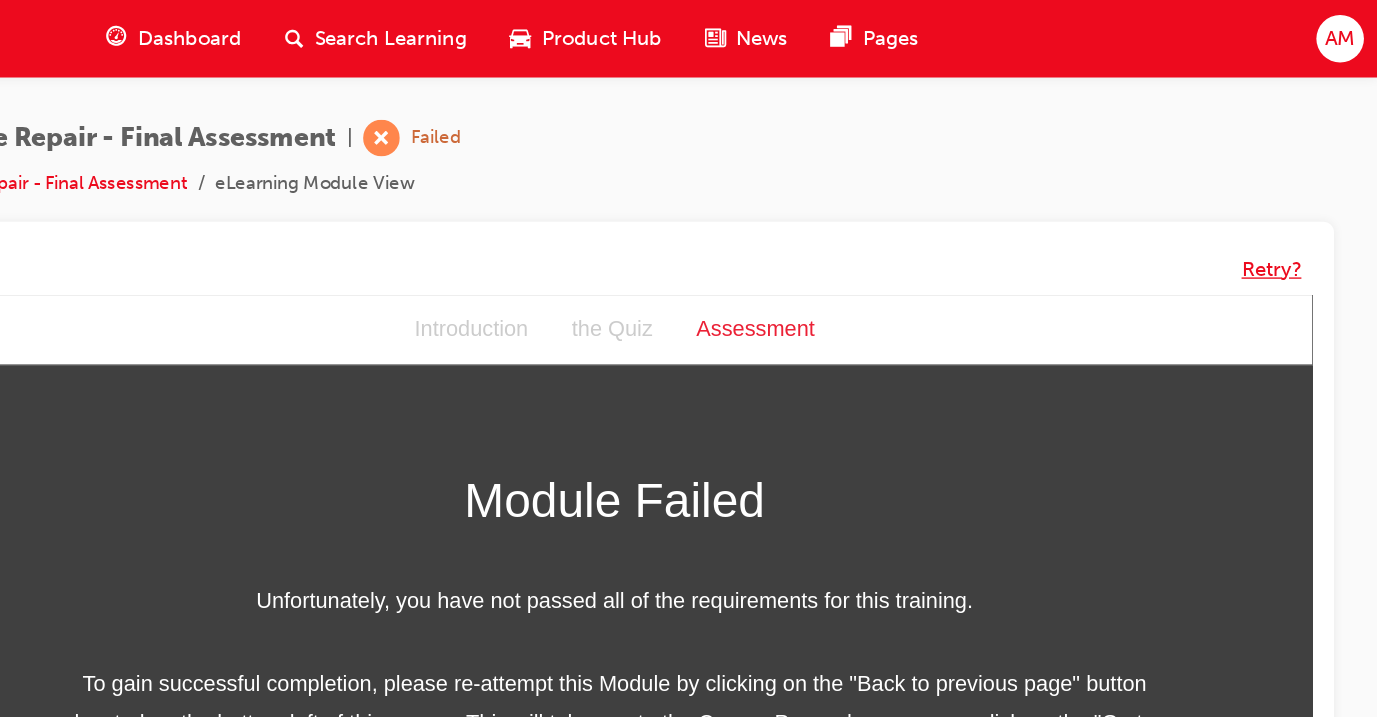 click on "Retry?" at bounding box center (1299, 198) 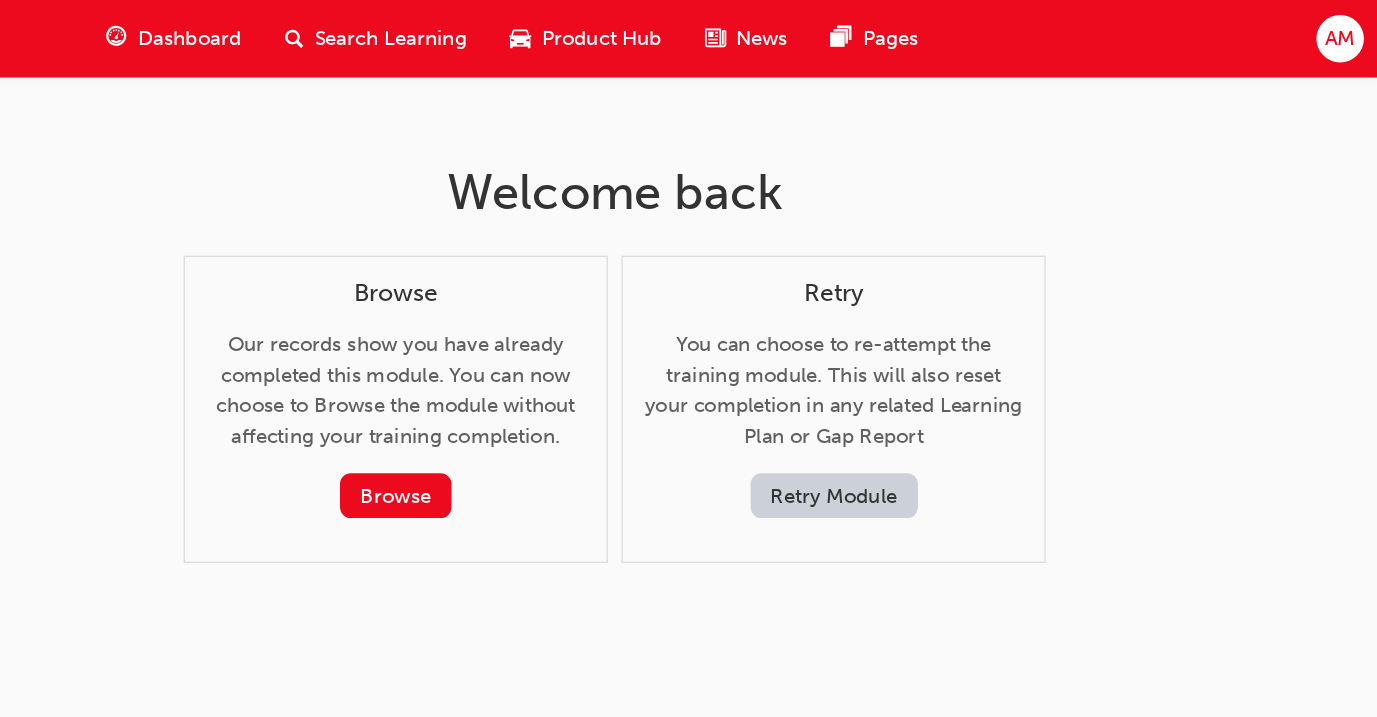 click on "Retry Module" at bounding box center (977, 364) 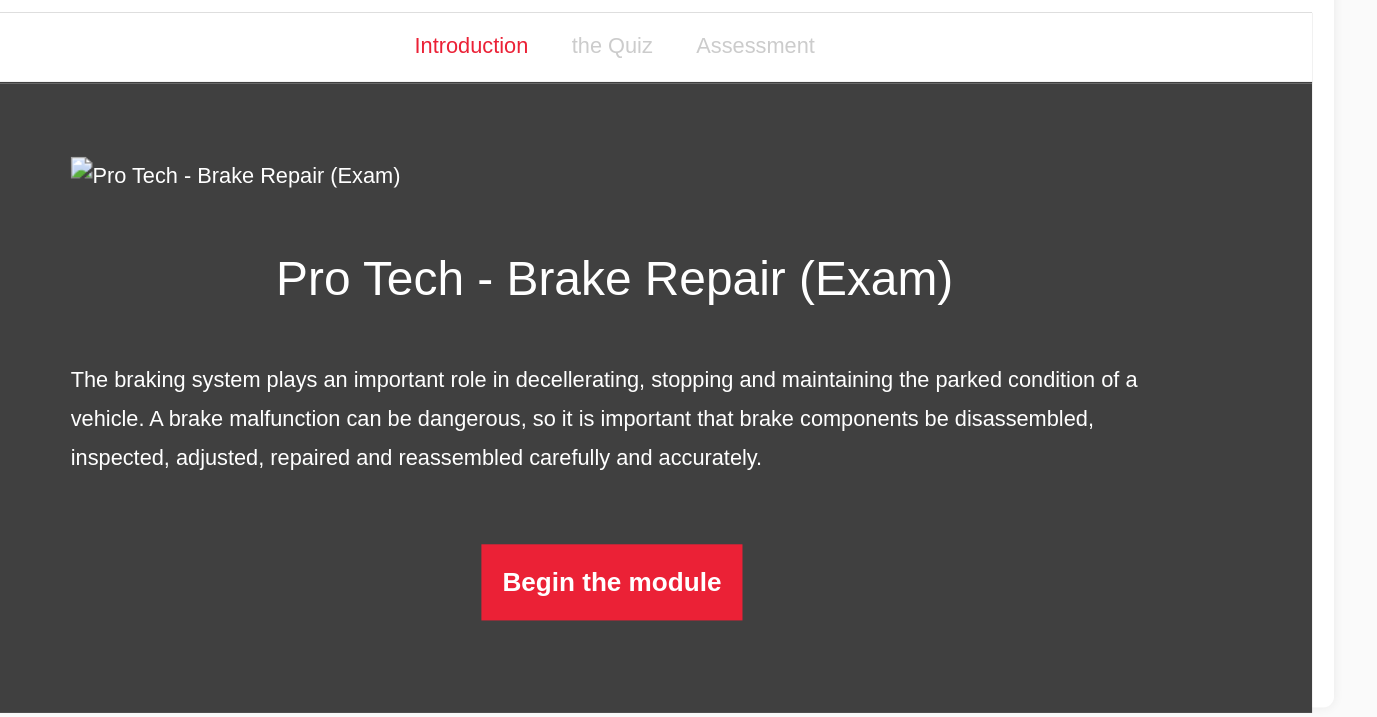 scroll, scrollTop: 0, scrollLeft: 0, axis: both 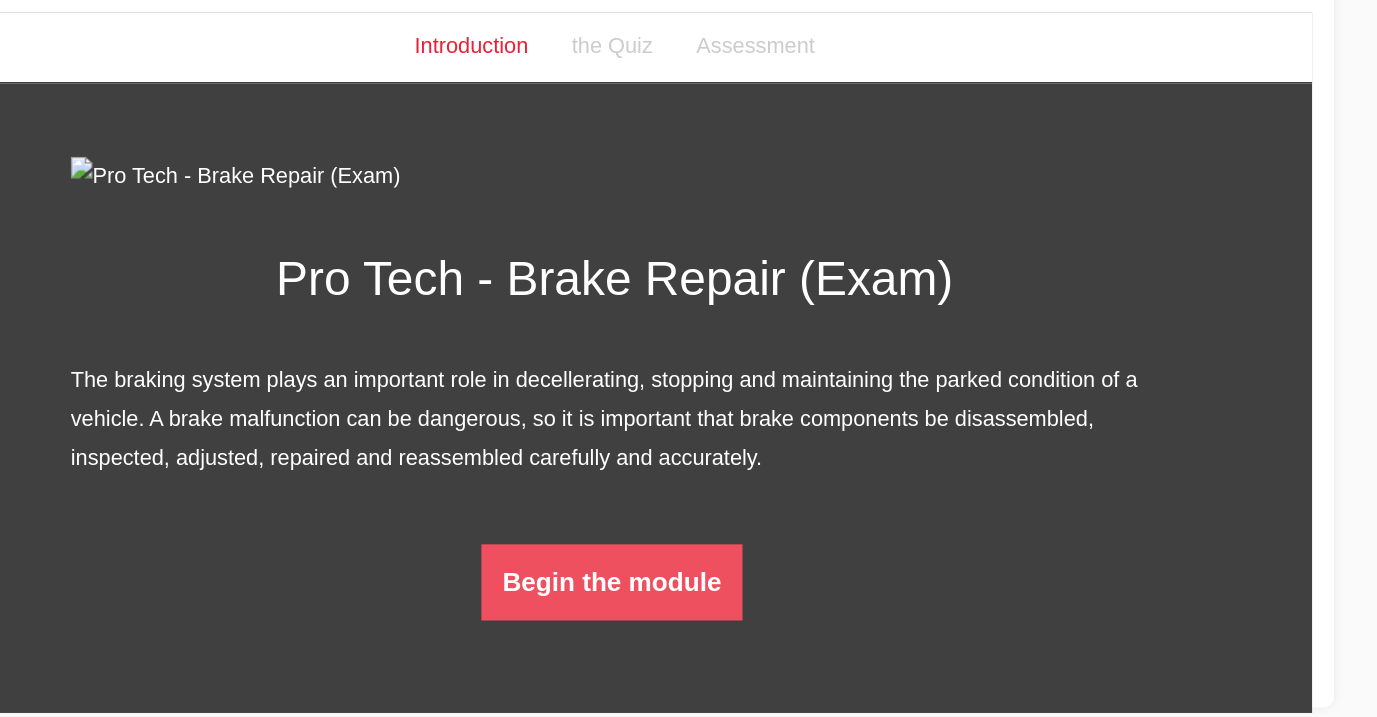 click on "Begin the module" at bounding box center (429, 430) 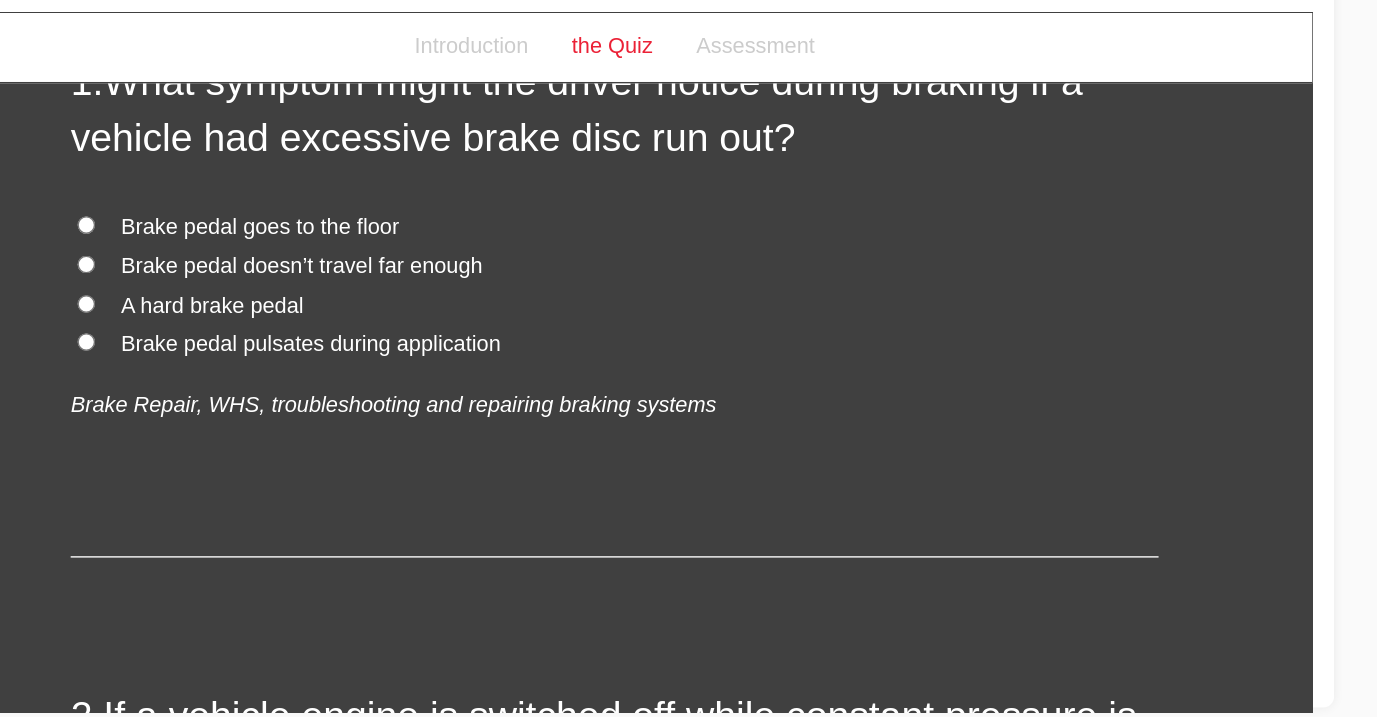 scroll, scrollTop: 0, scrollLeft: 0, axis: both 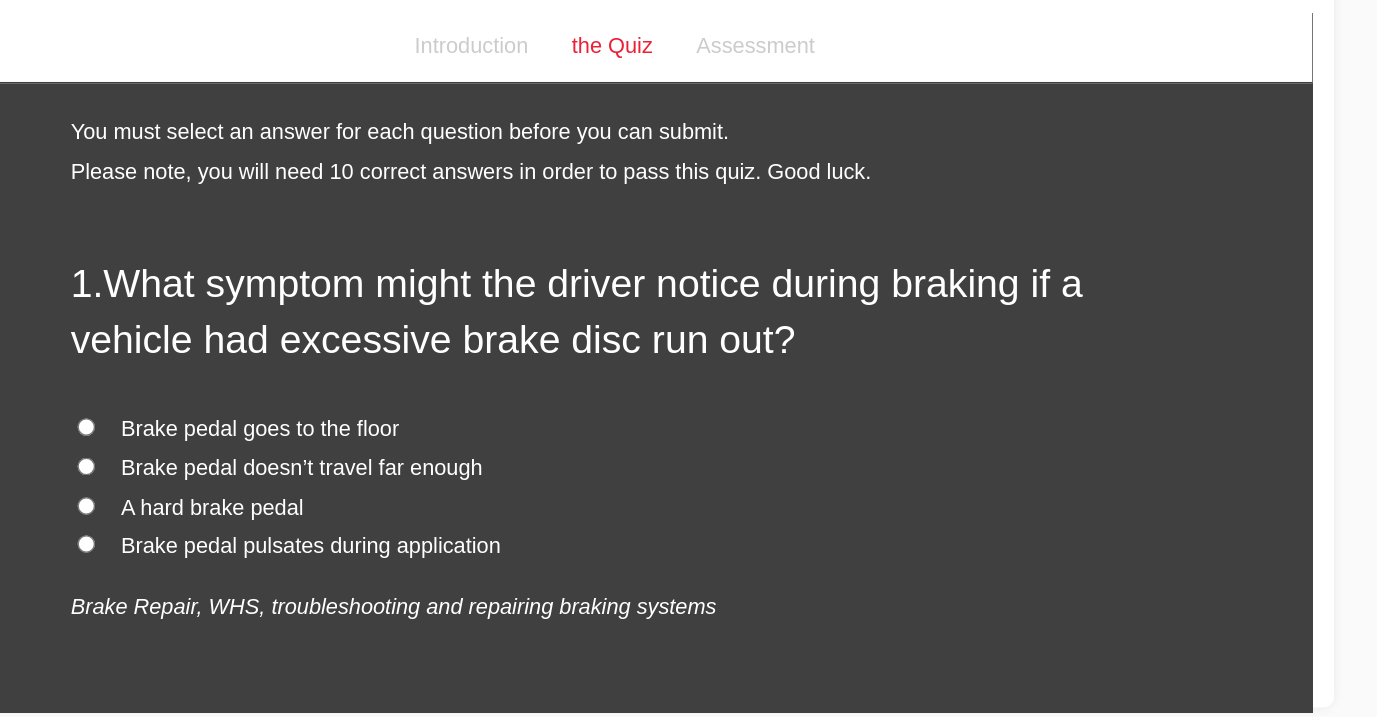 click on "Brake pedal pulsates during application" at bounding box center [207, 402] 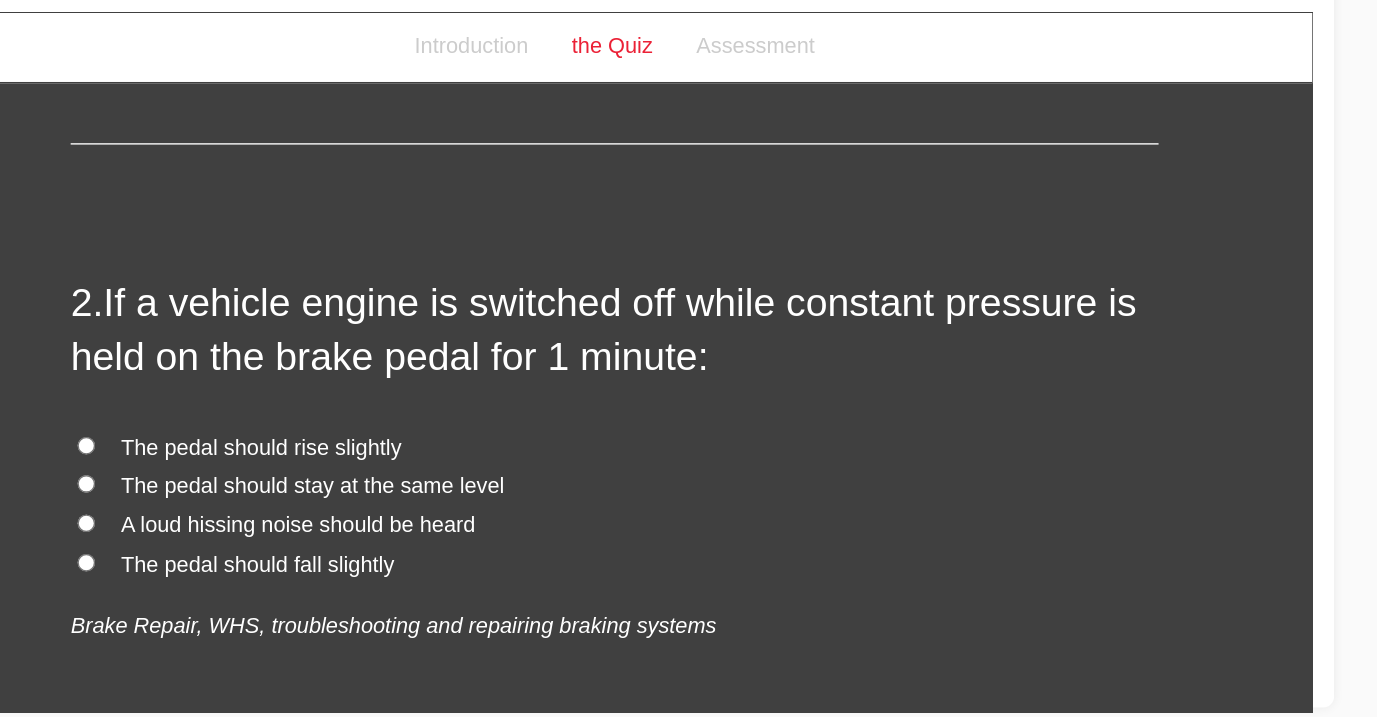 scroll, scrollTop: 454, scrollLeft: 0, axis: vertical 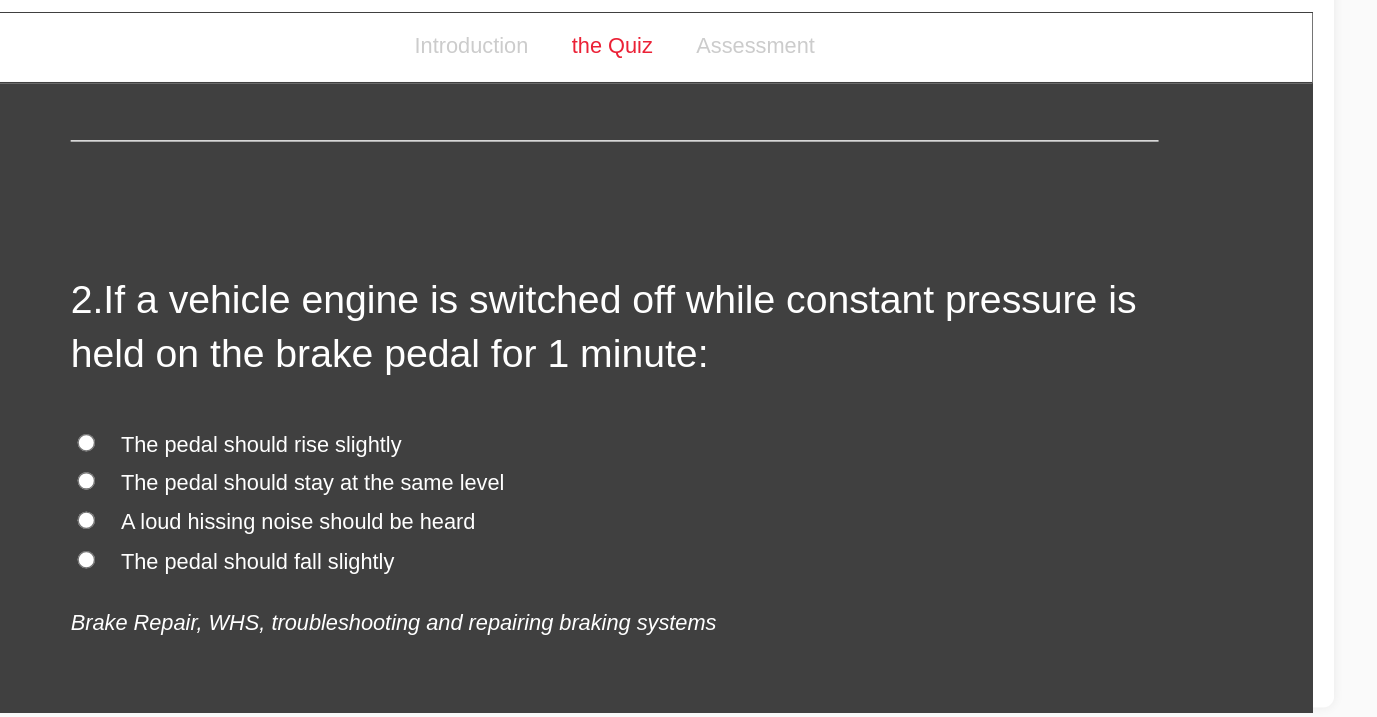click on "The pedal should rise slightly" at bounding box center (171, 328) 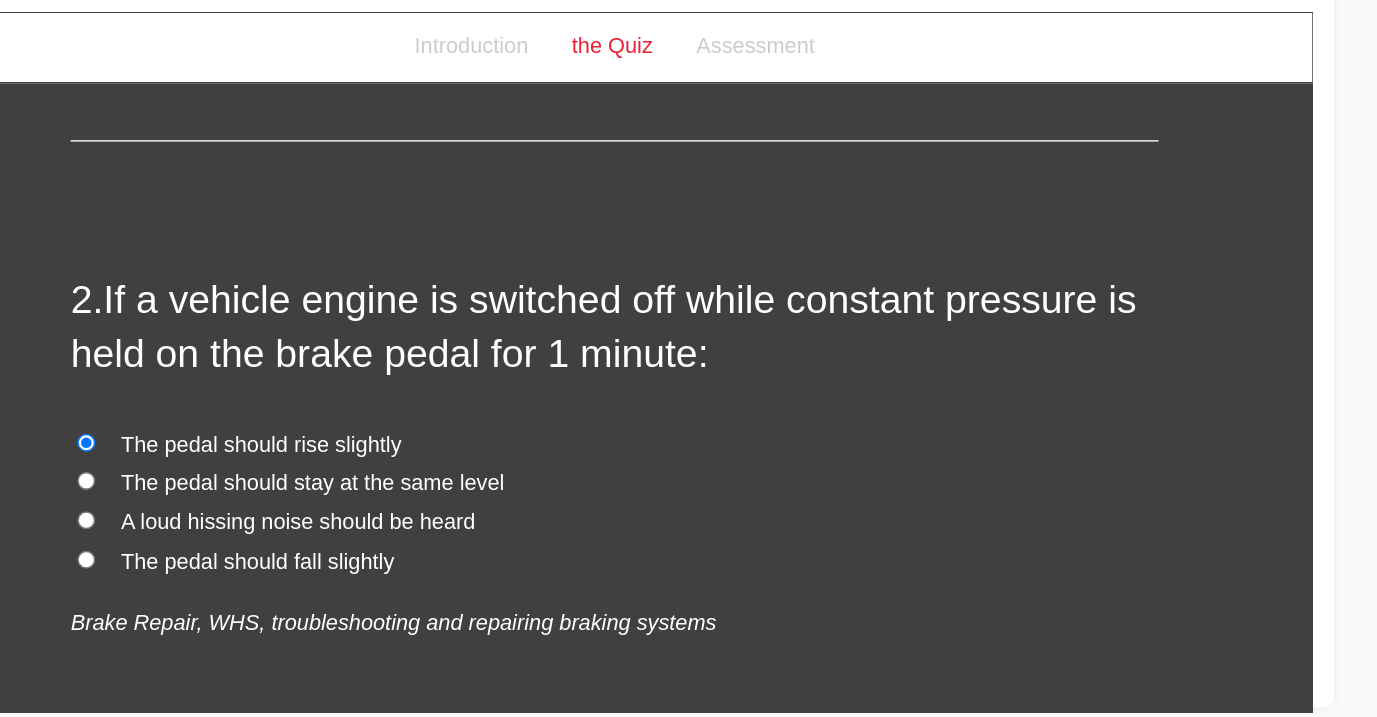 click on "The pedal should fall slightly" at bounding box center (168, 414) 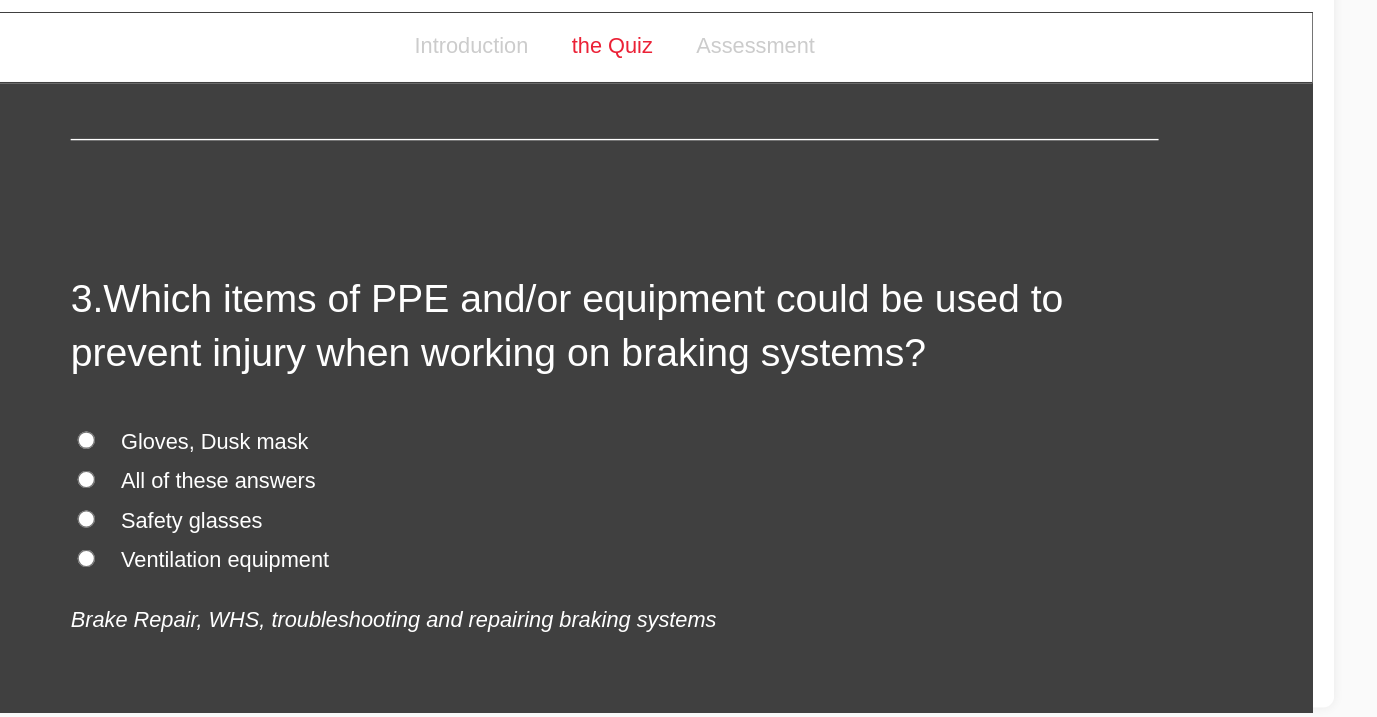 scroll, scrollTop: 941, scrollLeft: 0, axis: vertical 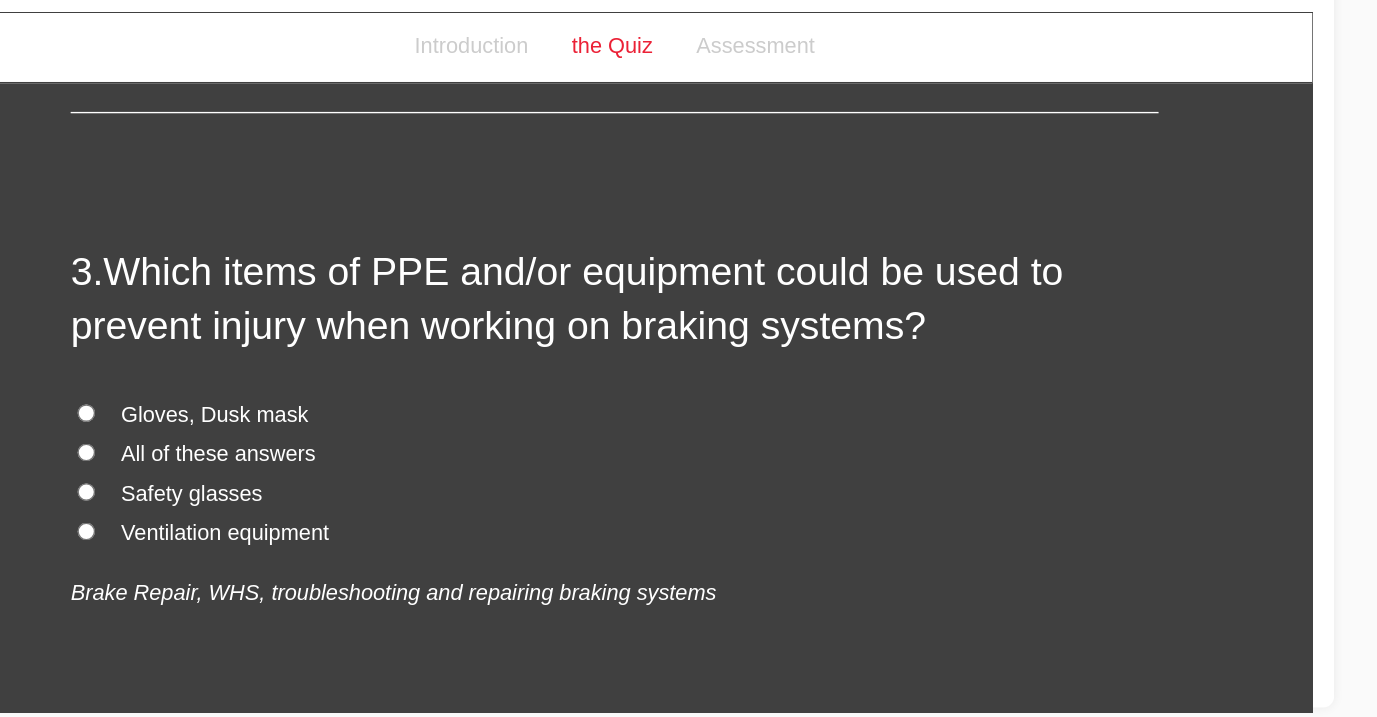 click on "All of these answers" at bounding box center (139, 335) 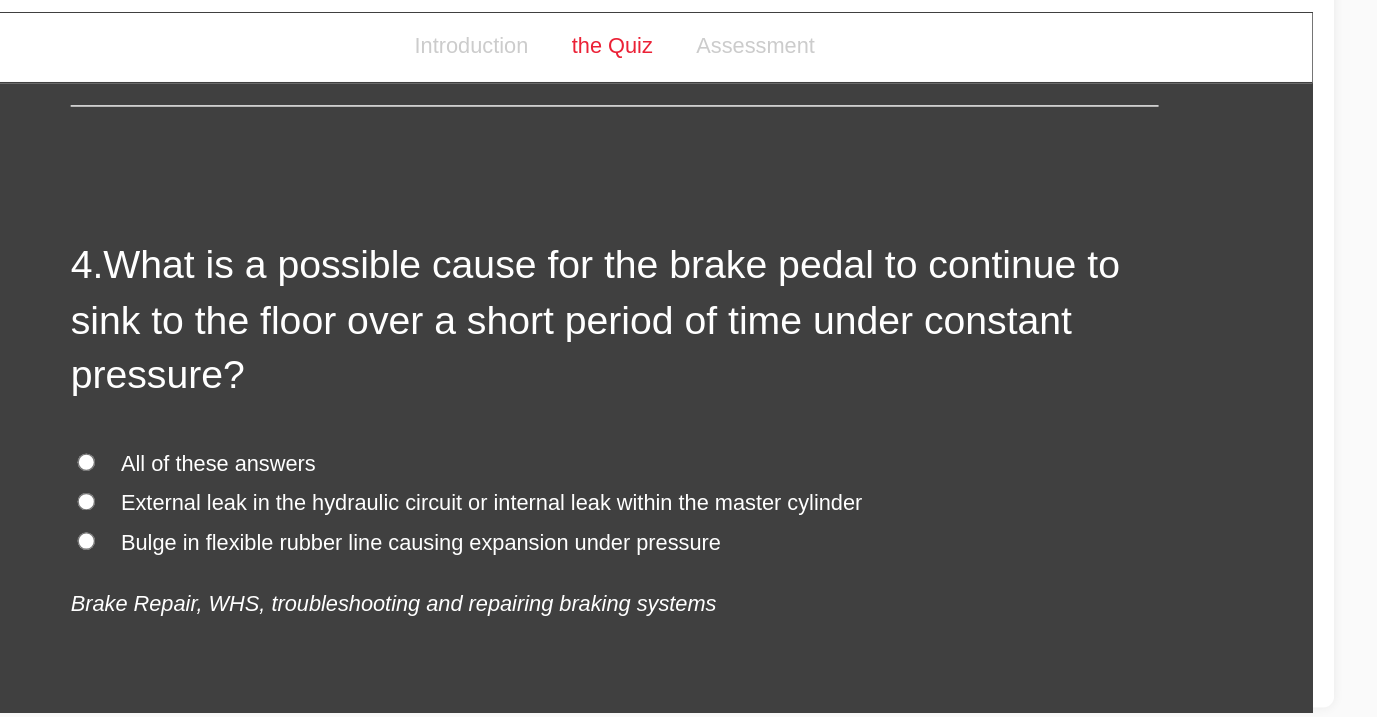 scroll, scrollTop: 1412, scrollLeft: 0, axis: vertical 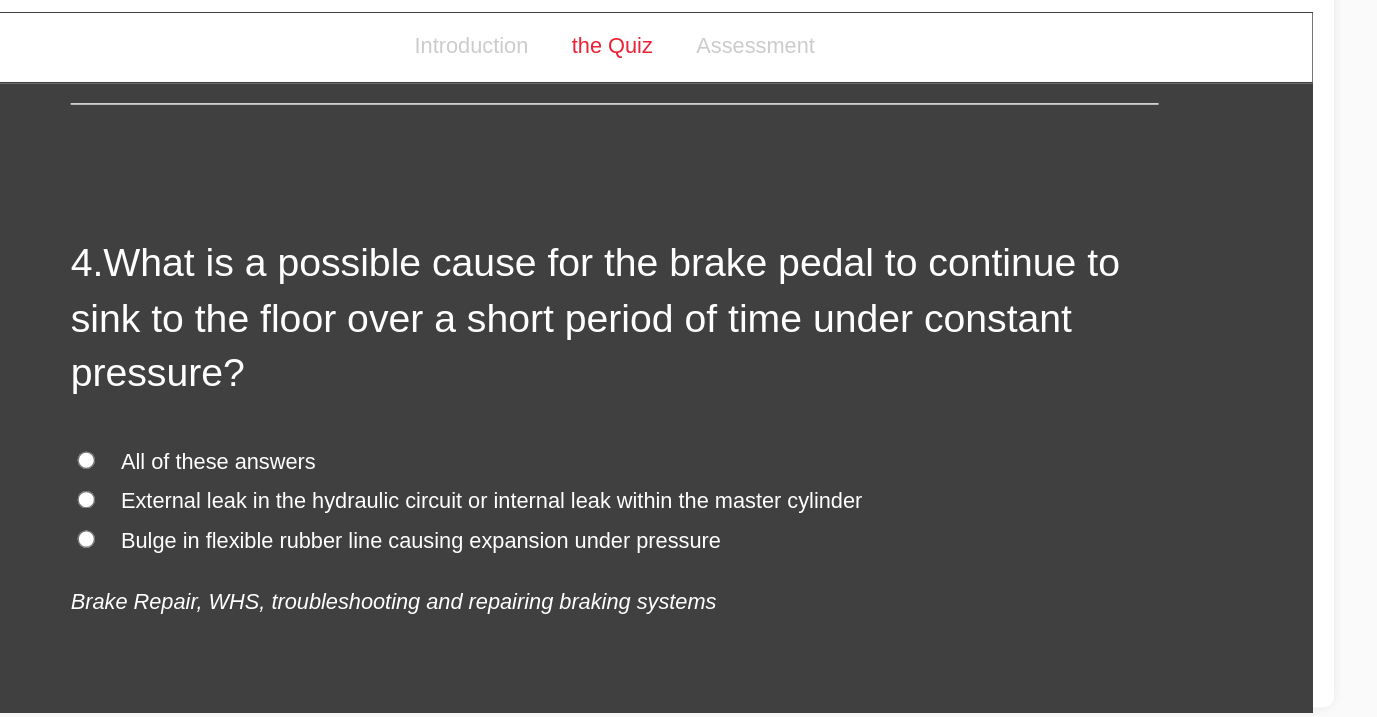 click on "All of these answers" at bounding box center (139, 341) 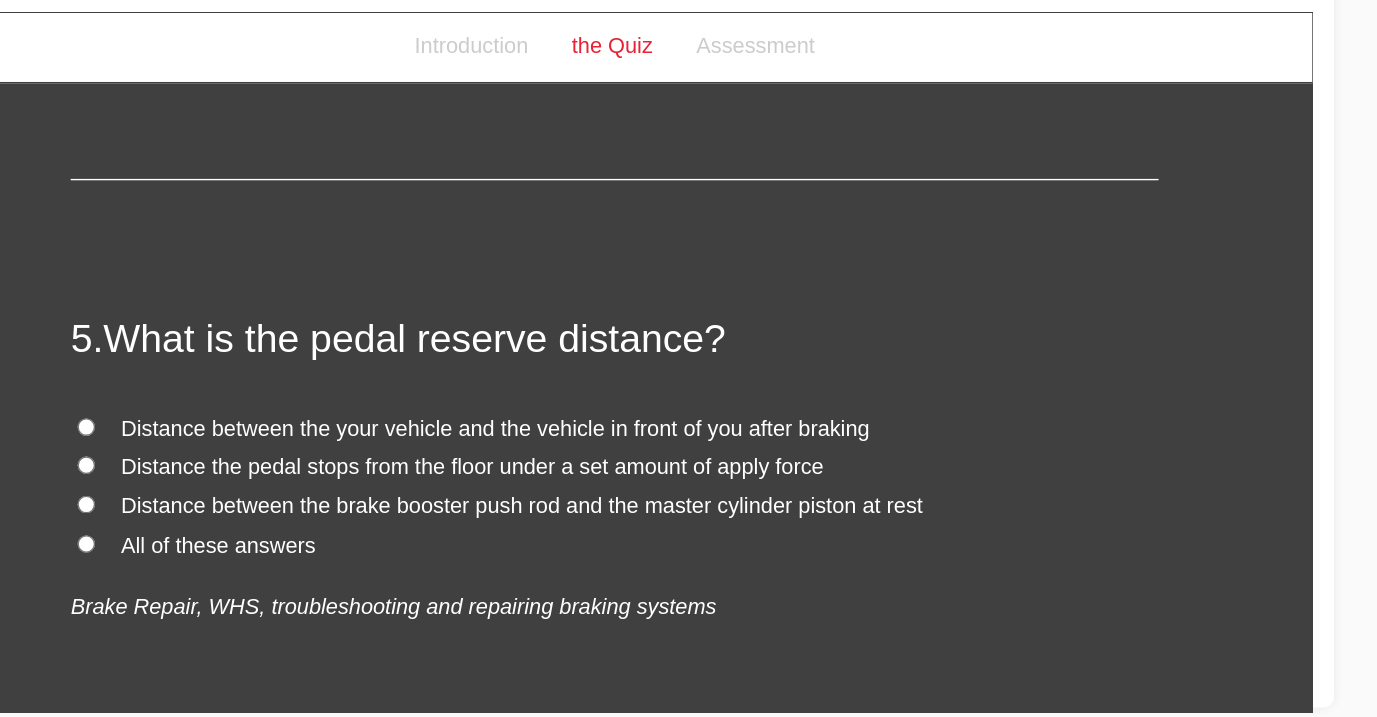 scroll, scrollTop: 1858, scrollLeft: 0, axis: vertical 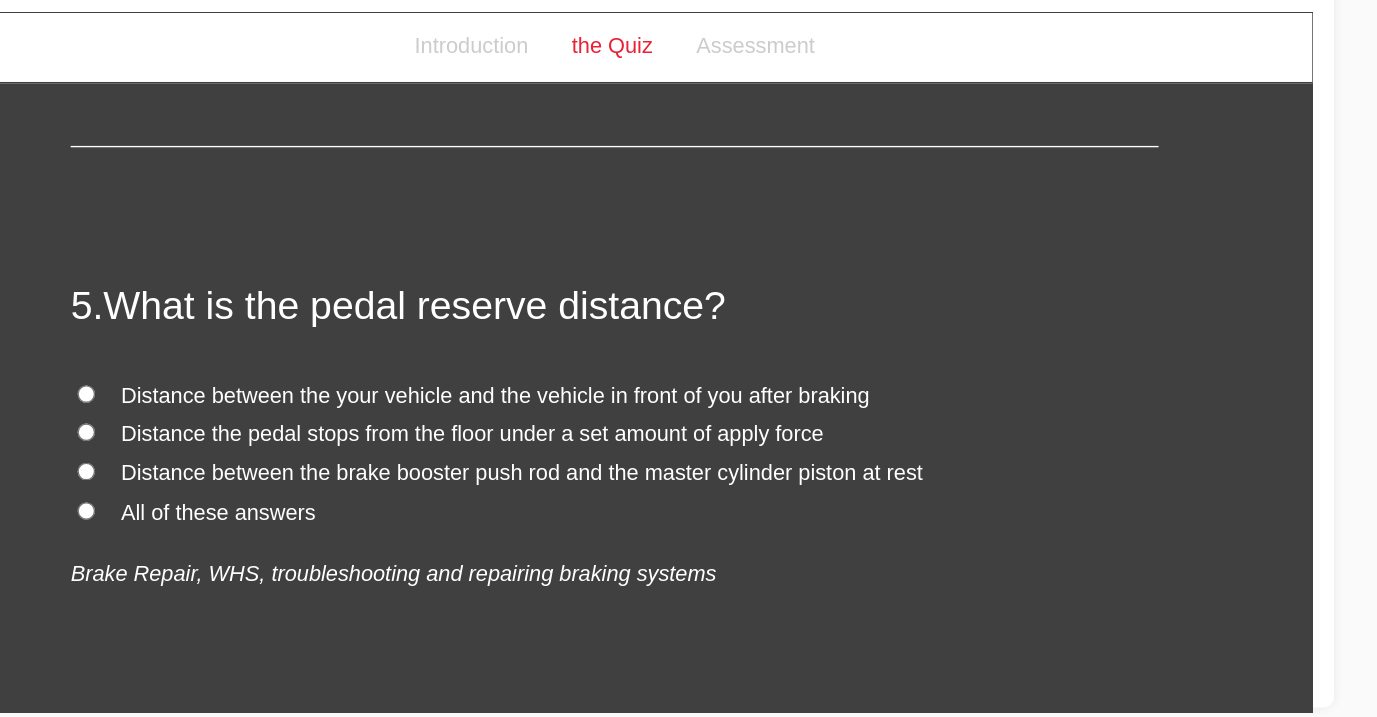 click on "Distance the pedal stops from the floor under a set amount of apply force" at bounding box center [326, 320] 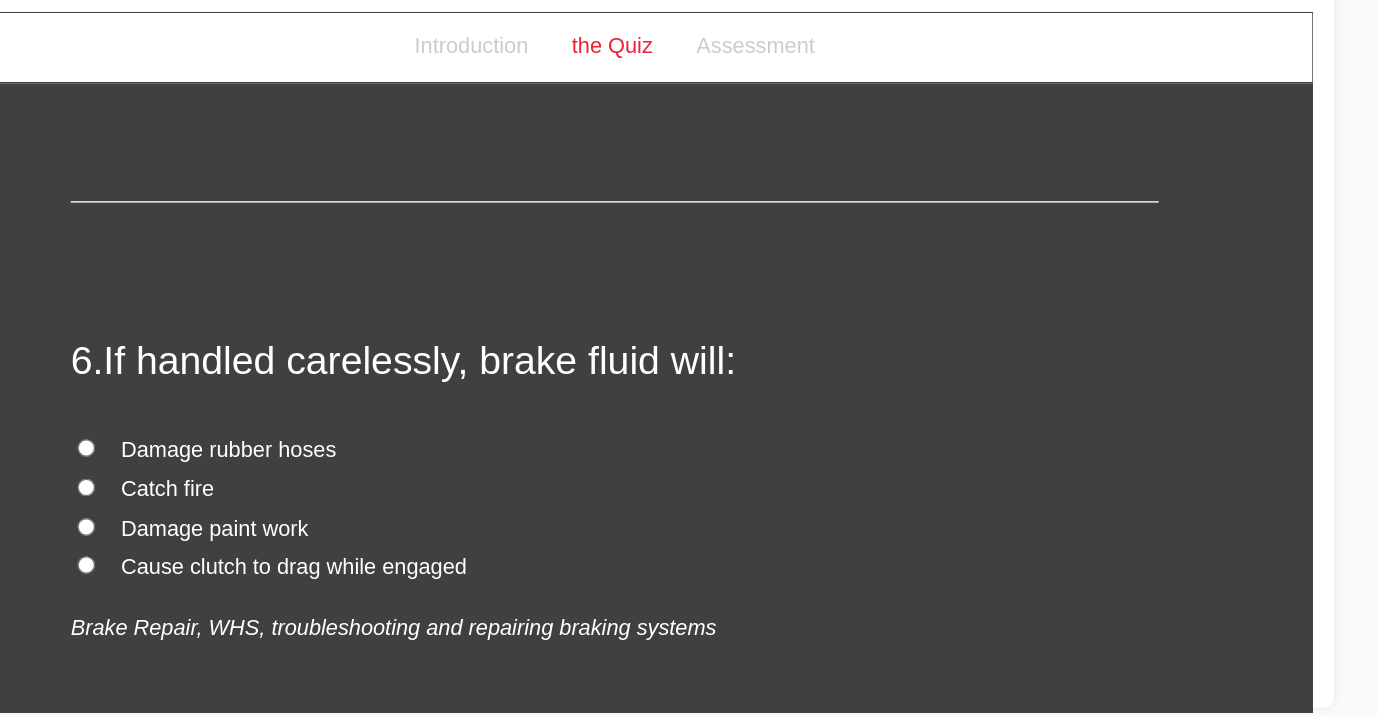 scroll, scrollTop: 2246, scrollLeft: 0, axis: vertical 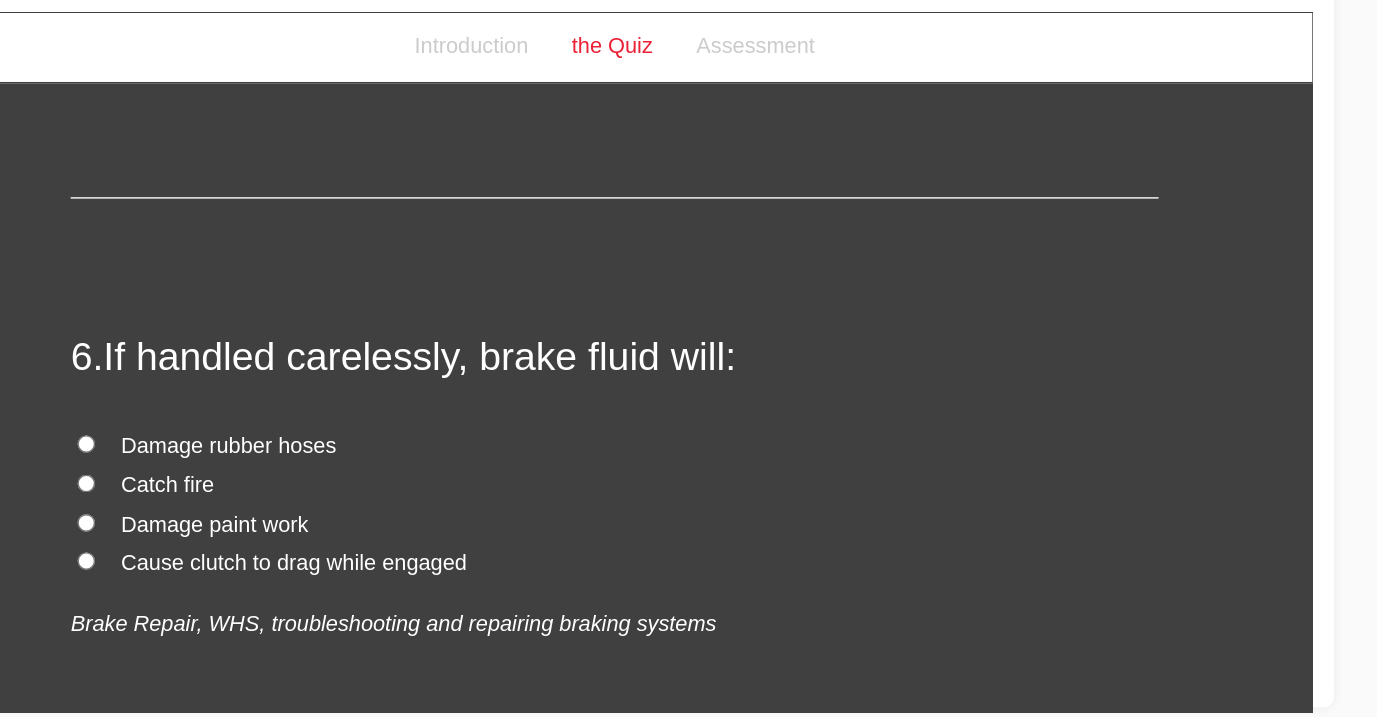 click on "Damage paint work" at bounding box center (137, 387) 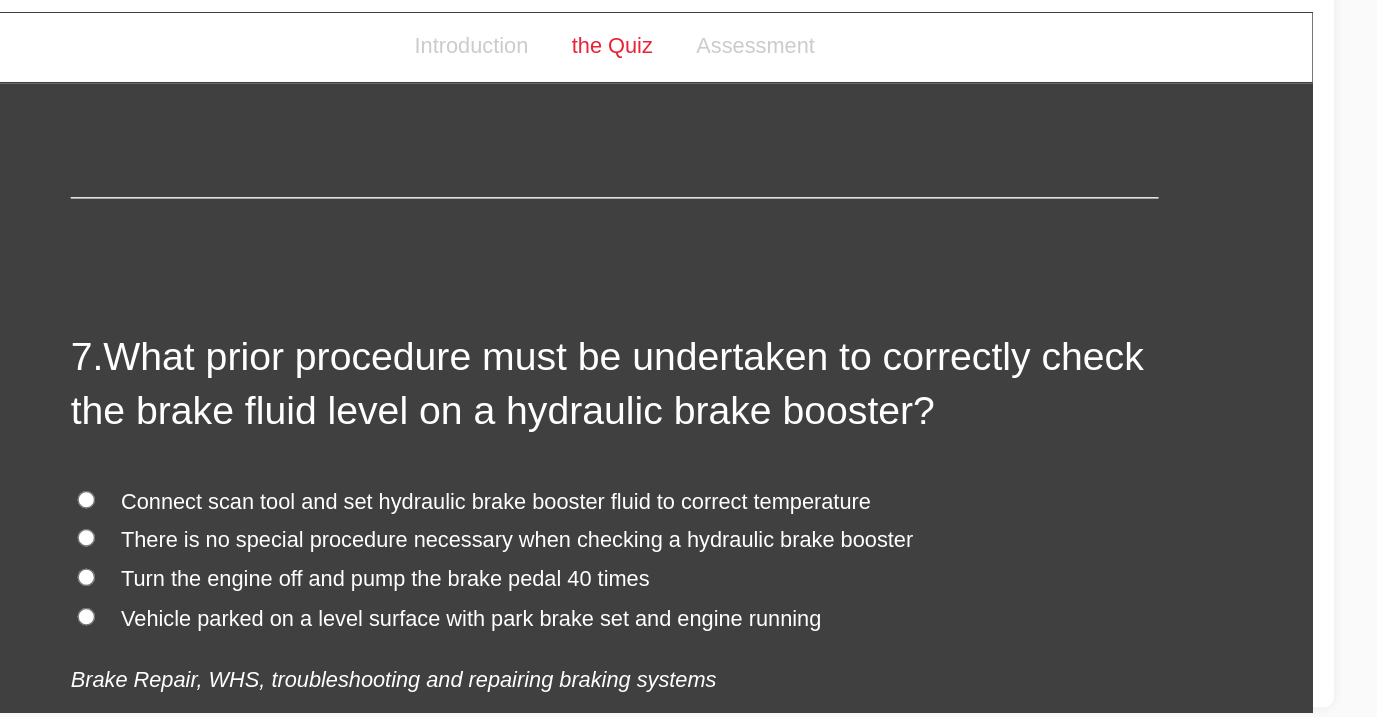 scroll, scrollTop: 2675, scrollLeft: 0, axis: vertical 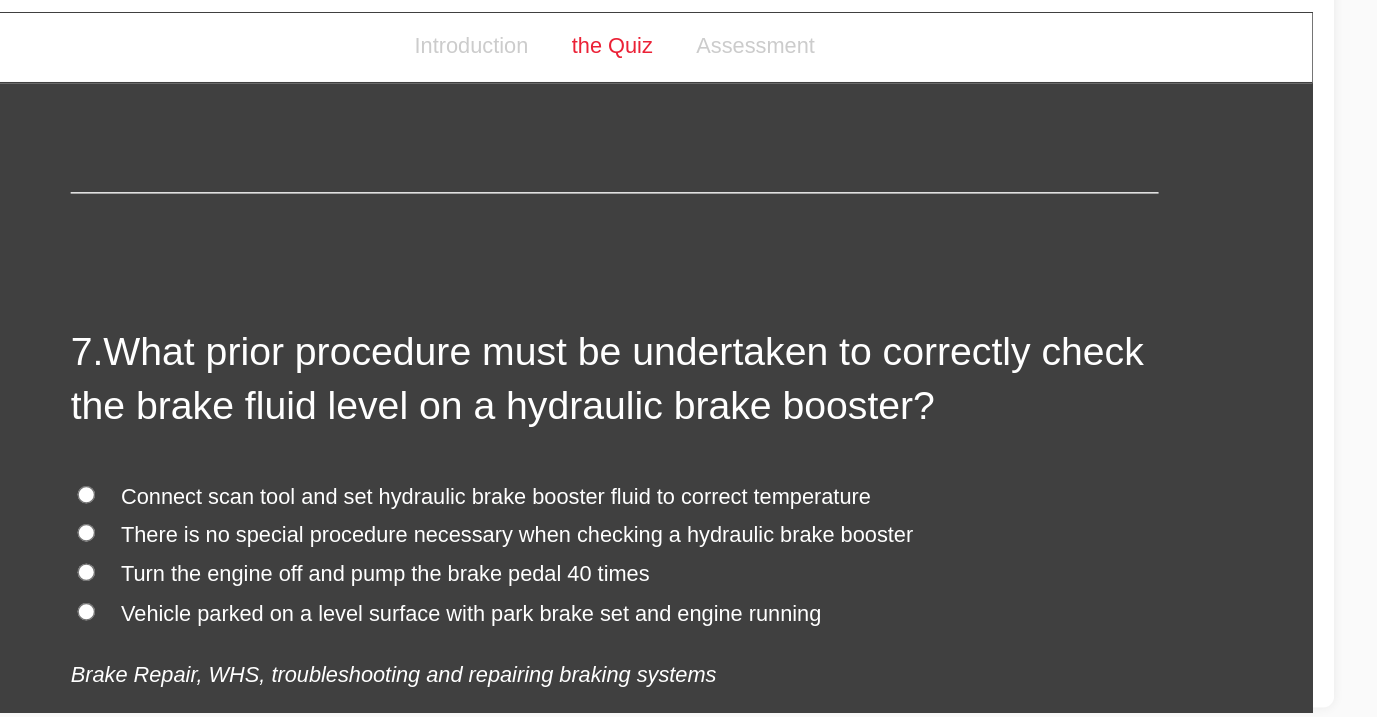 click on "Turn the engine off and pump the brake pedal 40 times" at bounding box center [262, 423] 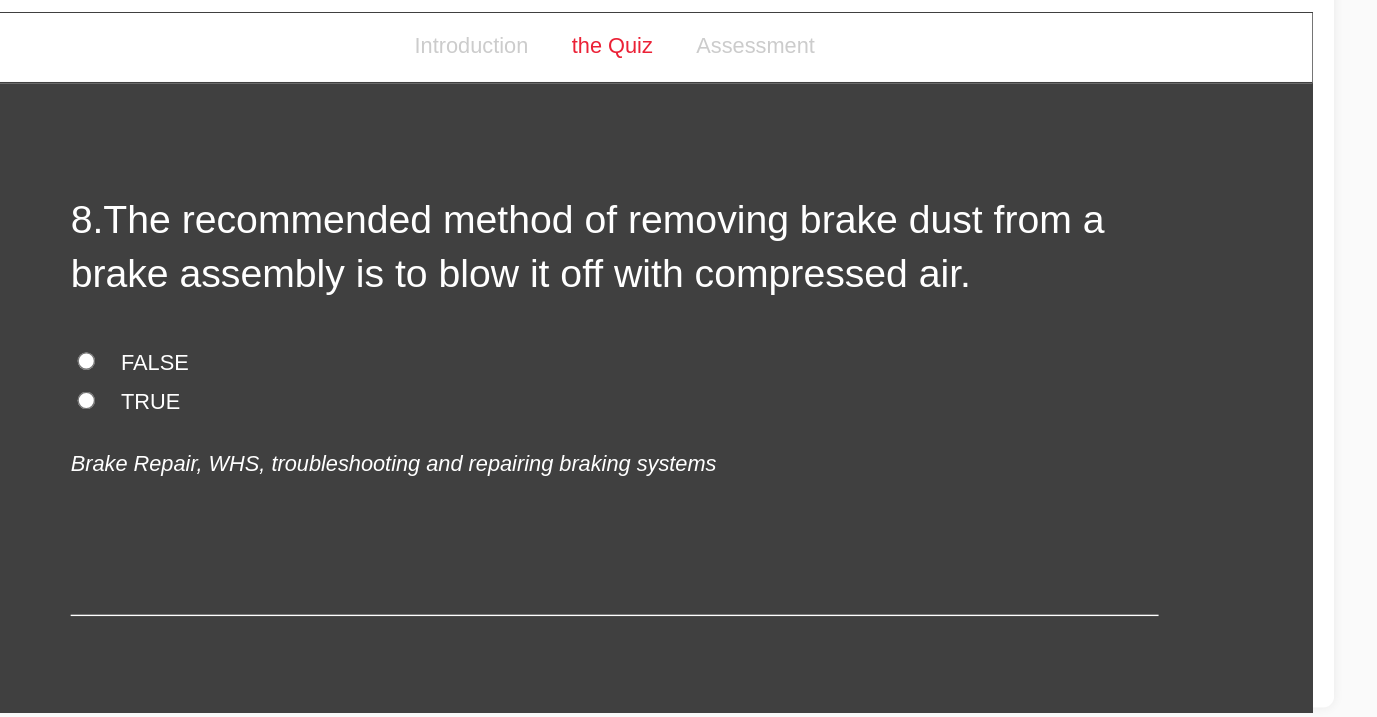 scroll, scrollTop: 3246, scrollLeft: 0, axis: vertical 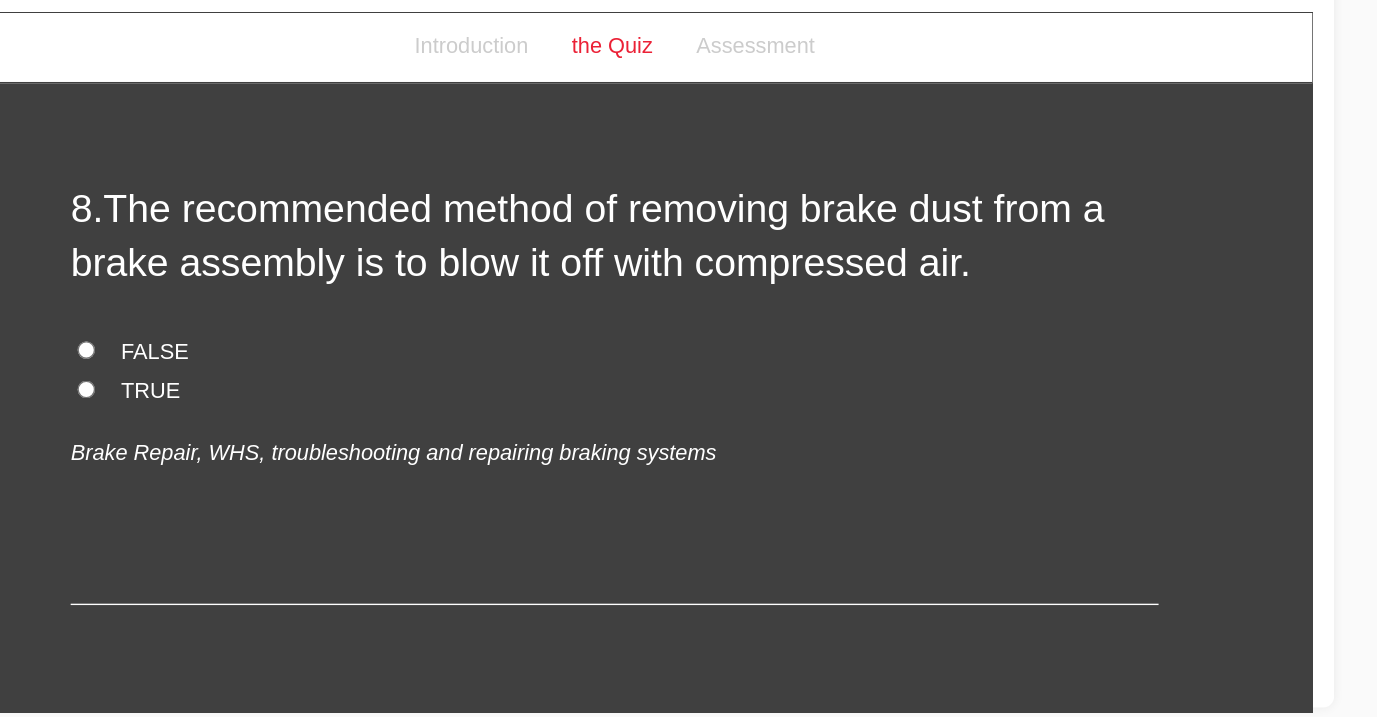 click on "FALSE" at bounding box center [93, 260] 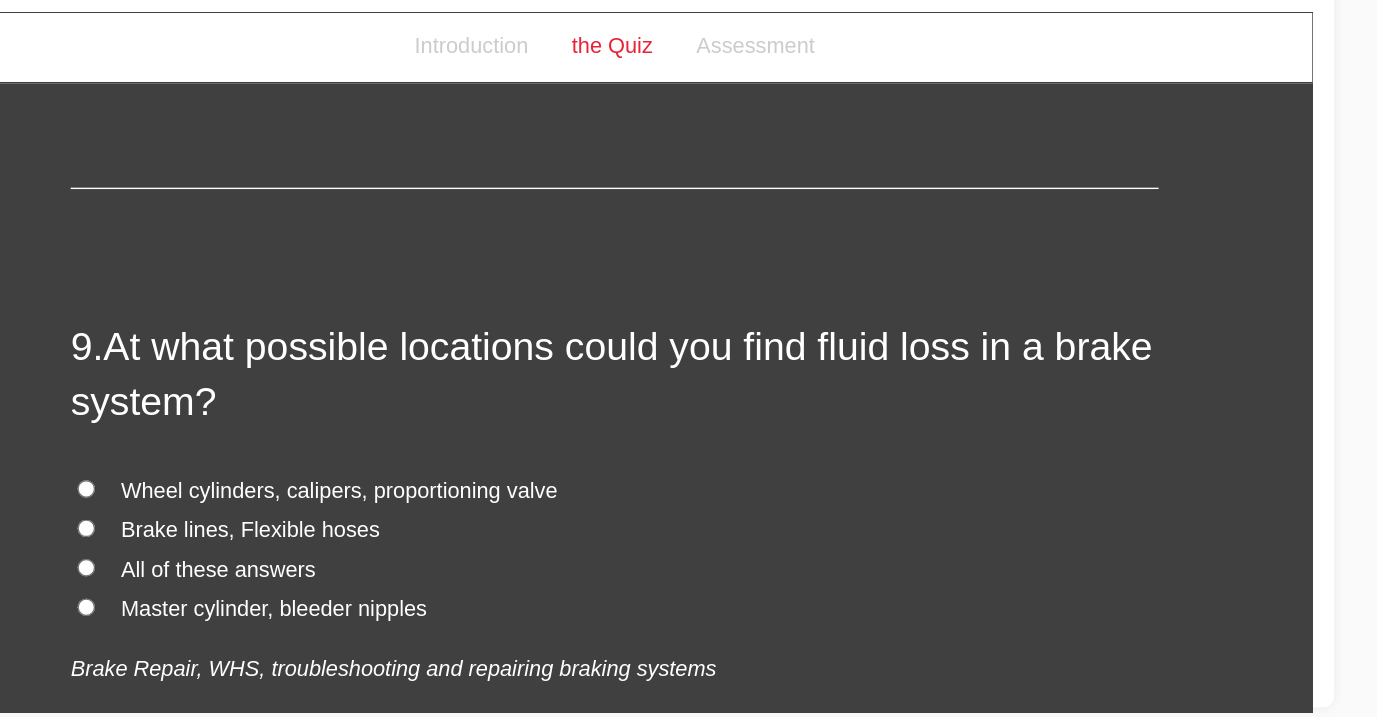 scroll, scrollTop: 3590, scrollLeft: 0, axis: vertical 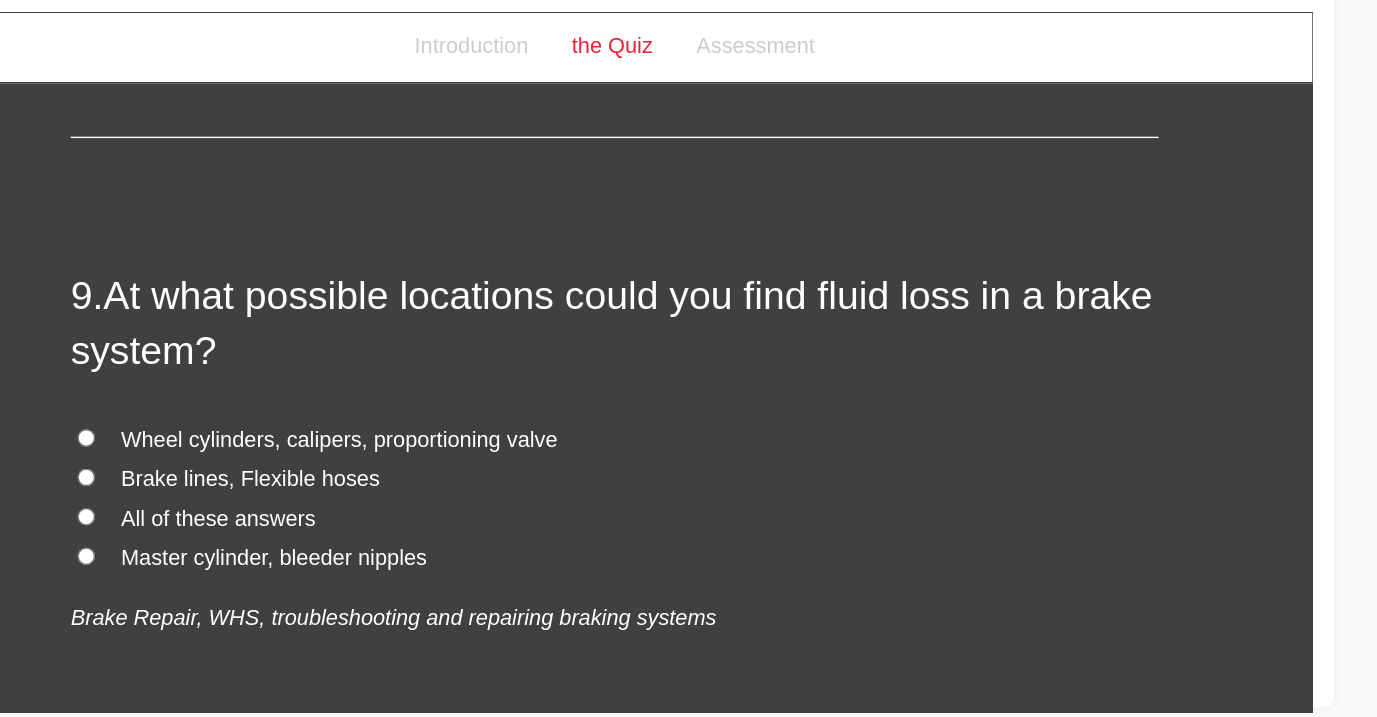 click on "All of these answers" at bounding box center (139, 382) 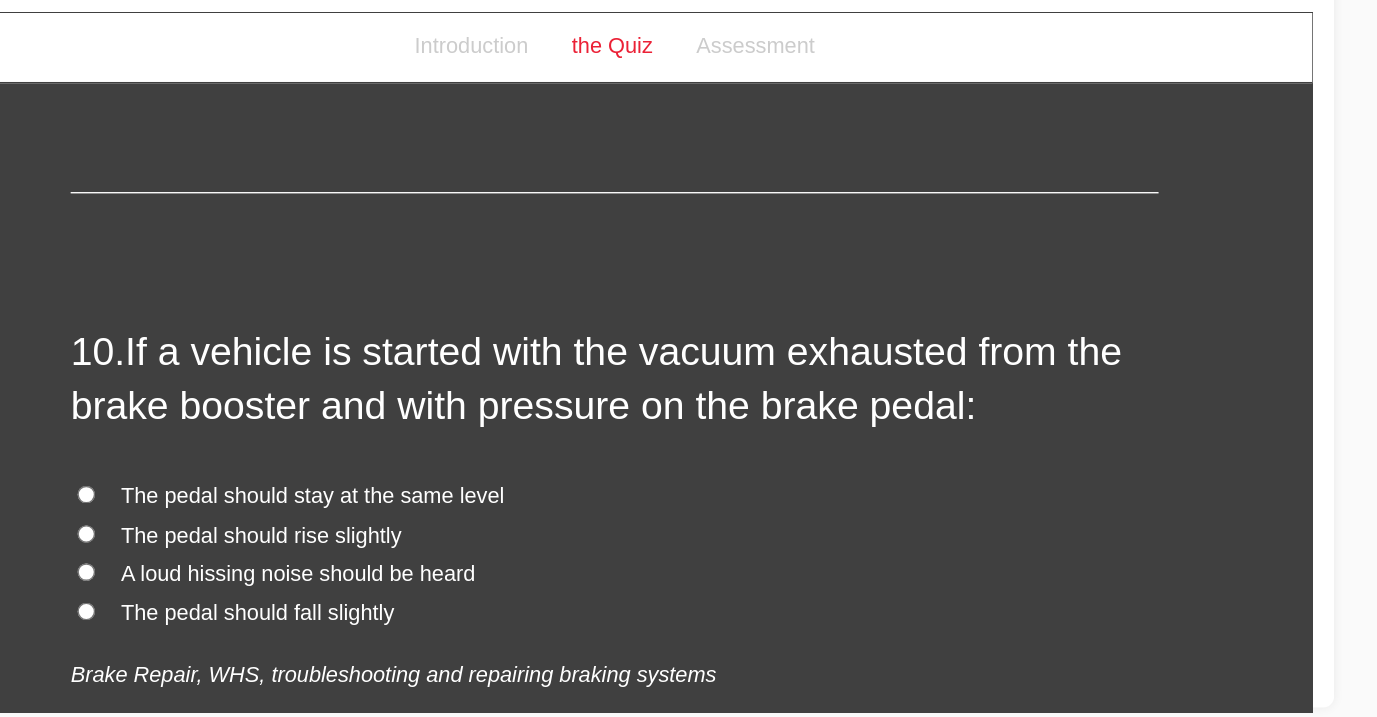 scroll, scrollTop: 4030, scrollLeft: 0, axis: vertical 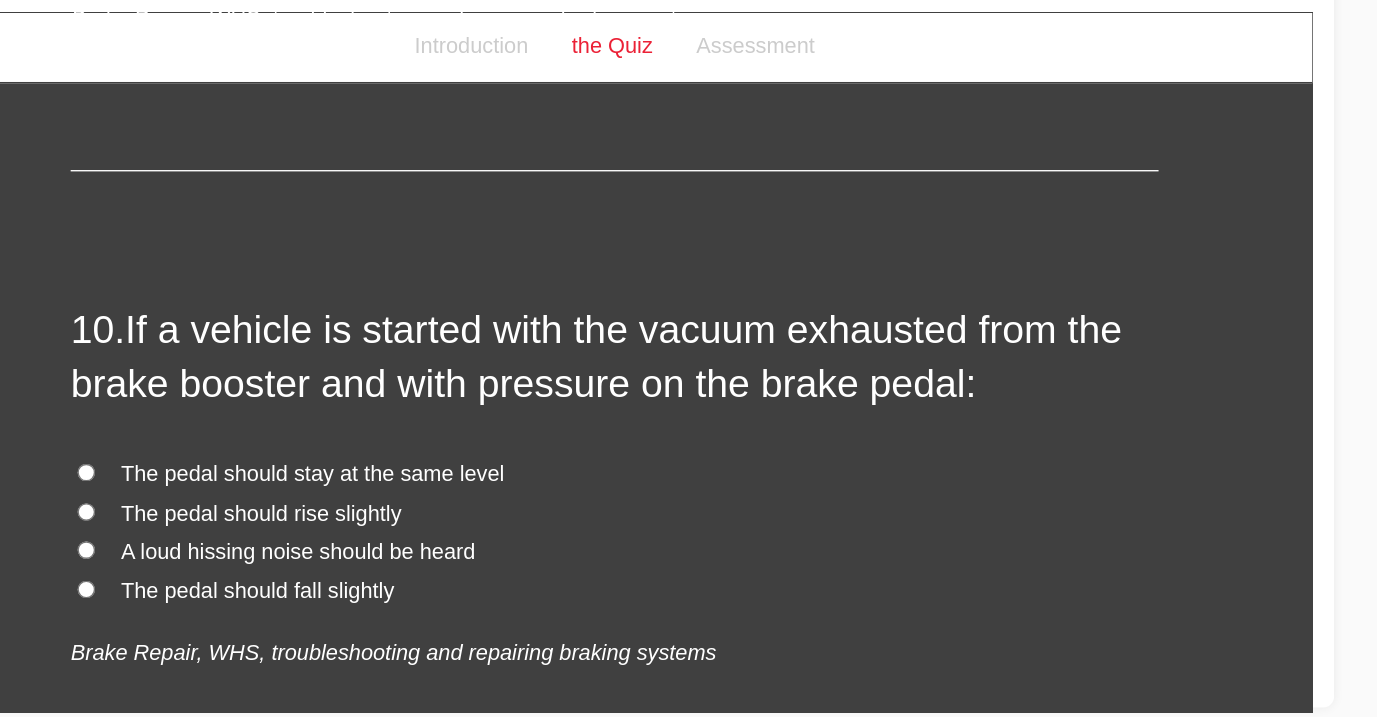 click on "The pedal should fall slightly" at bounding box center [168, 436] 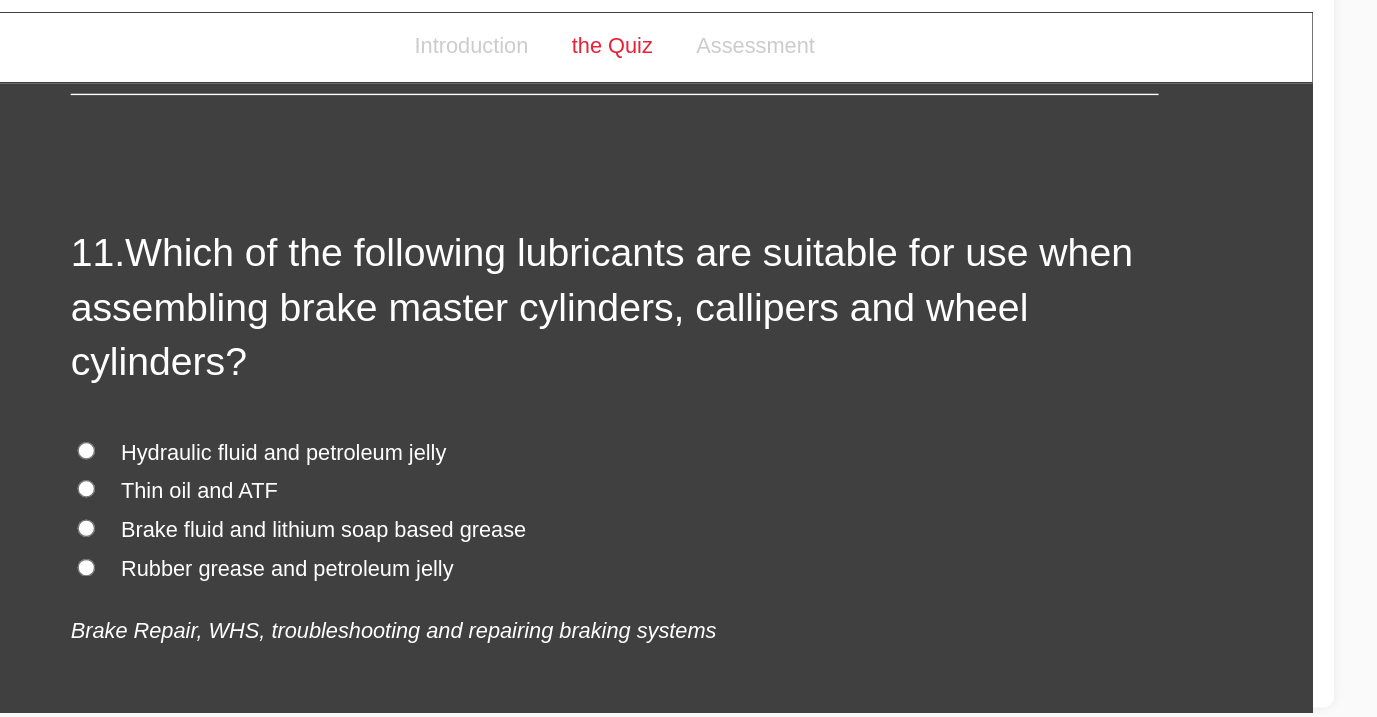 scroll, scrollTop: 4558, scrollLeft: 0, axis: vertical 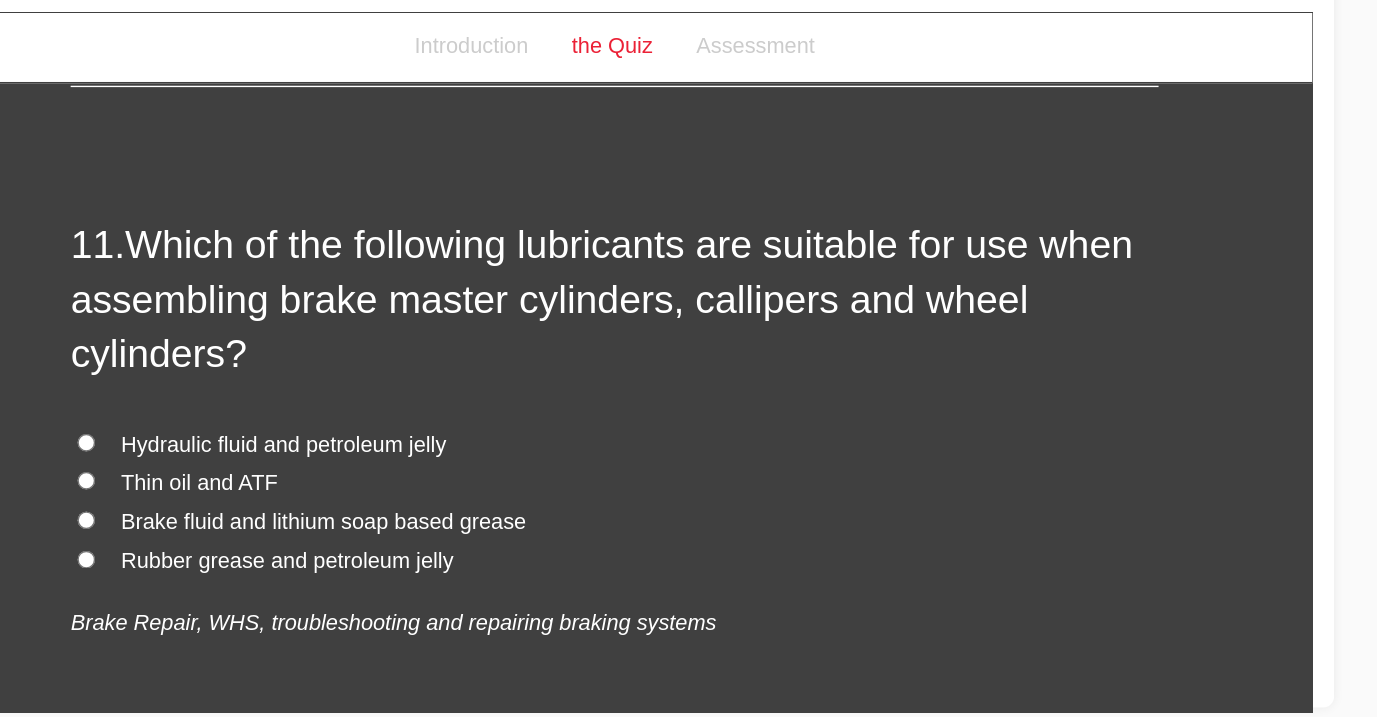 click on "Rubber grease and petroleum jelly" at bounding box center (190, 414) 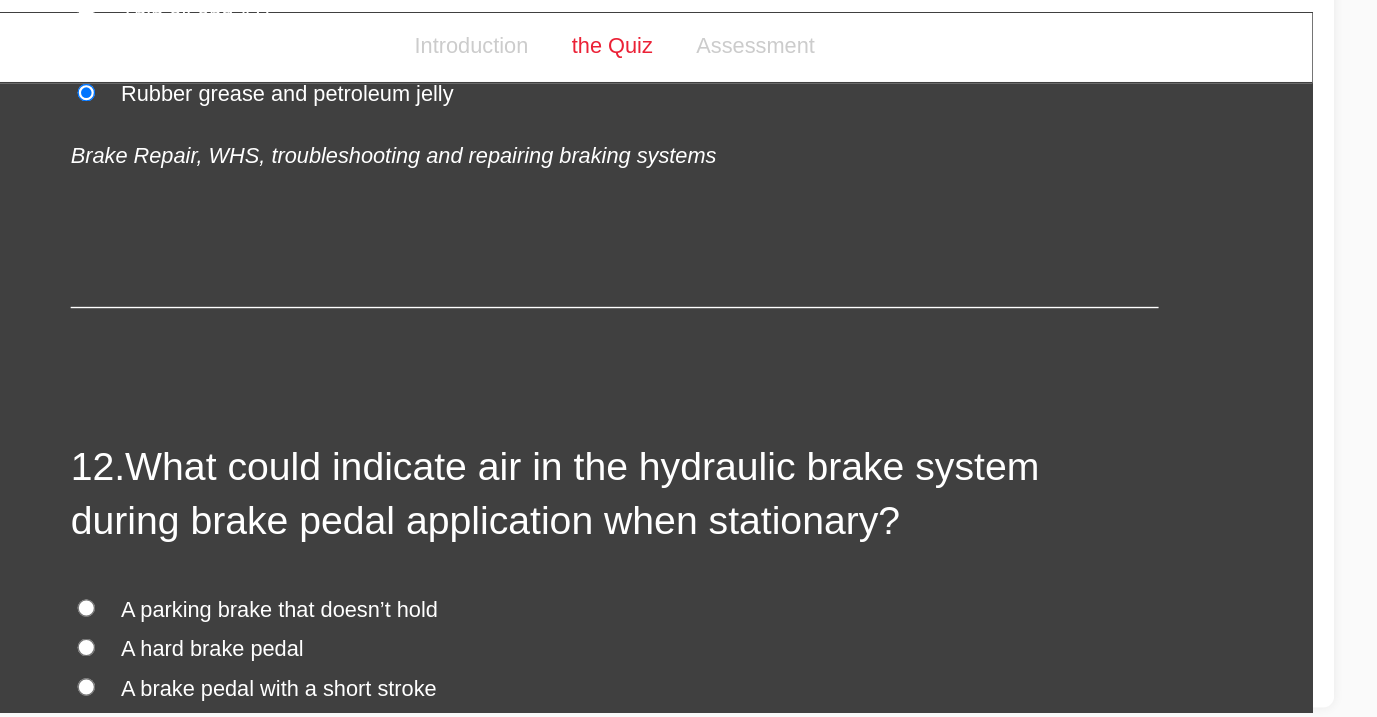 scroll, scrollTop: 4994, scrollLeft: 0, axis: vertical 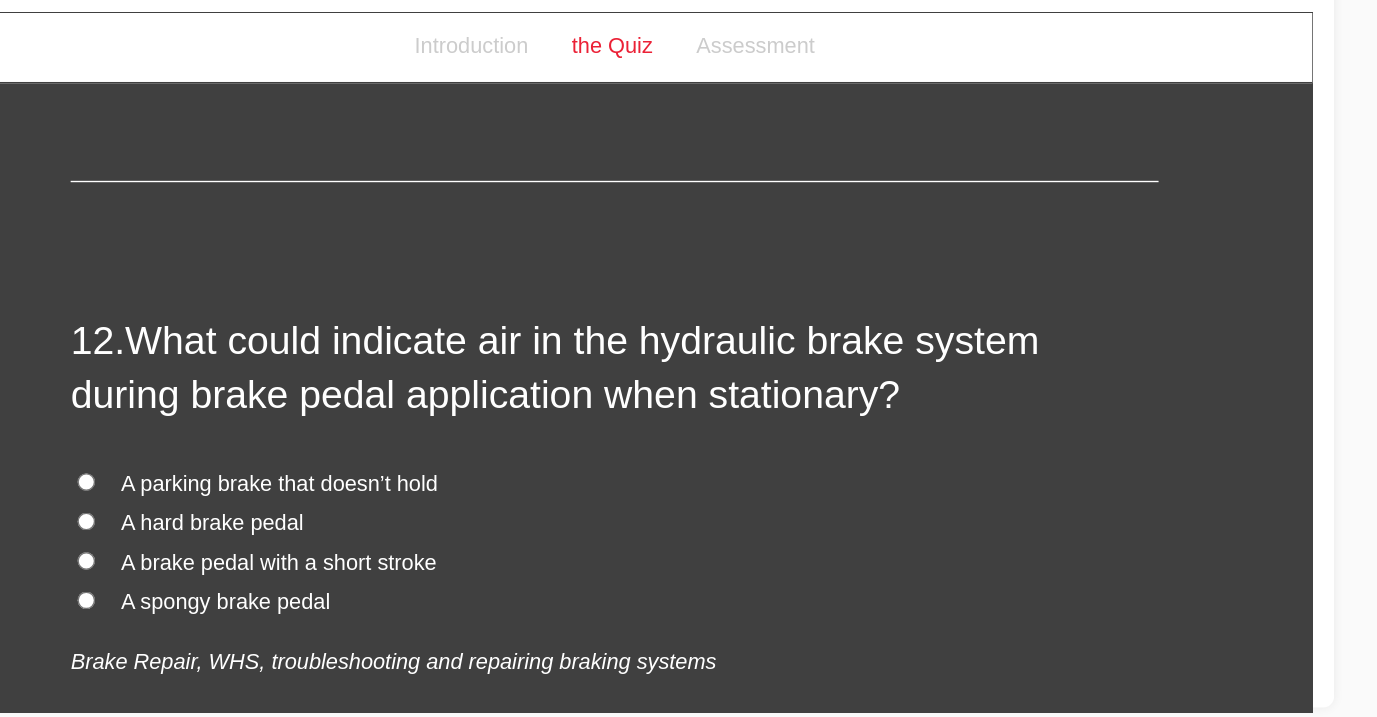 click on "A spongy brake pedal" at bounding box center [145, 444] 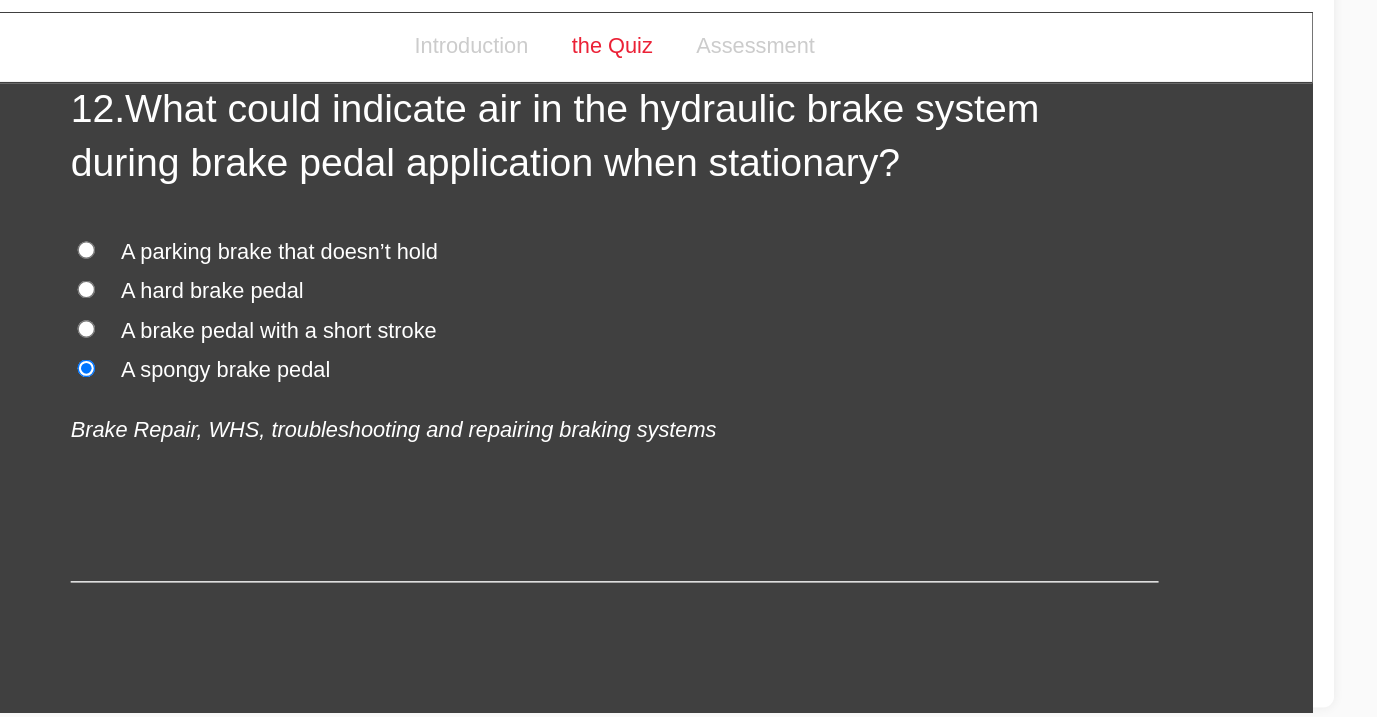 scroll, scrollTop: 0, scrollLeft: 0, axis: both 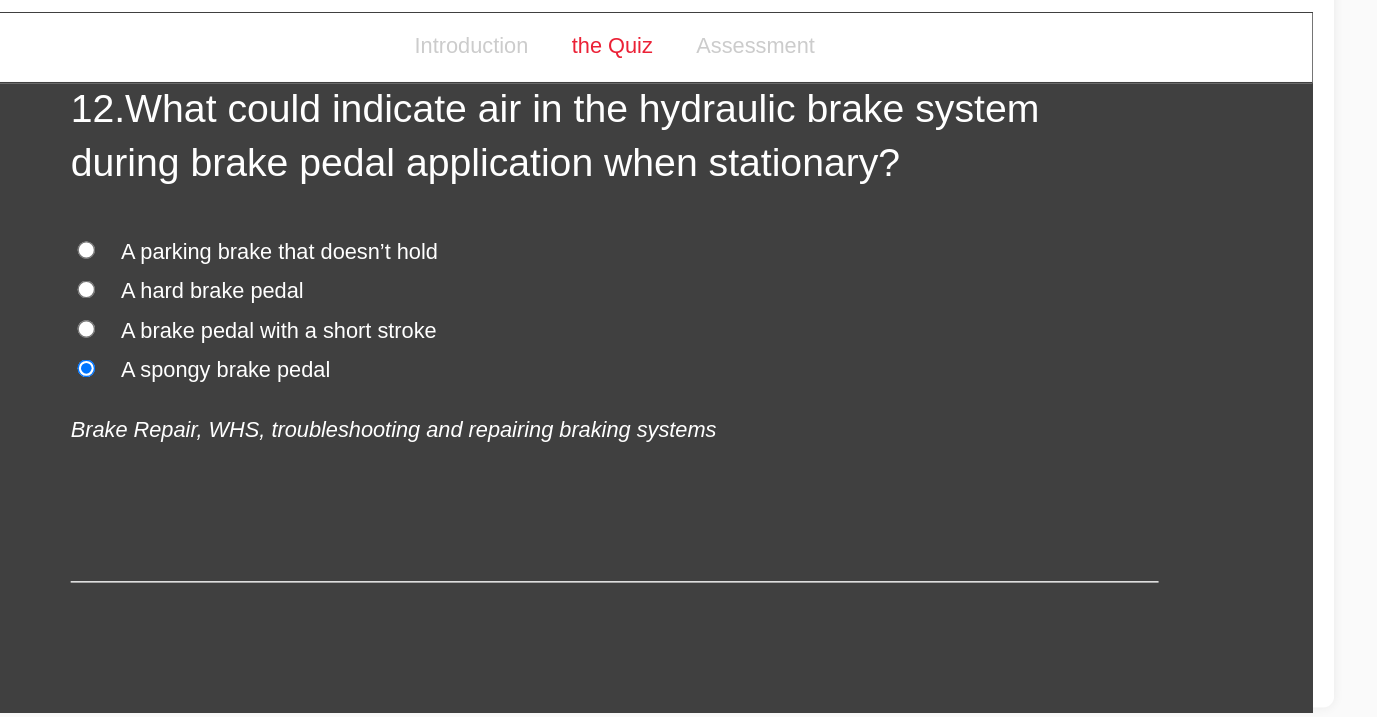 click on "Submit Answers" at bounding box center (429, 554) 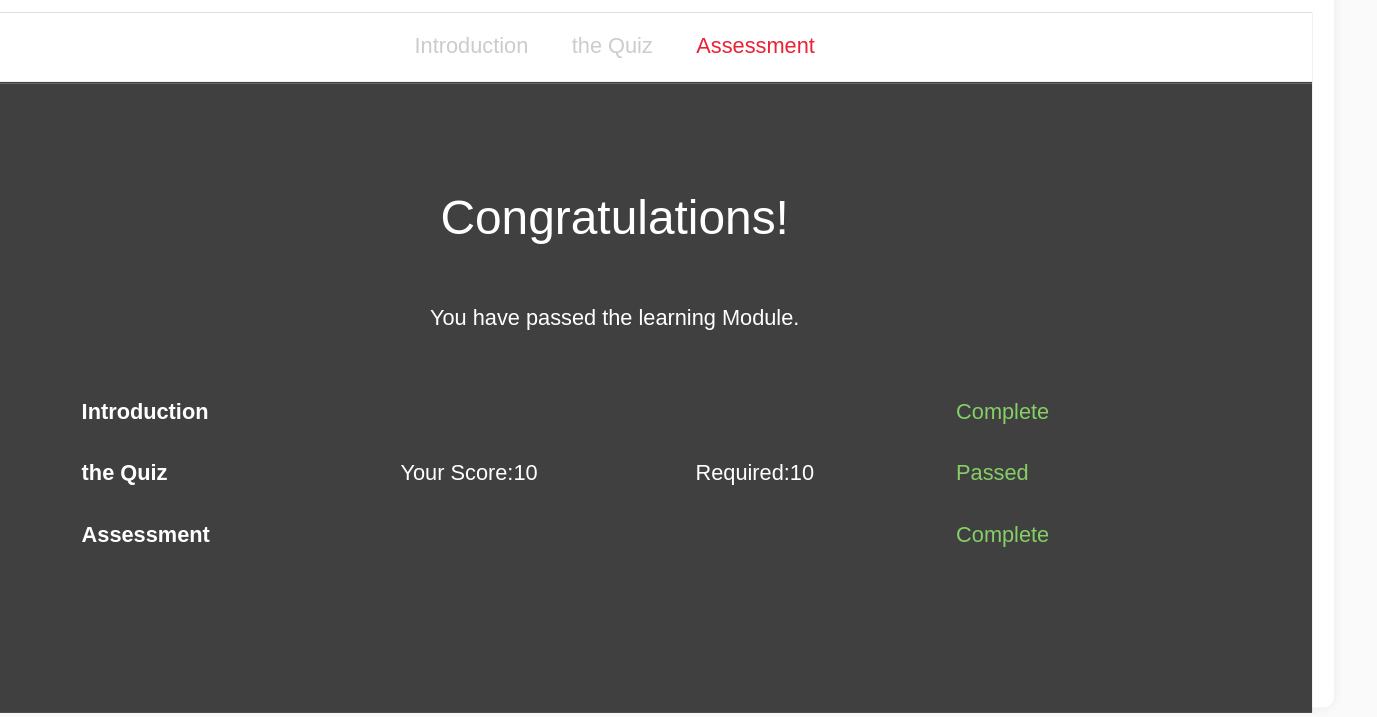 scroll, scrollTop: 0, scrollLeft: 0, axis: both 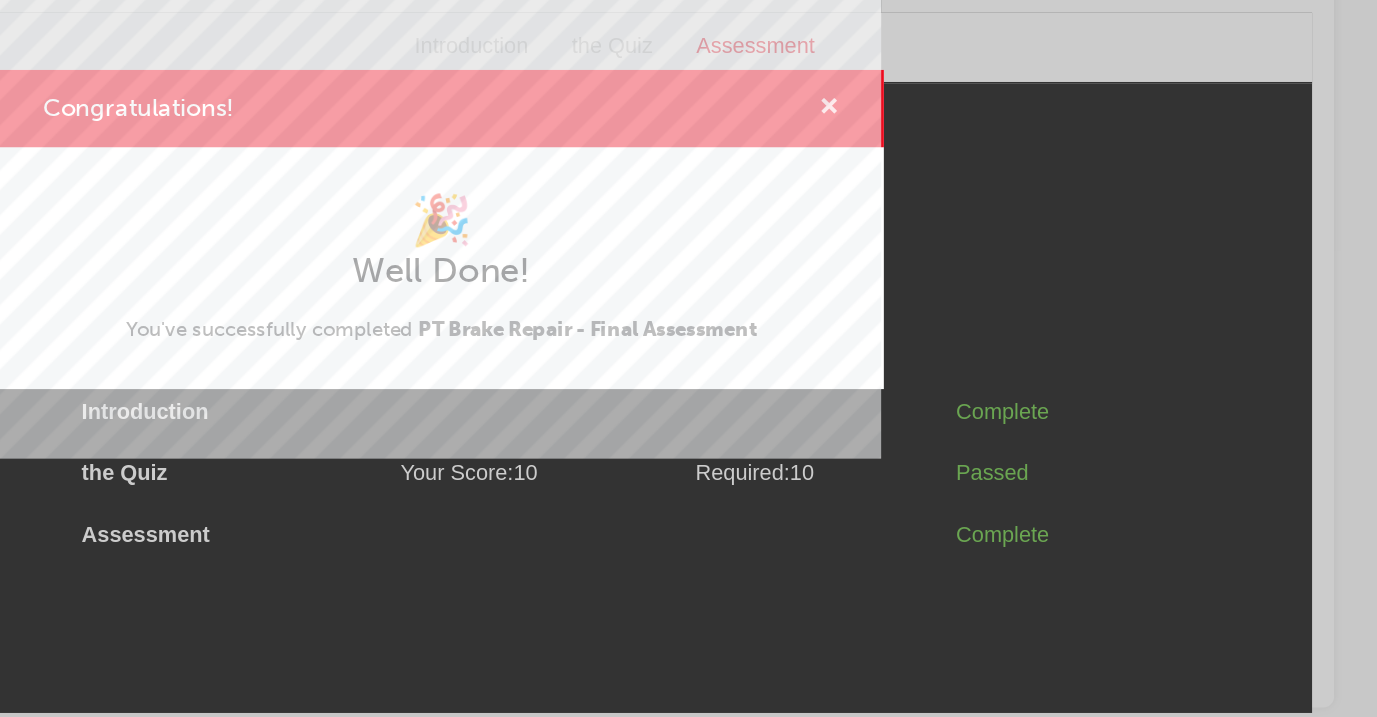 click at bounding box center [974, 270] 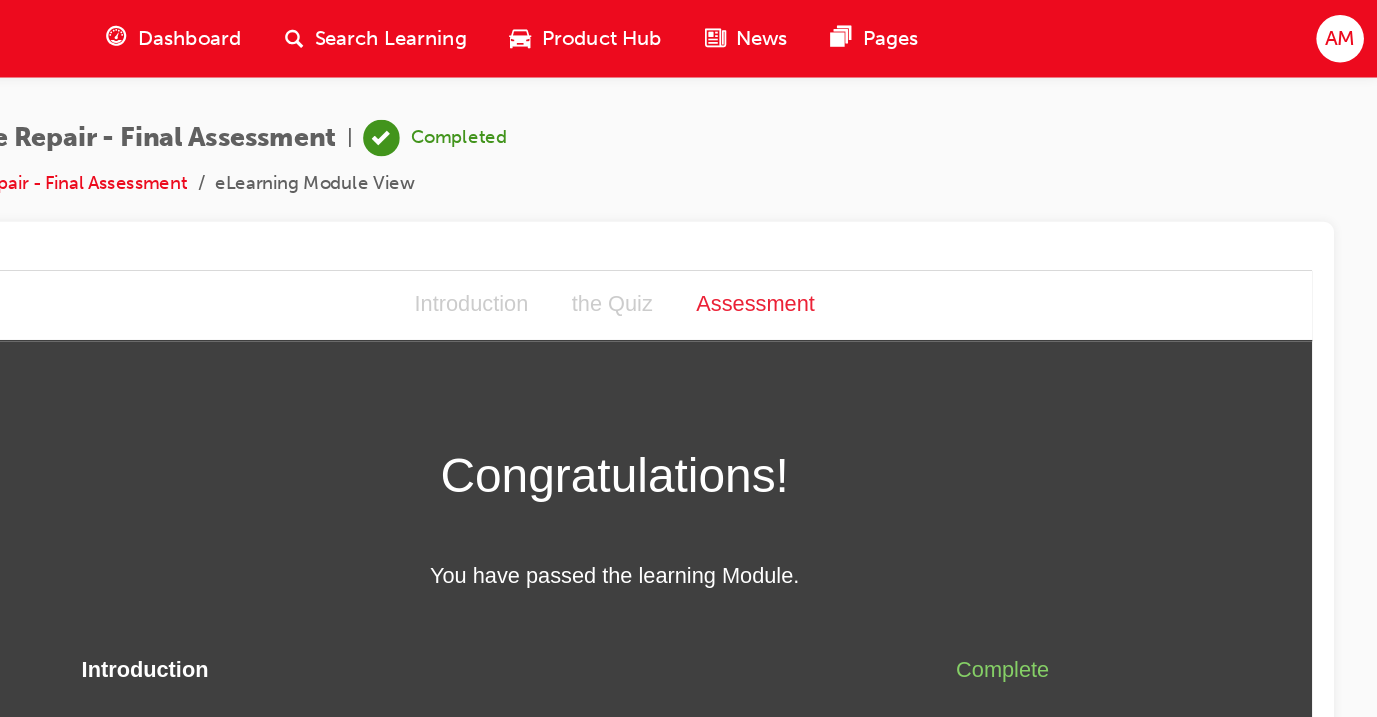 scroll, scrollTop: 0, scrollLeft: 0, axis: both 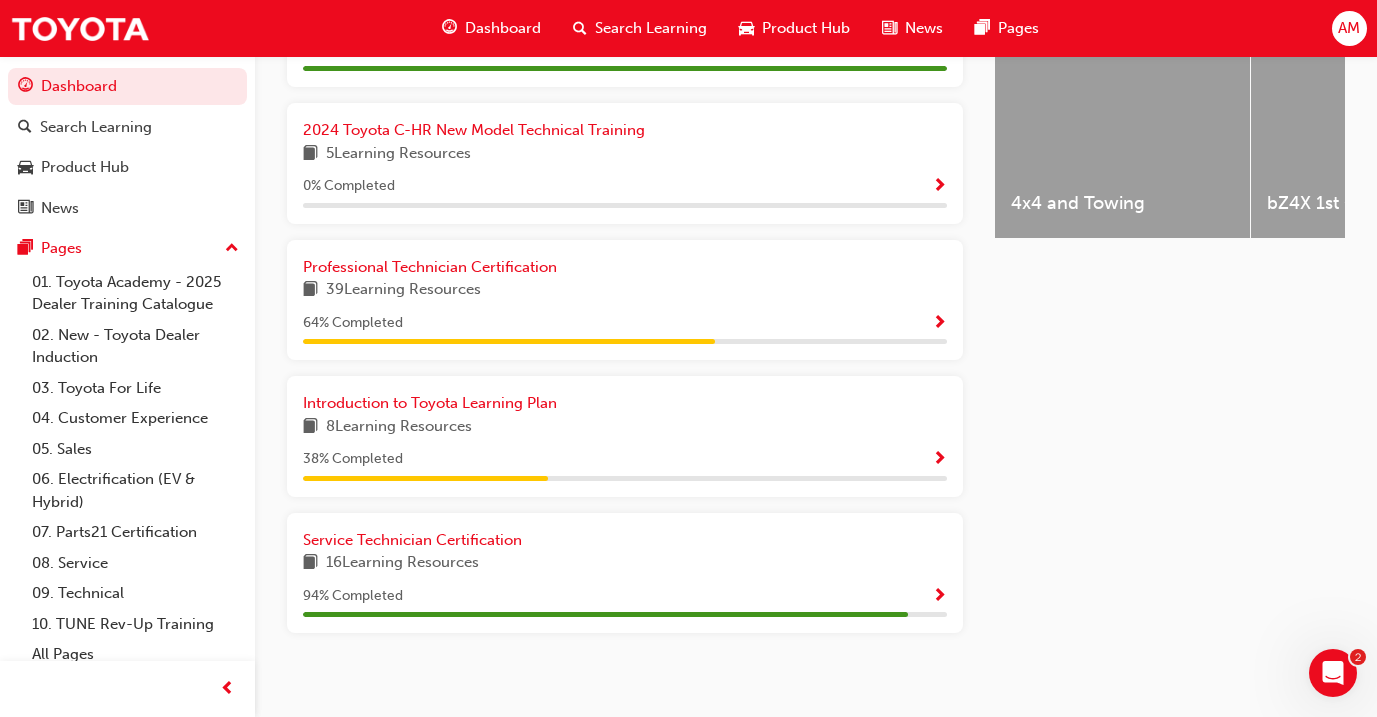 click on "39  Learning Resources" at bounding box center (403, 290) 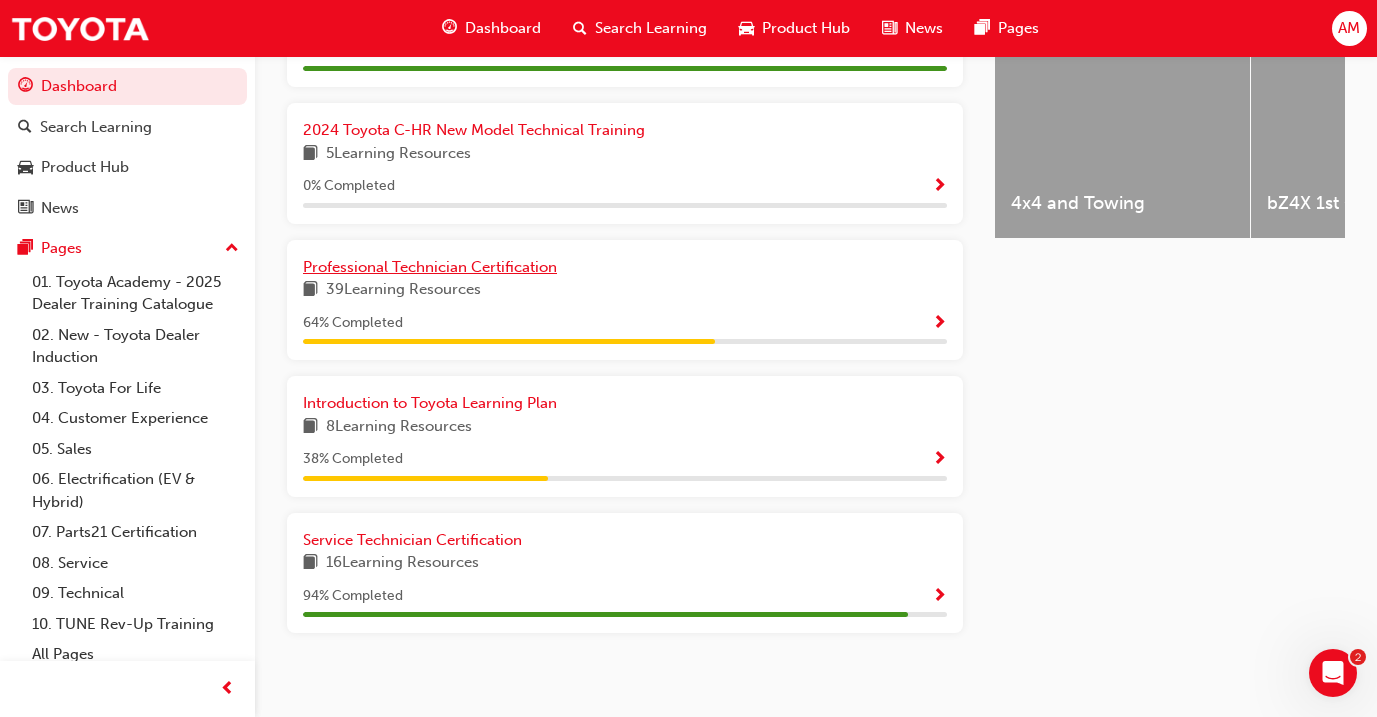 click on "Professional Technician Certification" at bounding box center [430, 267] 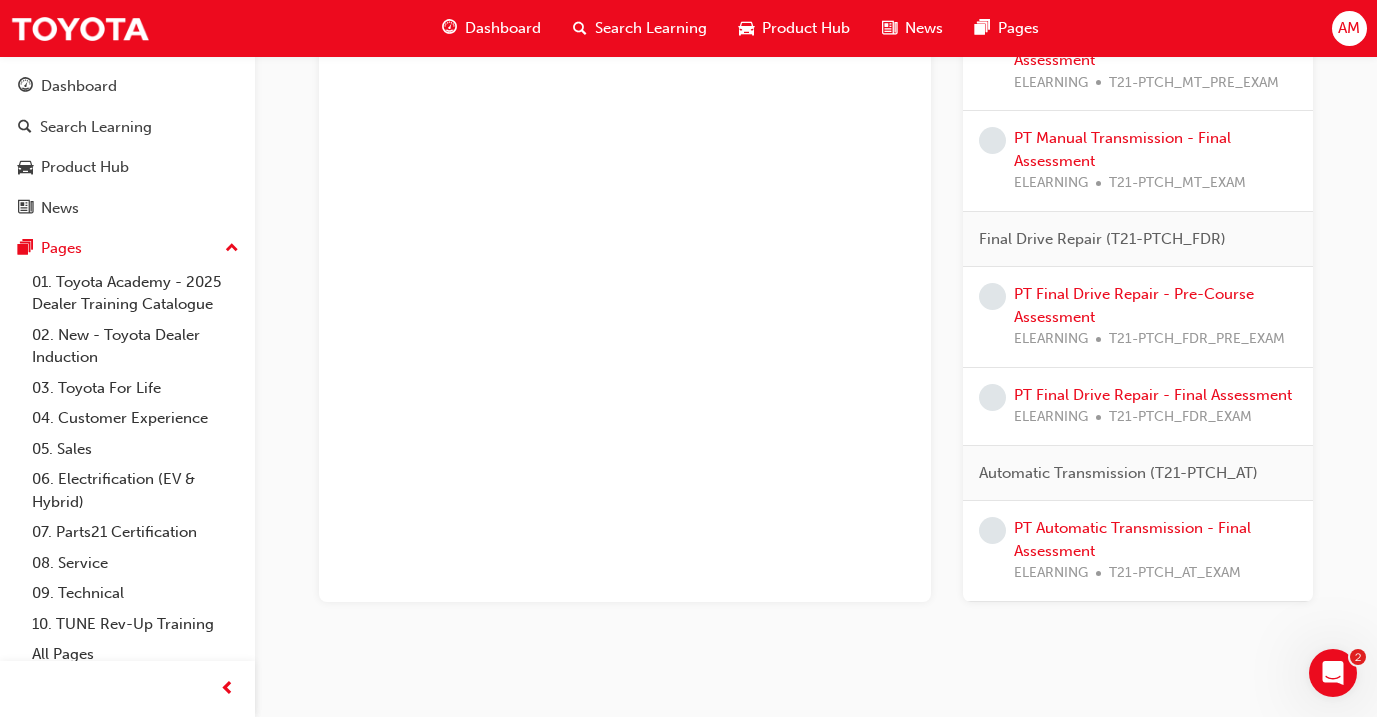 scroll, scrollTop: 1936, scrollLeft: 0, axis: vertical 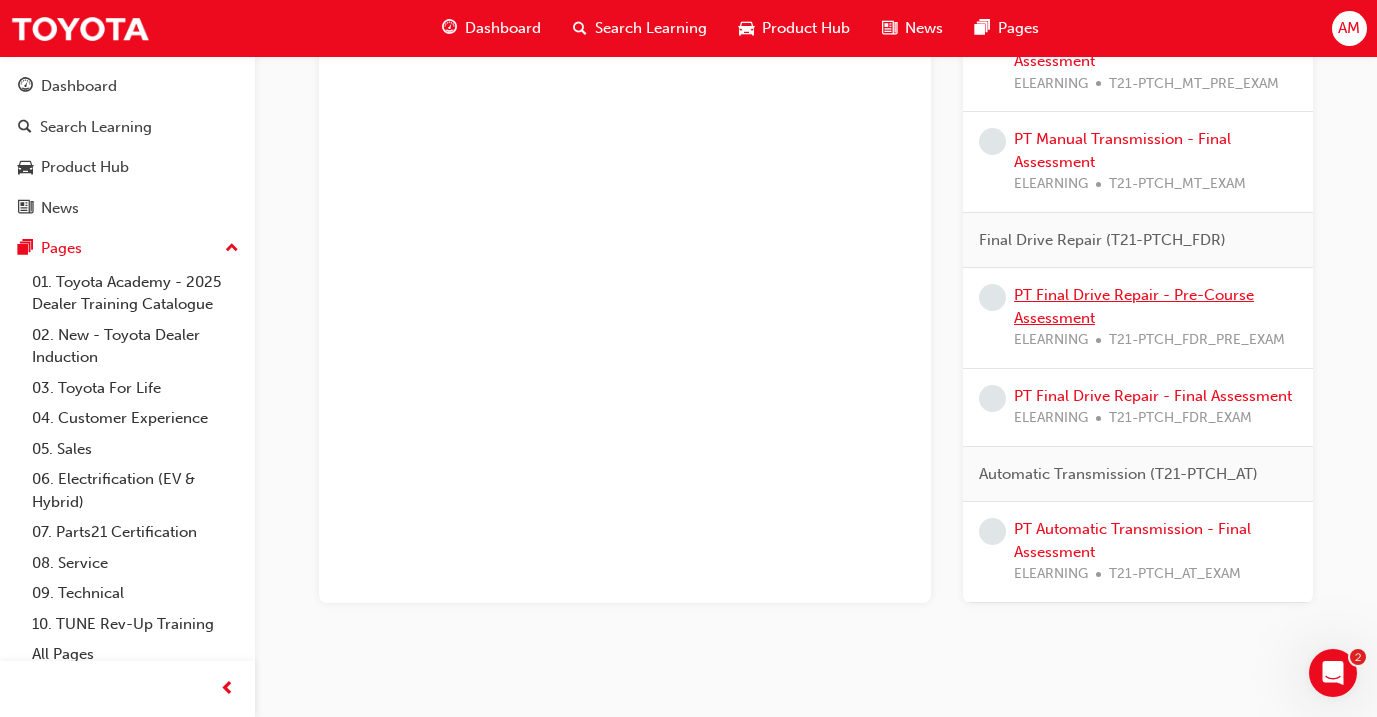 click on "PT Final Drive Repair - Pre-Course Assessment" at bounding box center [1134, 306] 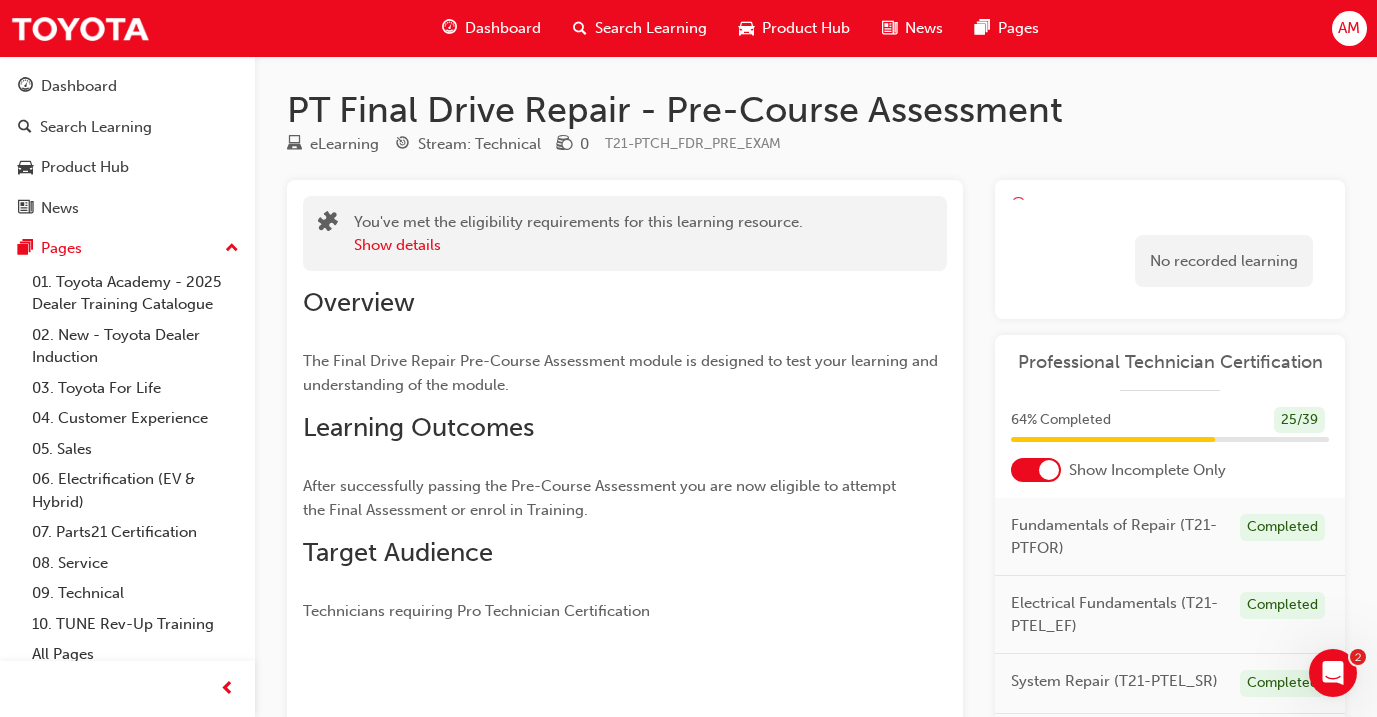 scroll, scrollTop: 0, scrollLeft: 0, axis: both 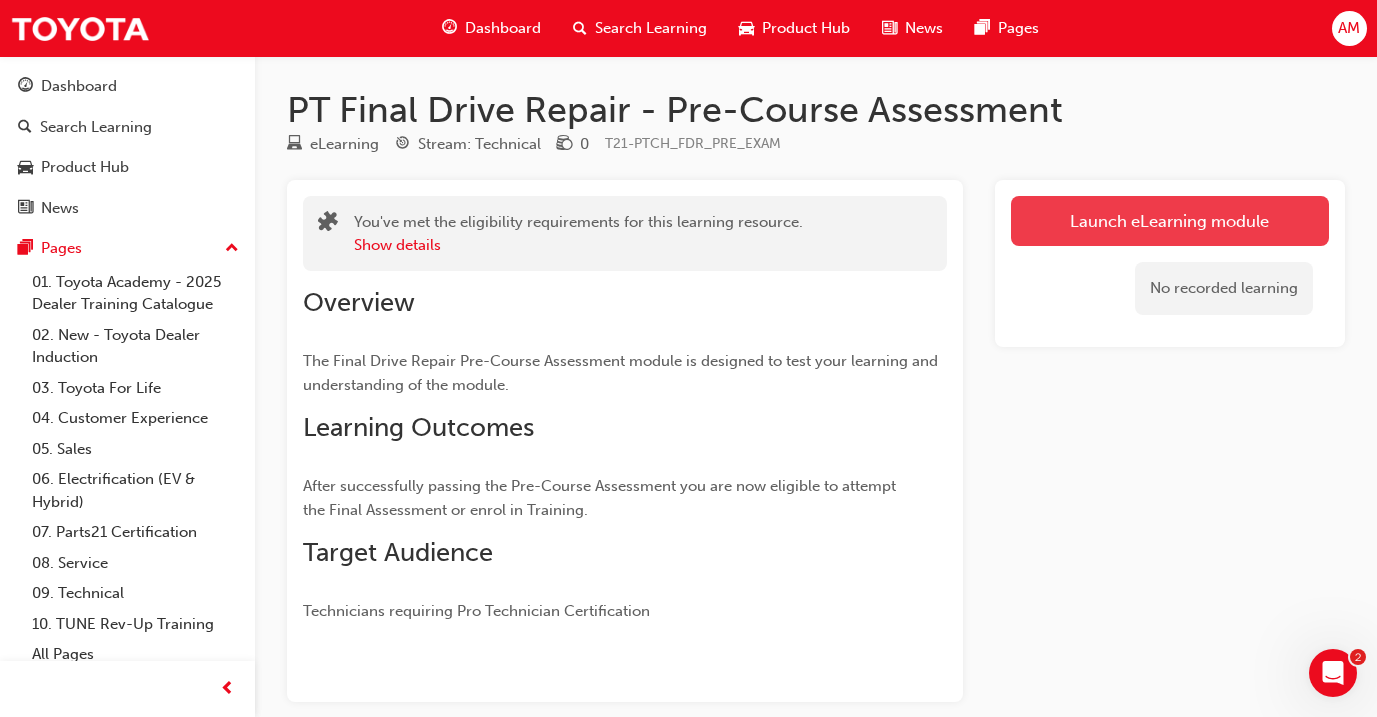 click on "Launch eLearning module" at bounding box center (1170, 221) 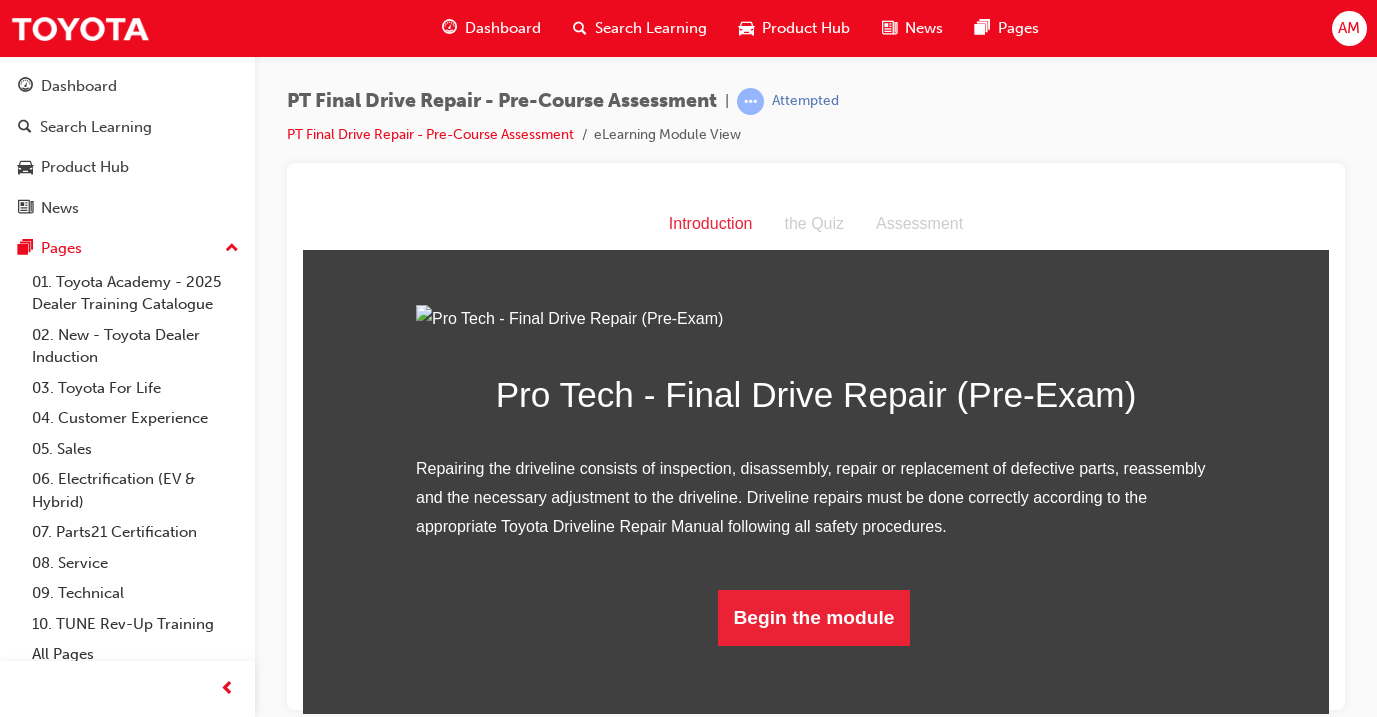 scroll, scrollTop: 0, scrollLeft: 0, axis: both 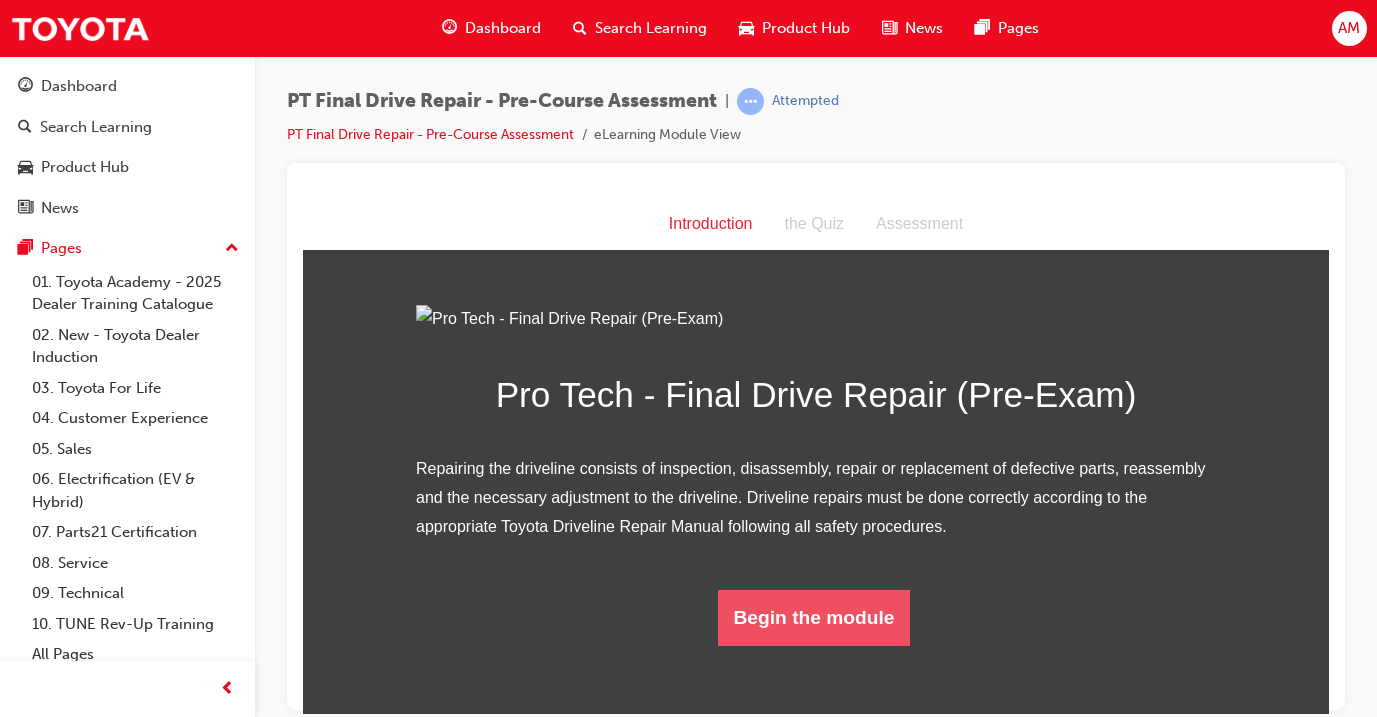 click on "Begin the module" at bounding box center [814, 617] 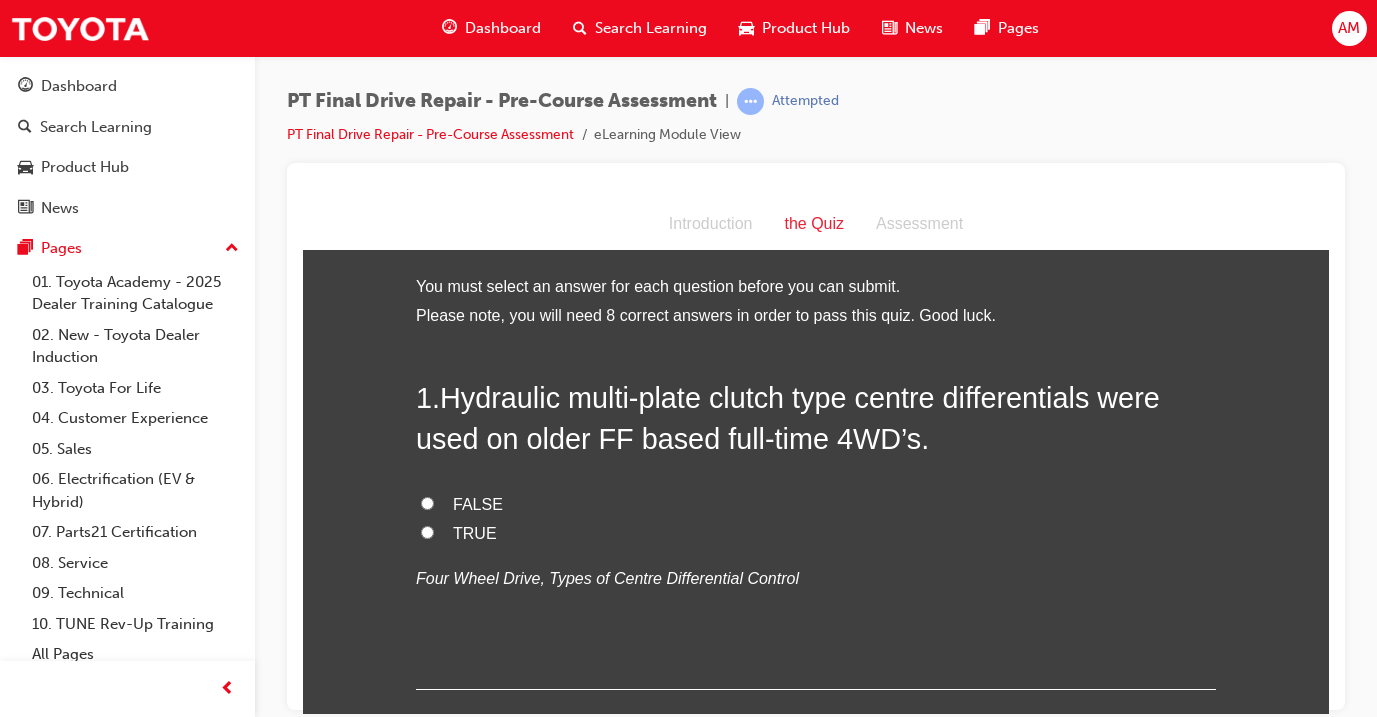 scroll, scrollTop: 0, scrollLeft: 0, axis: both 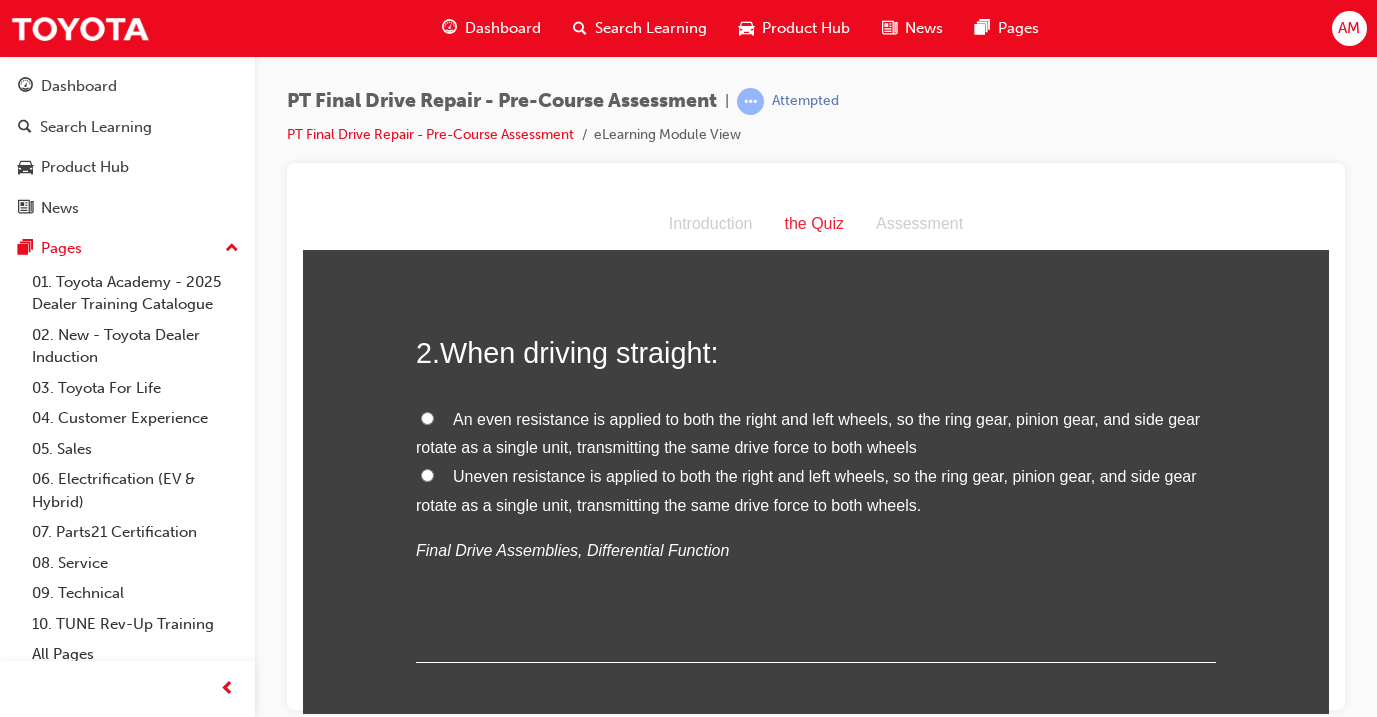 click on "An even resistance is applied to both the right and left wheels, so the ring gear, pinion gear, and side gear rotate as a single unit, transmitting the same drive force to both wheels" at bounding box center (808, 433) 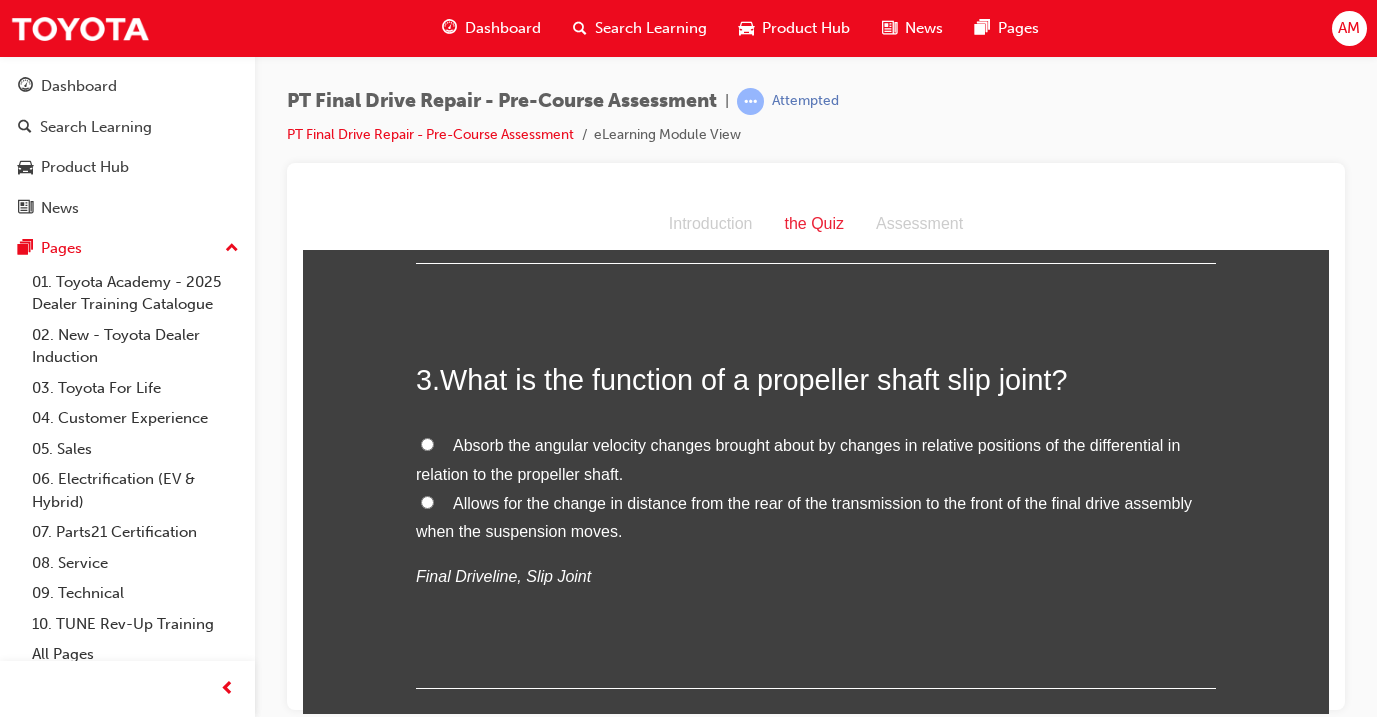 scroll, scrollTop: 851, scrollLeft: 0, axis: vertical 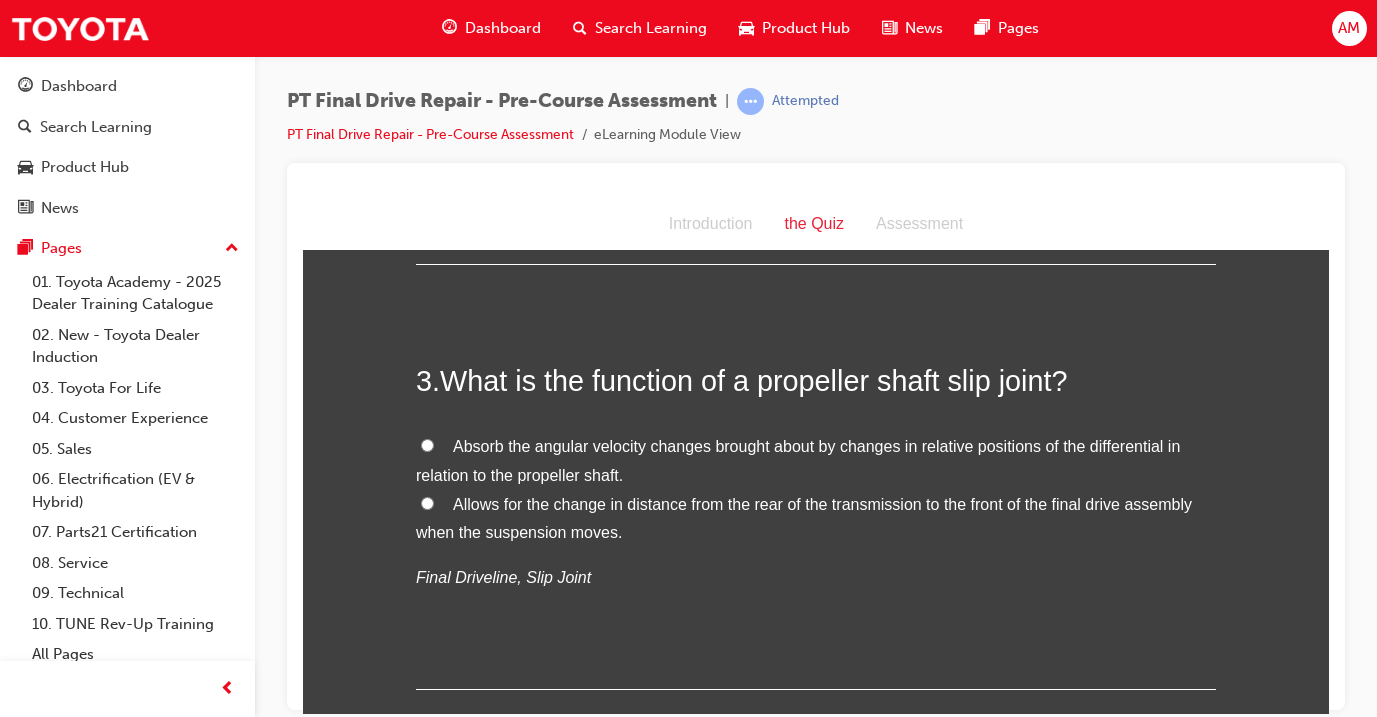 click on "Allows for the change in distance from the rear of the transmission to the front of the final drive assembly when the suspension moves." at bounding box center (804, 518) 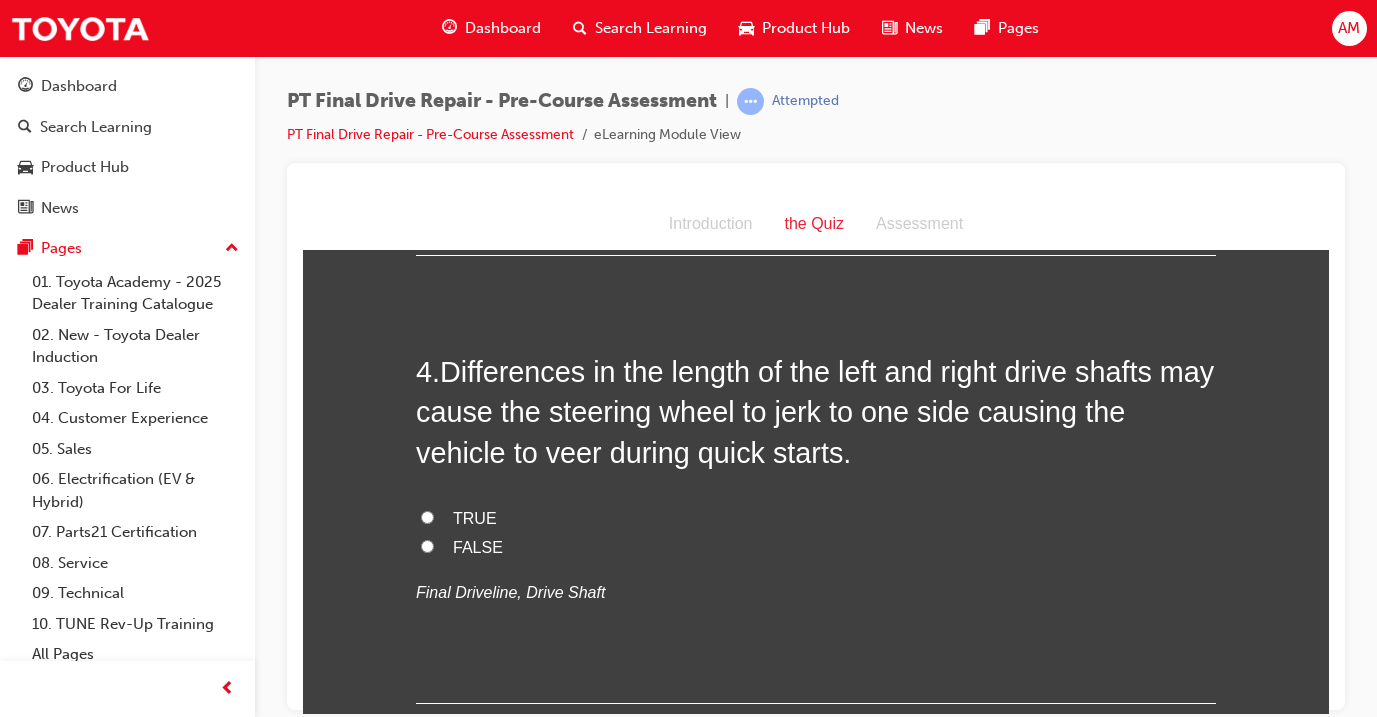 scroll, scrollTop: 1289, scrollLeft: 0, axis: vertical 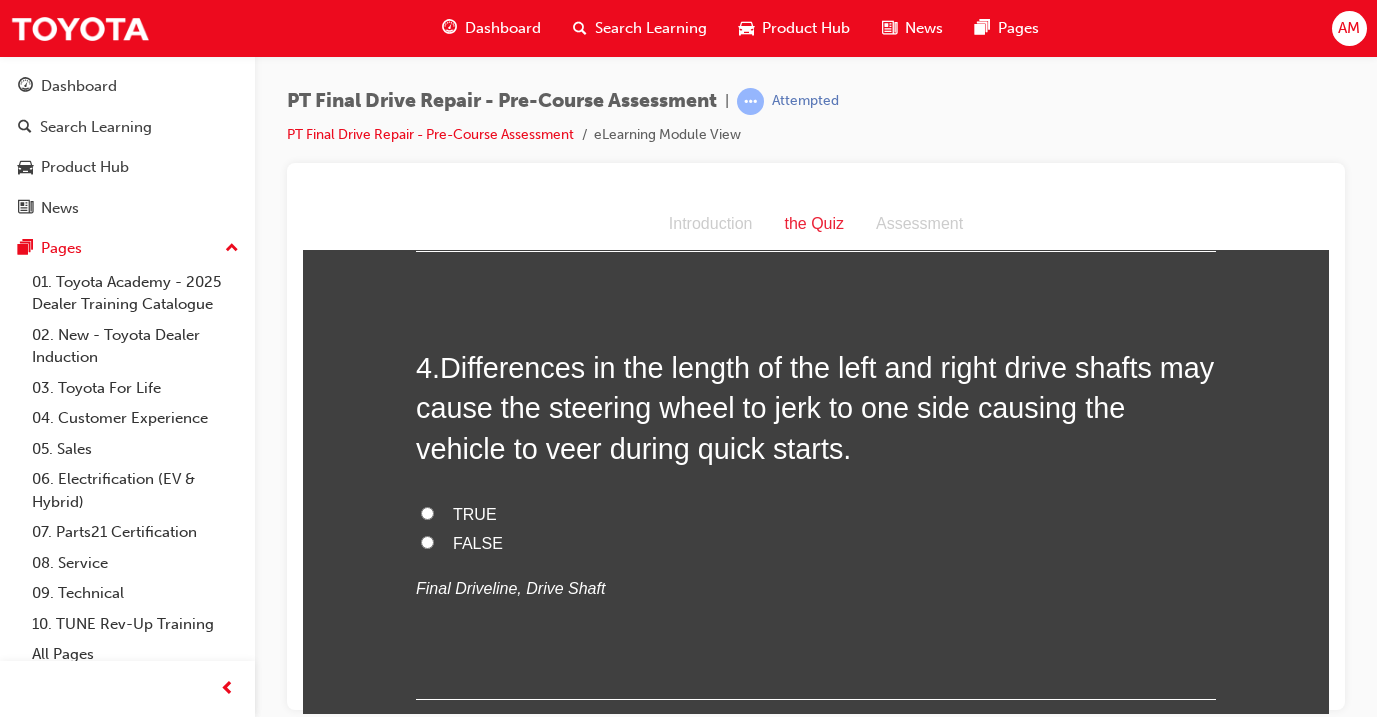 click on "TRUE" at bounding box center [816, 514] 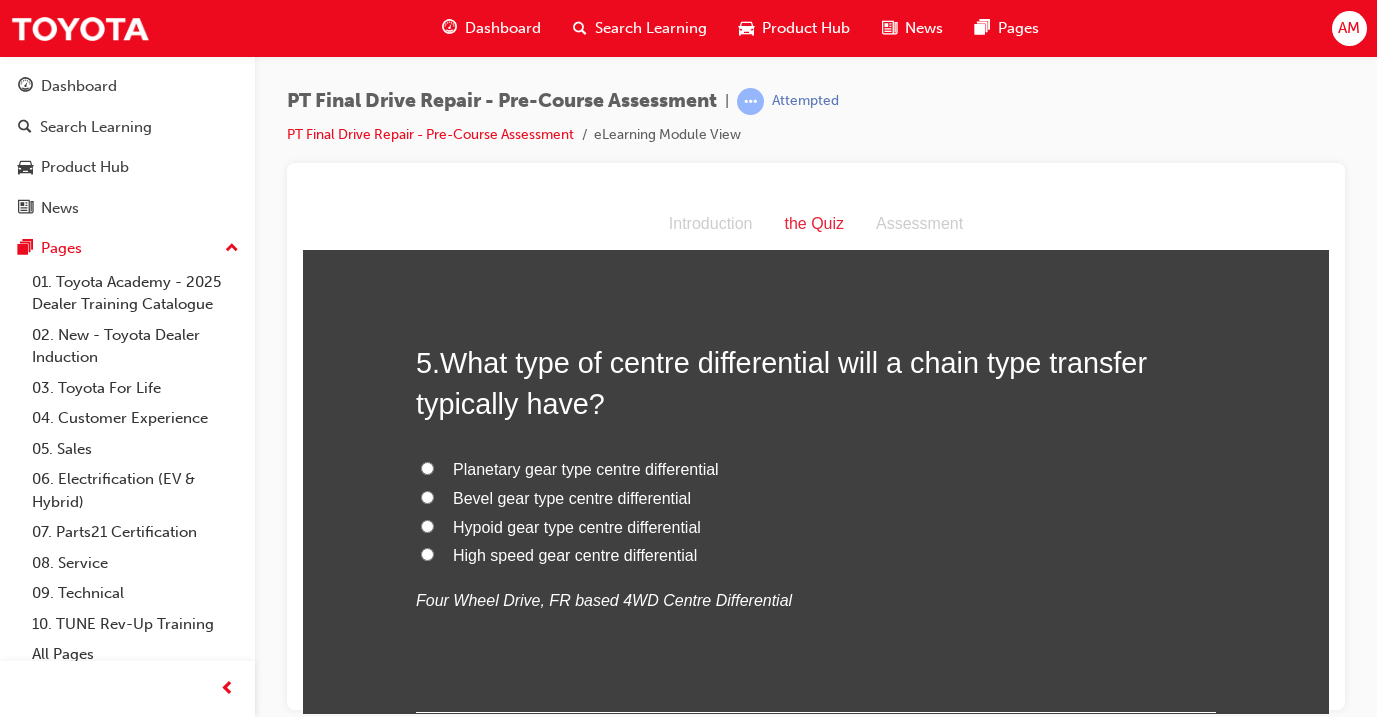 scroll, scrollTop: 1745, scrollLeft: 0, axis: vertical 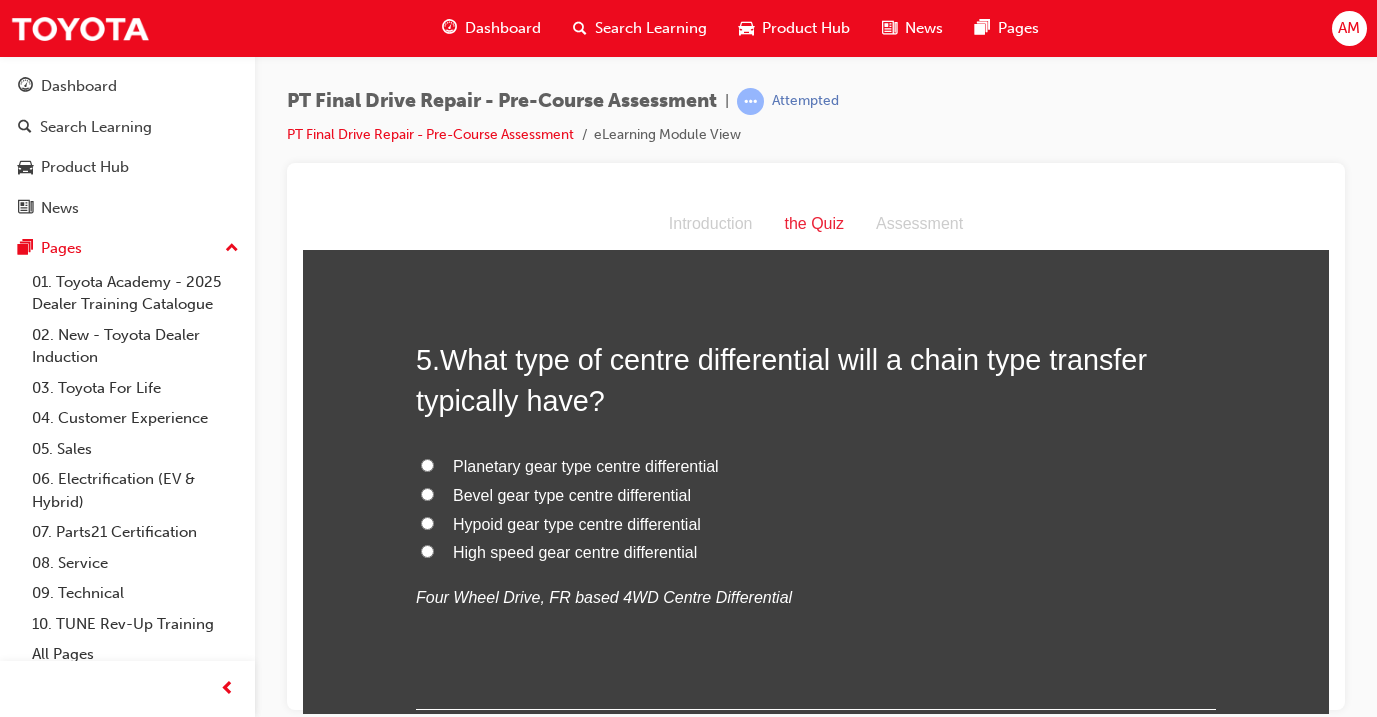 click on "Planetary gear type centre differential" at bounding box center [586, 465] 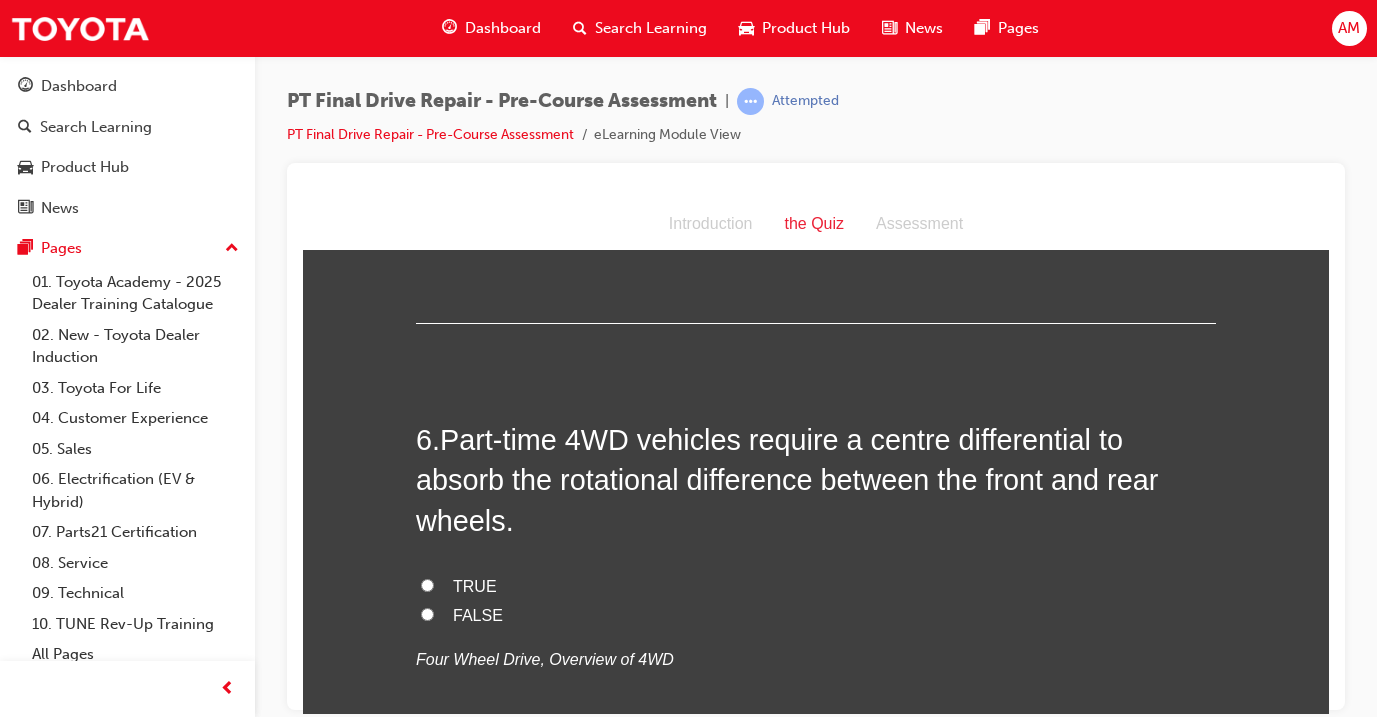 scroll, scrollTop: 2137, scrollLeft: 0, axis: vertical 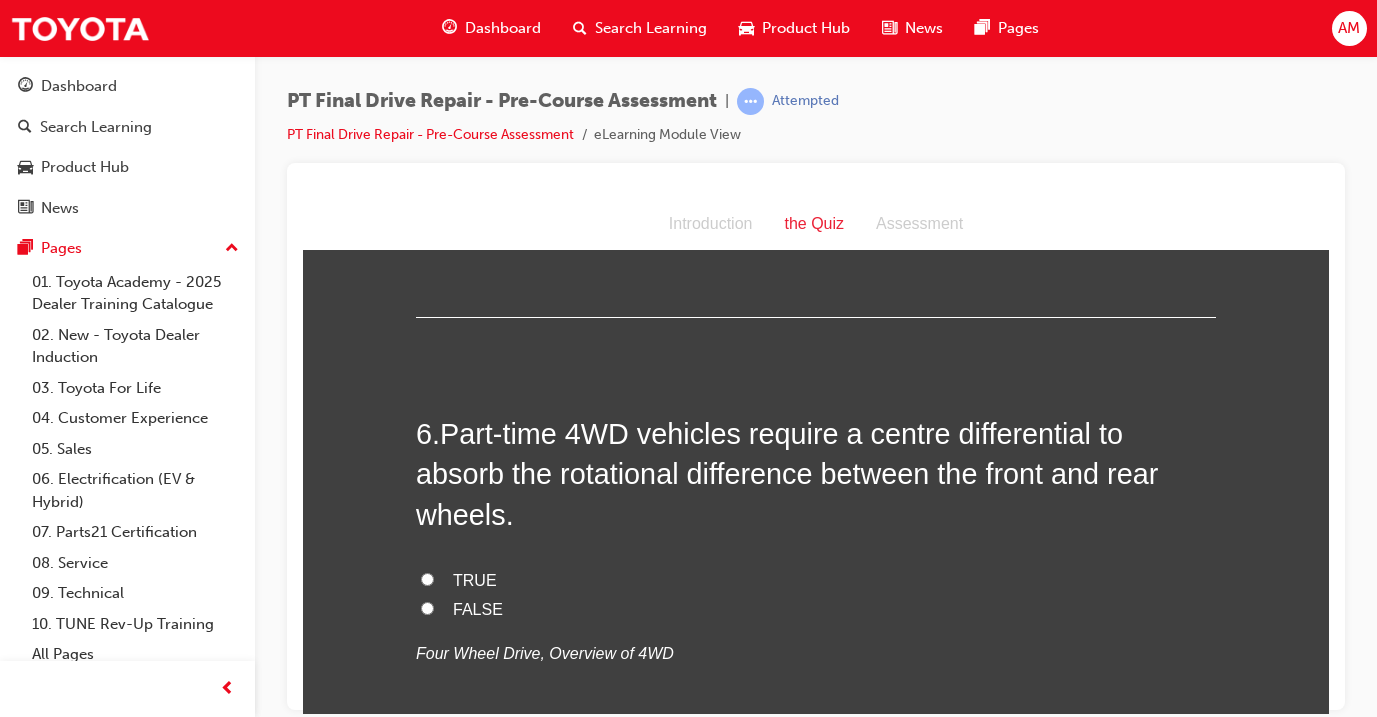 click on "FALSE" at bounding box center (478, 608) 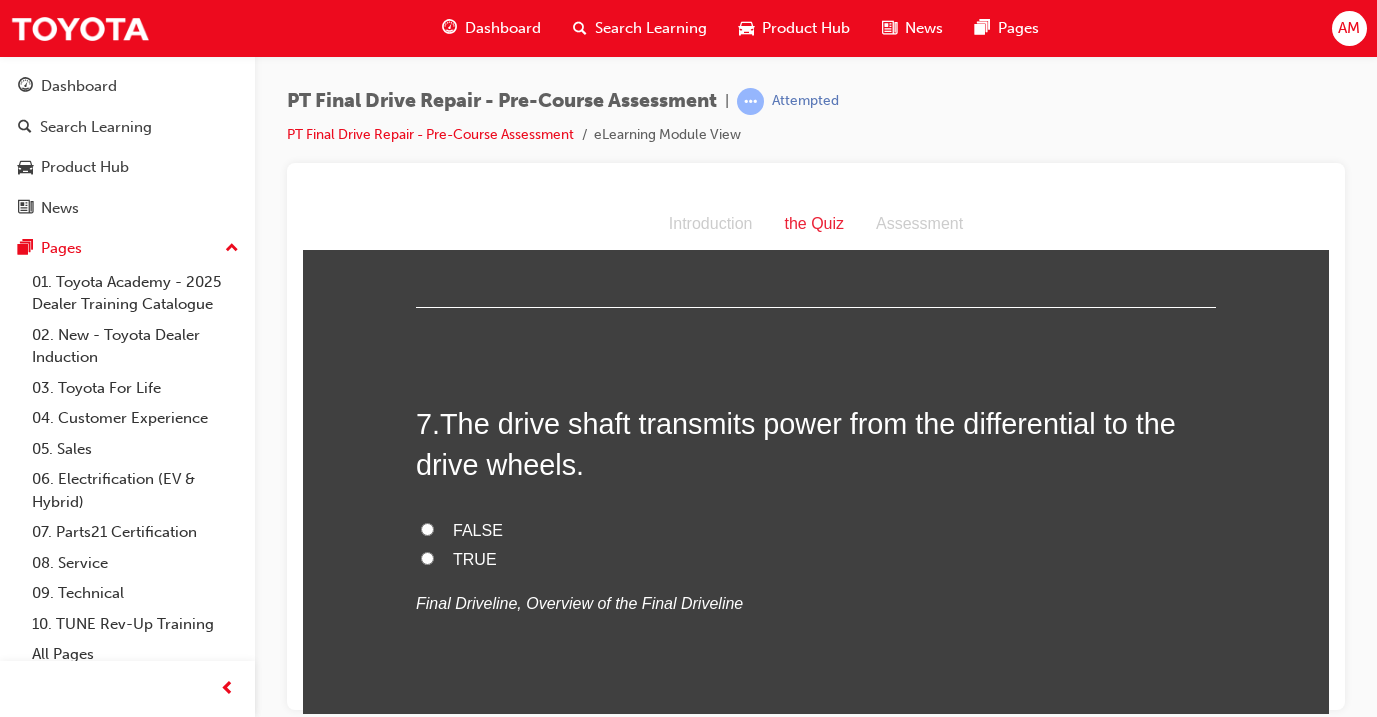 scroll, scrollTop: 2602, scrollLeft: 0, axis: vertical 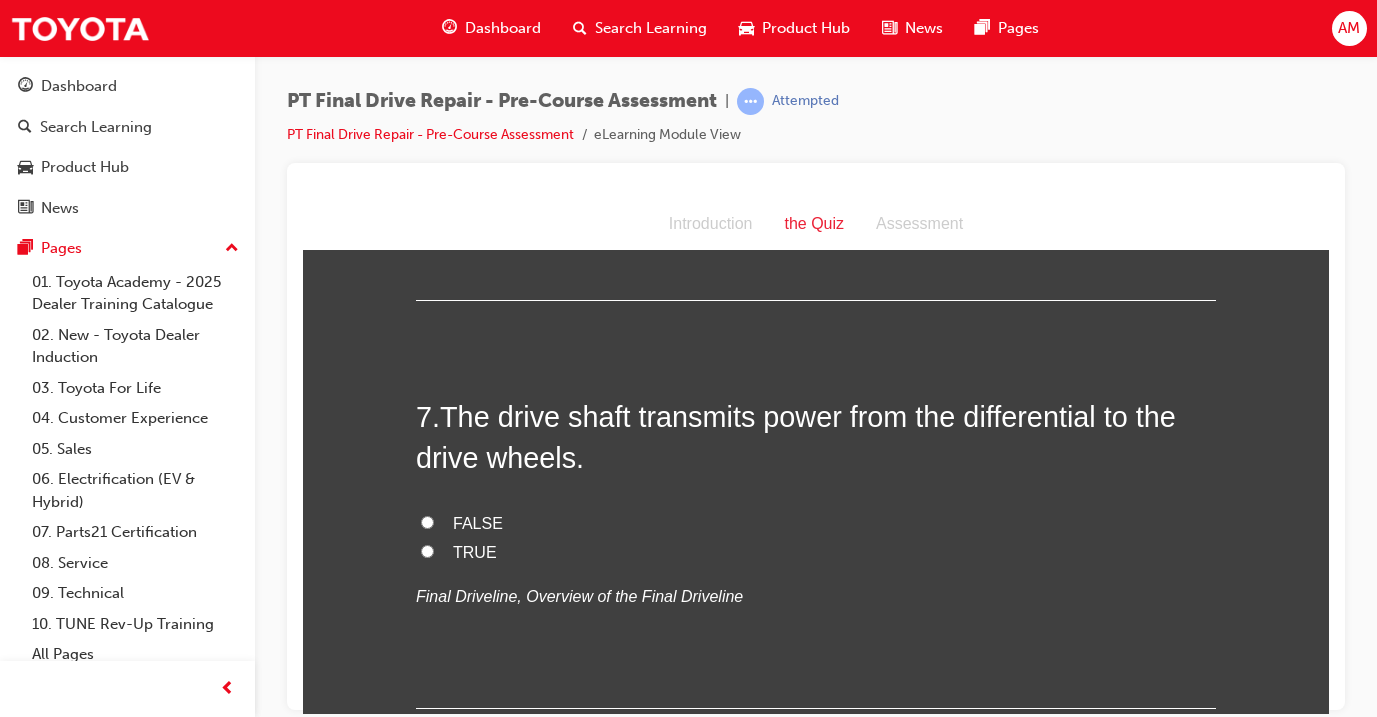 click on "TRUE" at bounding box center (475, 551) 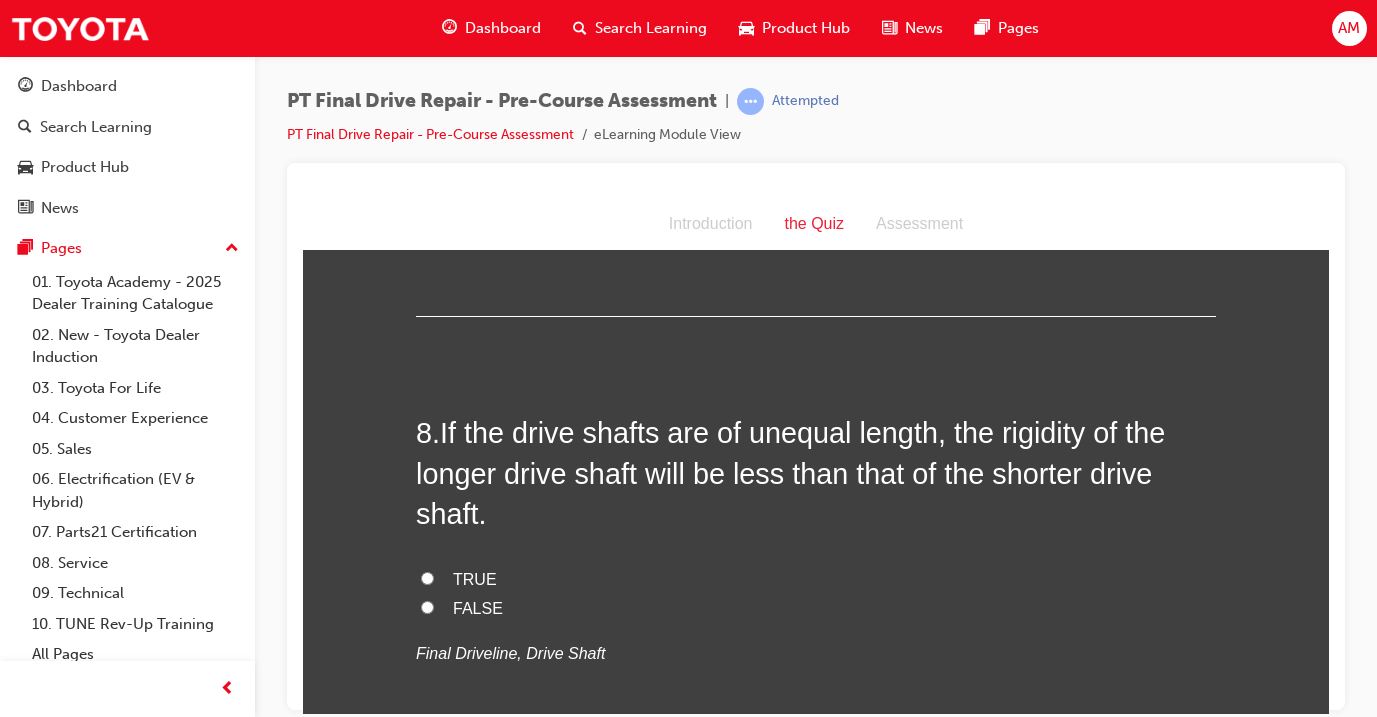scroll, scrollTop: 3002, scrollLeft: 0, axis: vertical 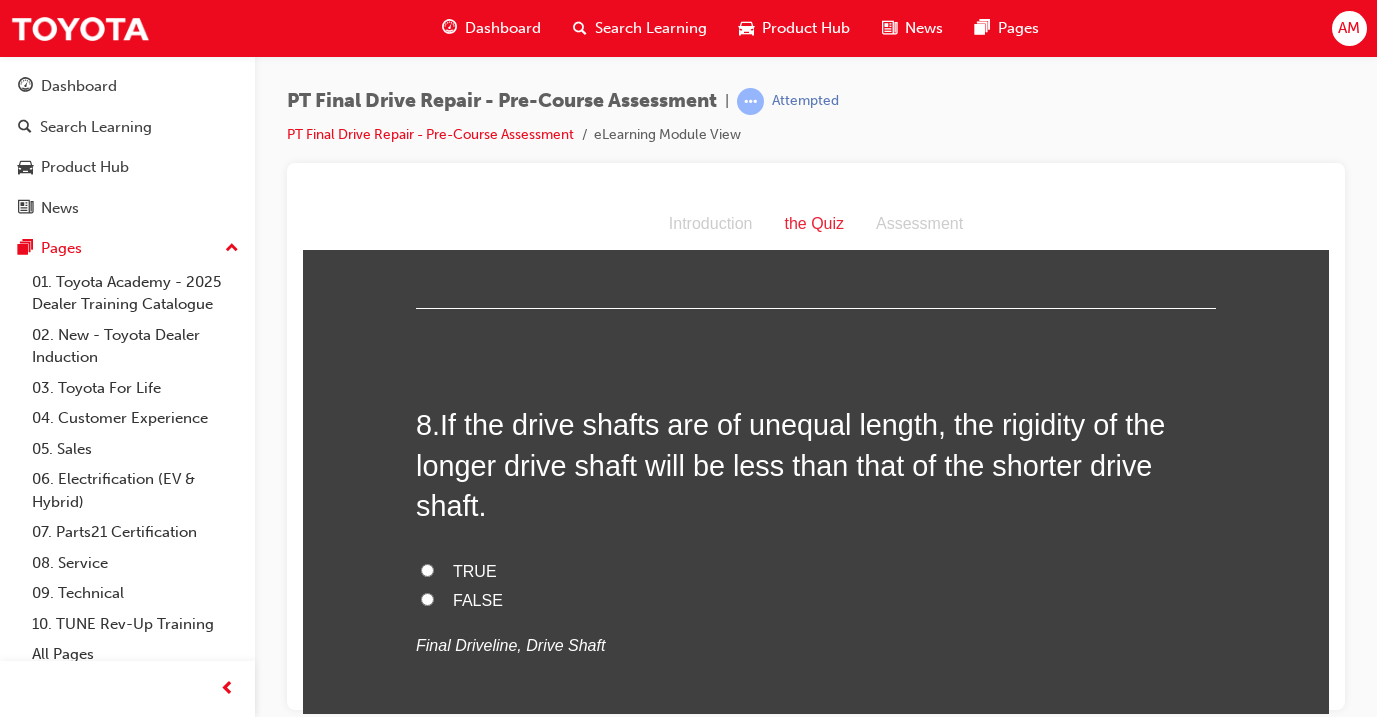 click on "TRUE" at bounding box center [475, 570] 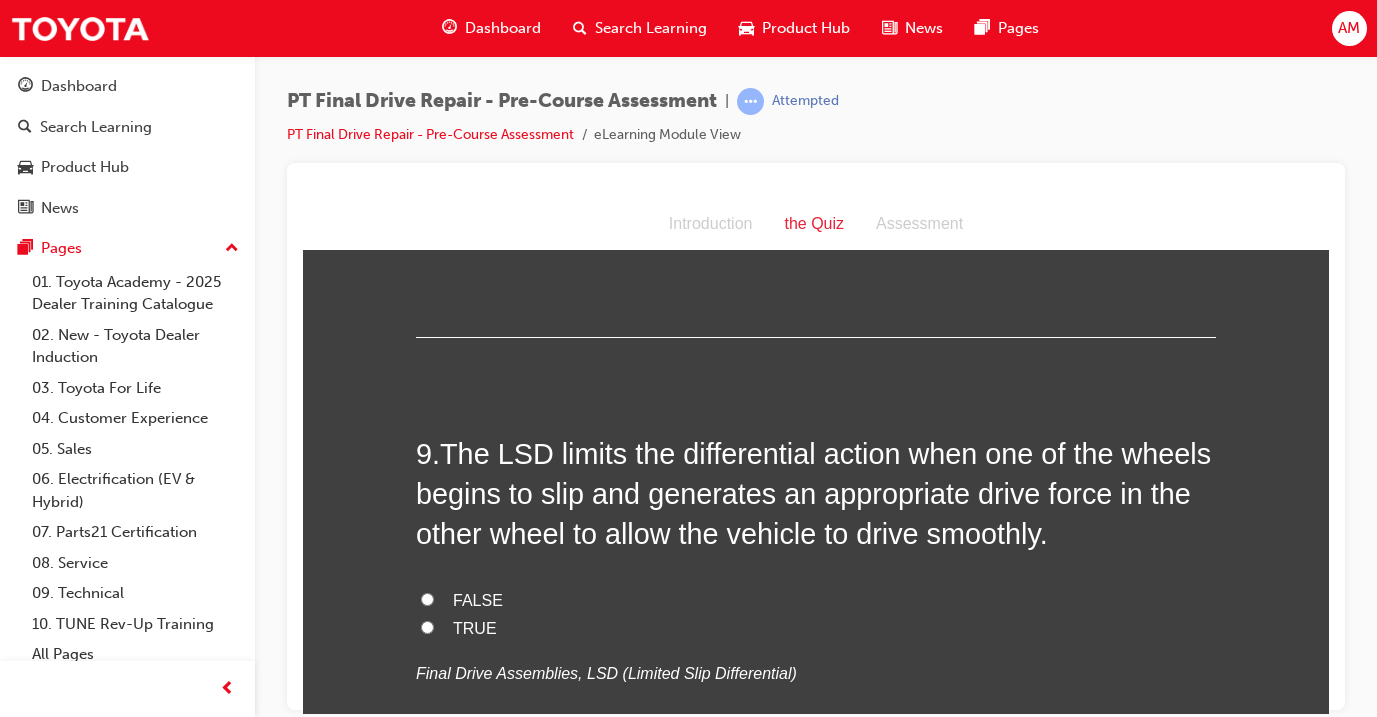 scroll, scrollTop: 3437, scrollLeft: 0, axis: vertical 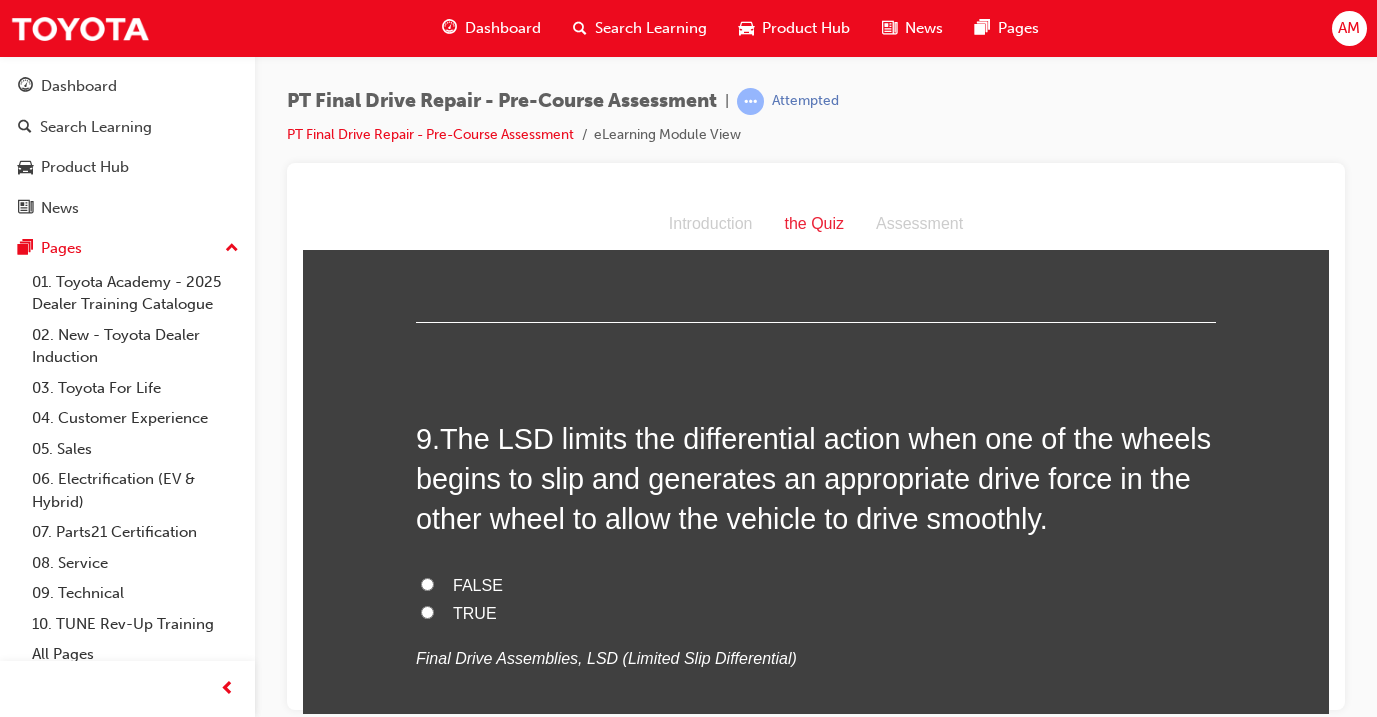 click on "TRUE" at bounding box center [816, 613] 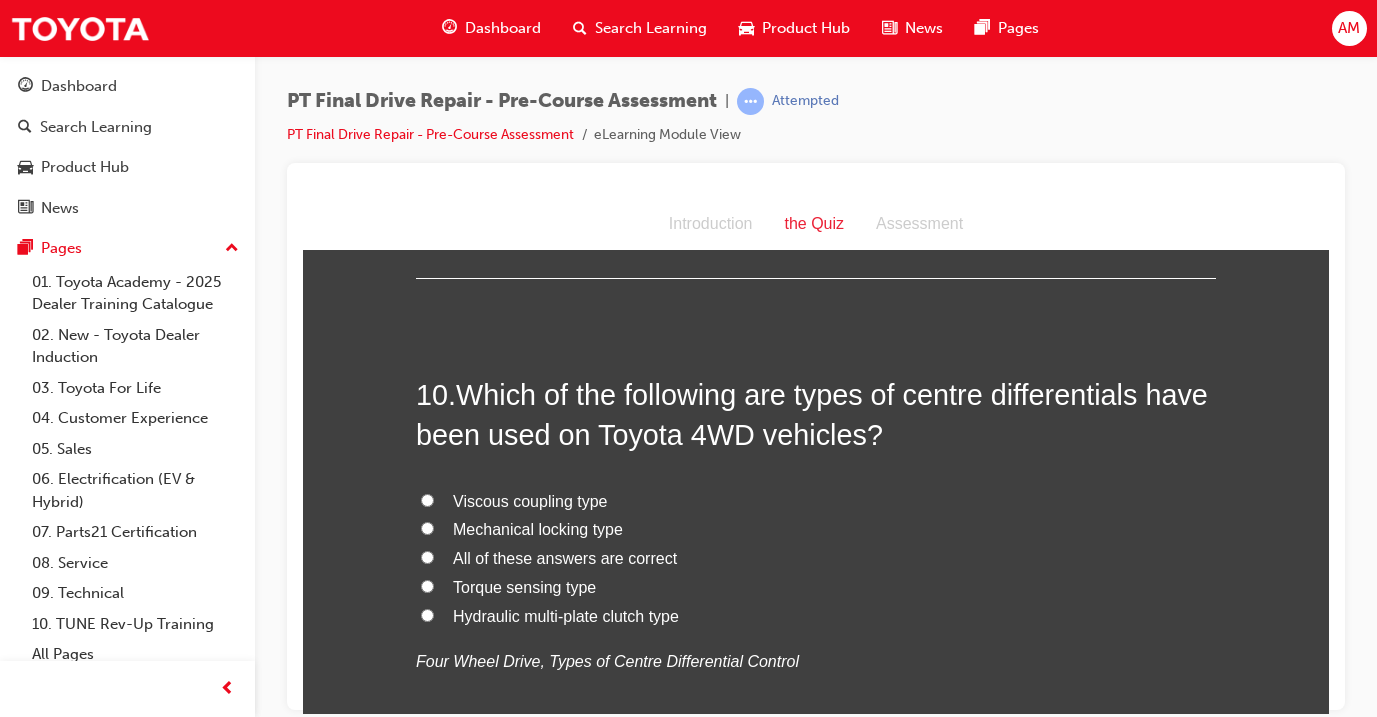 scroll, scrollTop: 3931, scrollLeft: 0, axis: vertical 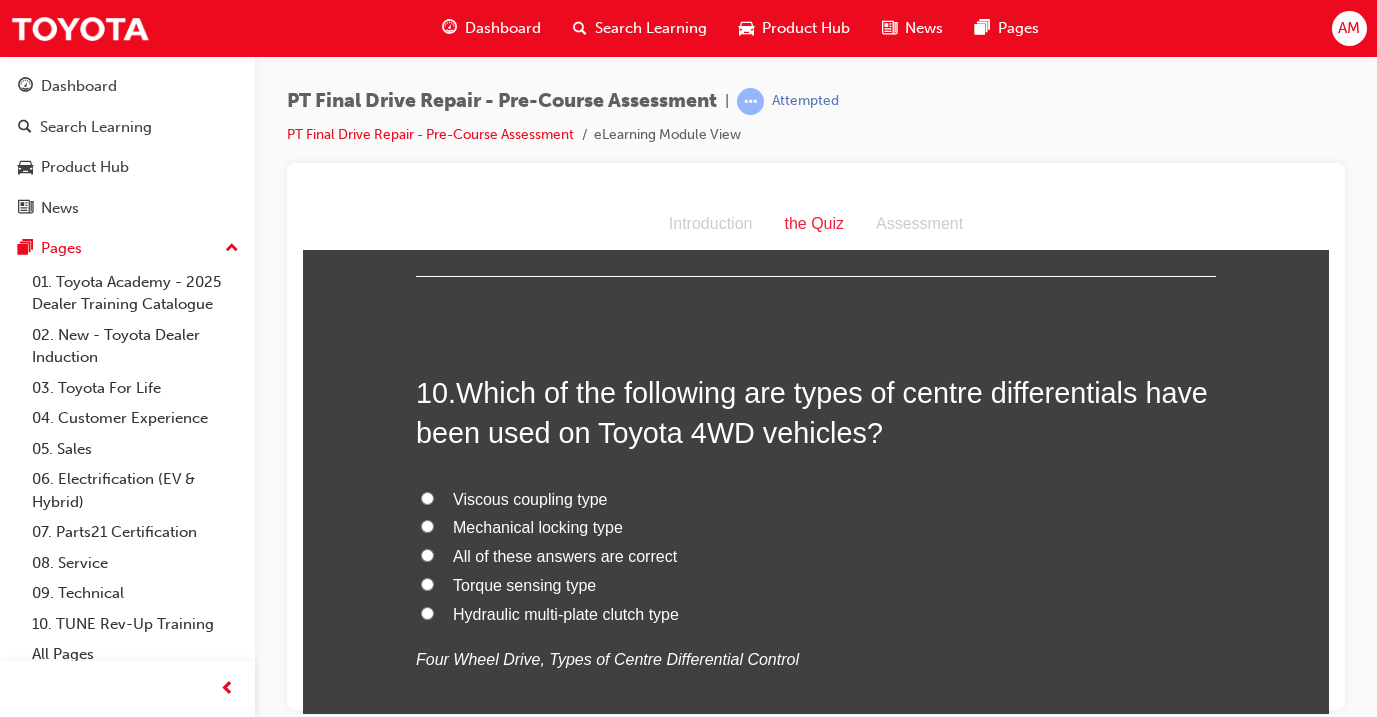 click on "All of these answers are correct" at bounding box center [565, 555] 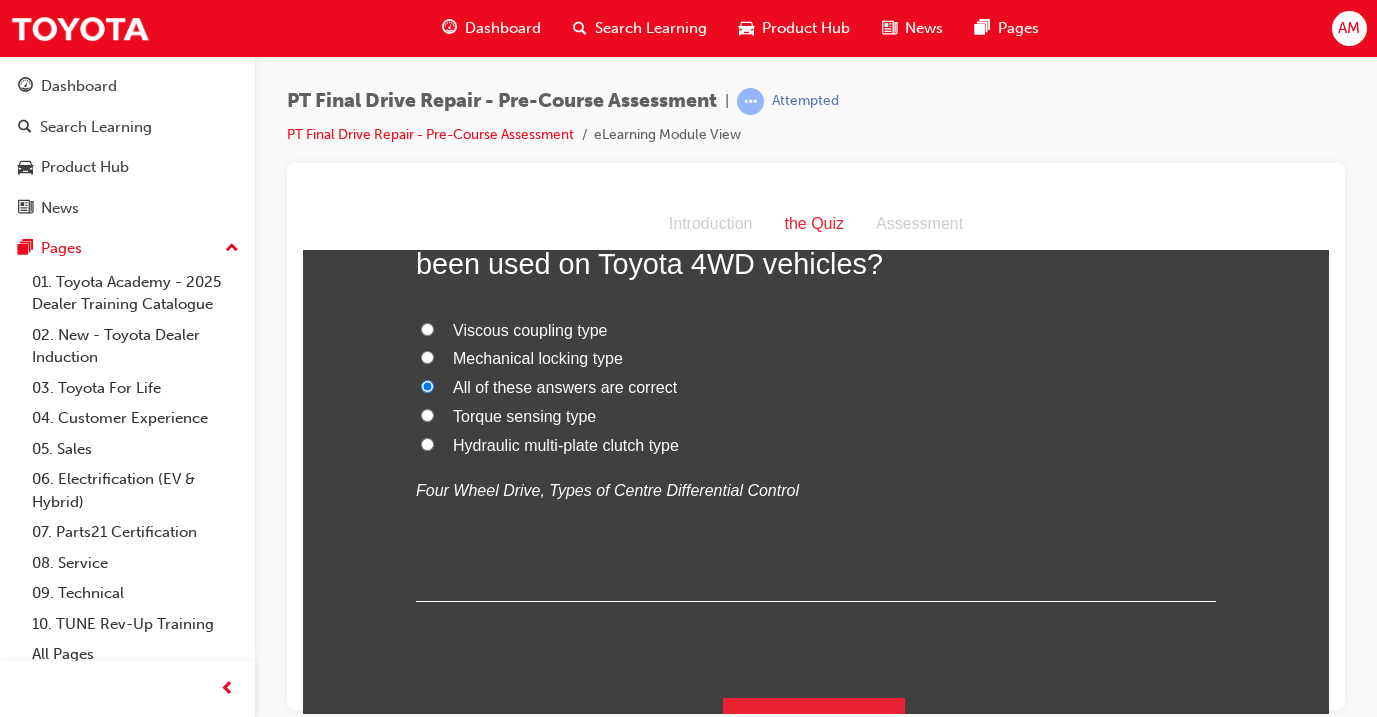 scroll, scrollTop: 4099, scrollLeft: 0, axis: vertical 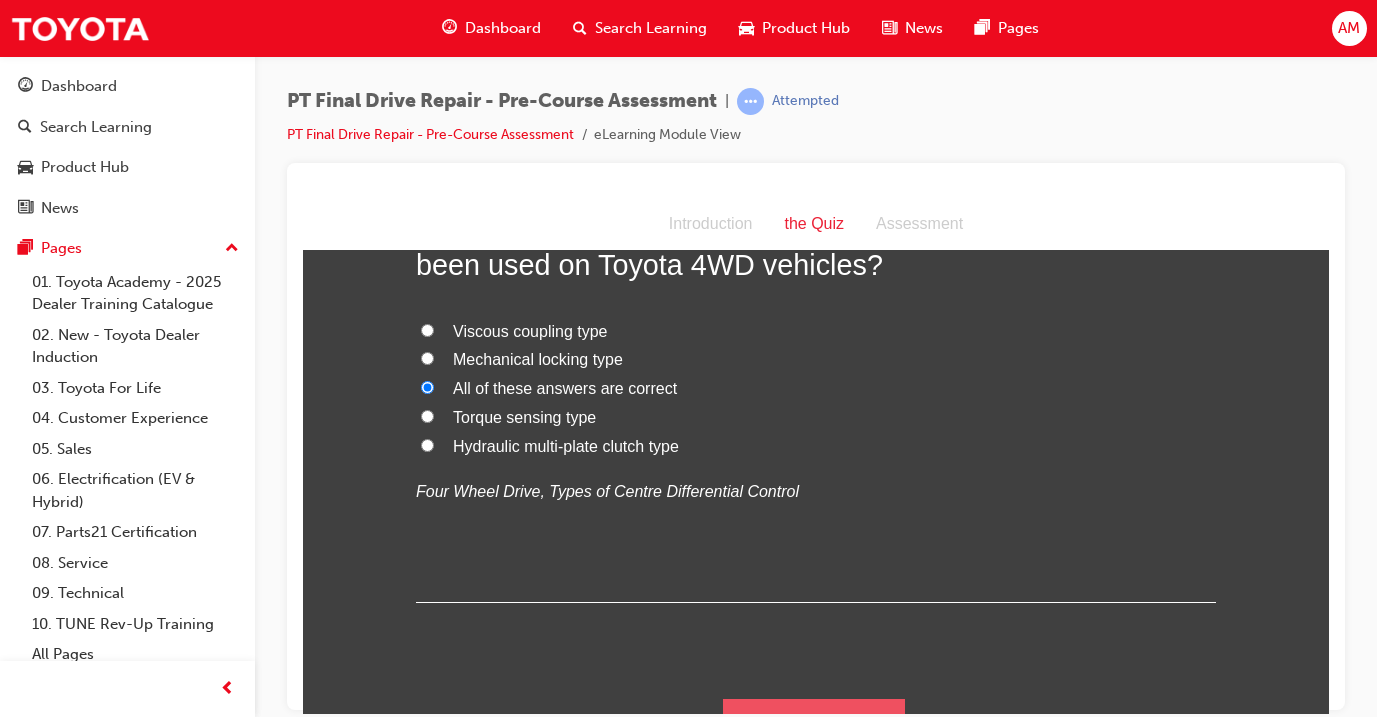 click on "Submit Answers" at bounding box center (814, 726) 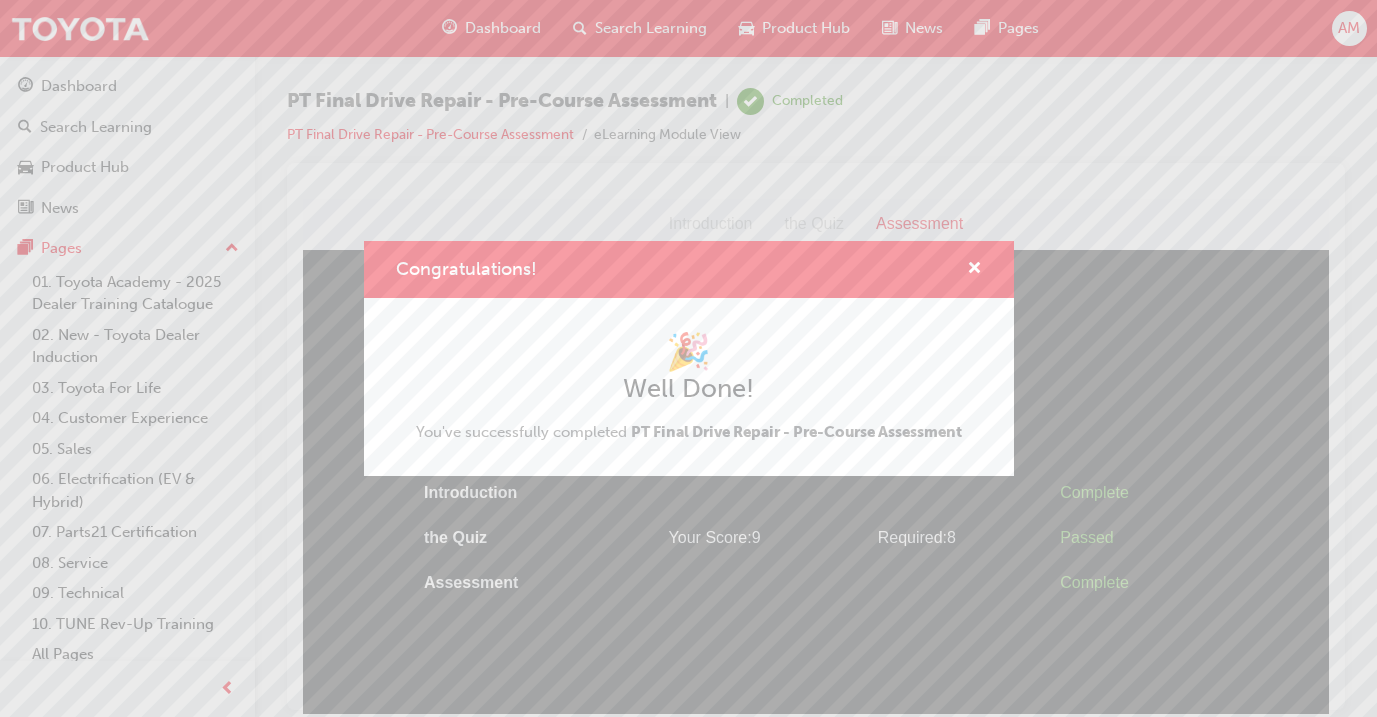scroll, scrollTop: 0, scrollLeft: 0, axis: both 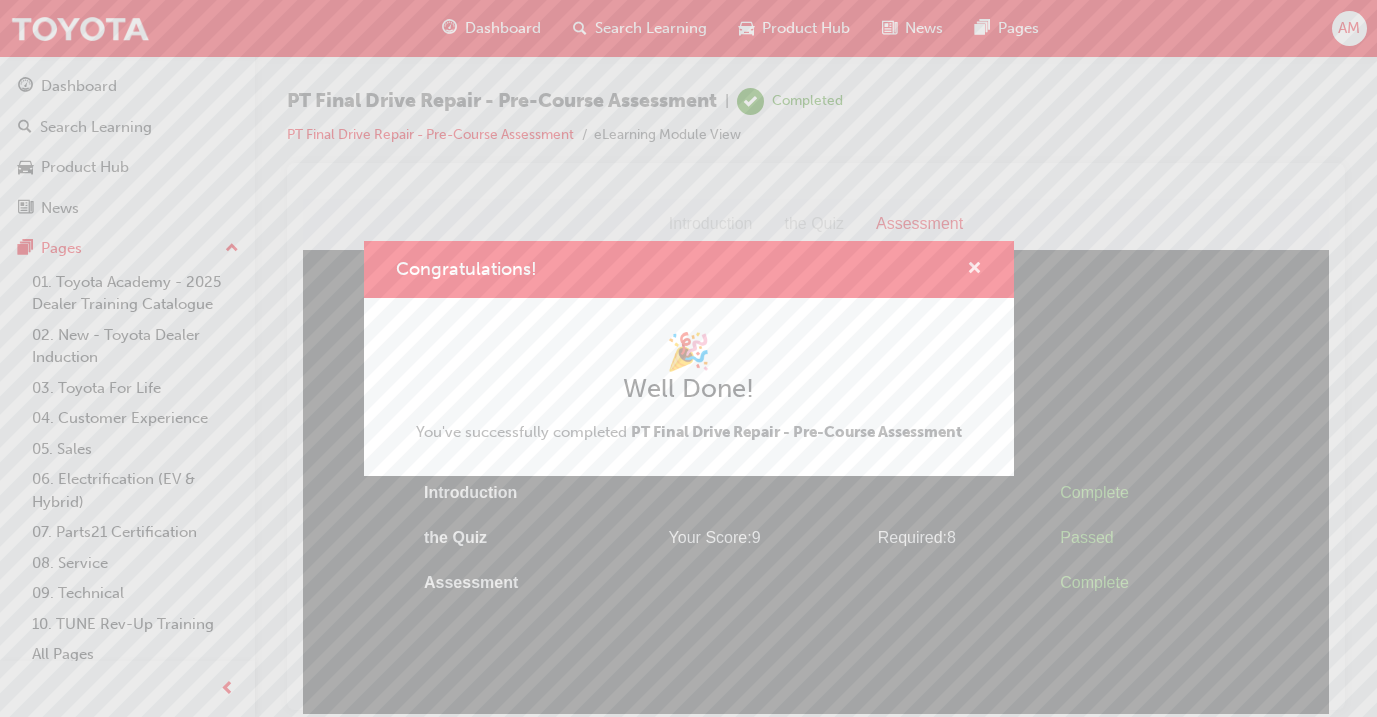 click at bounding box center (974, 270) 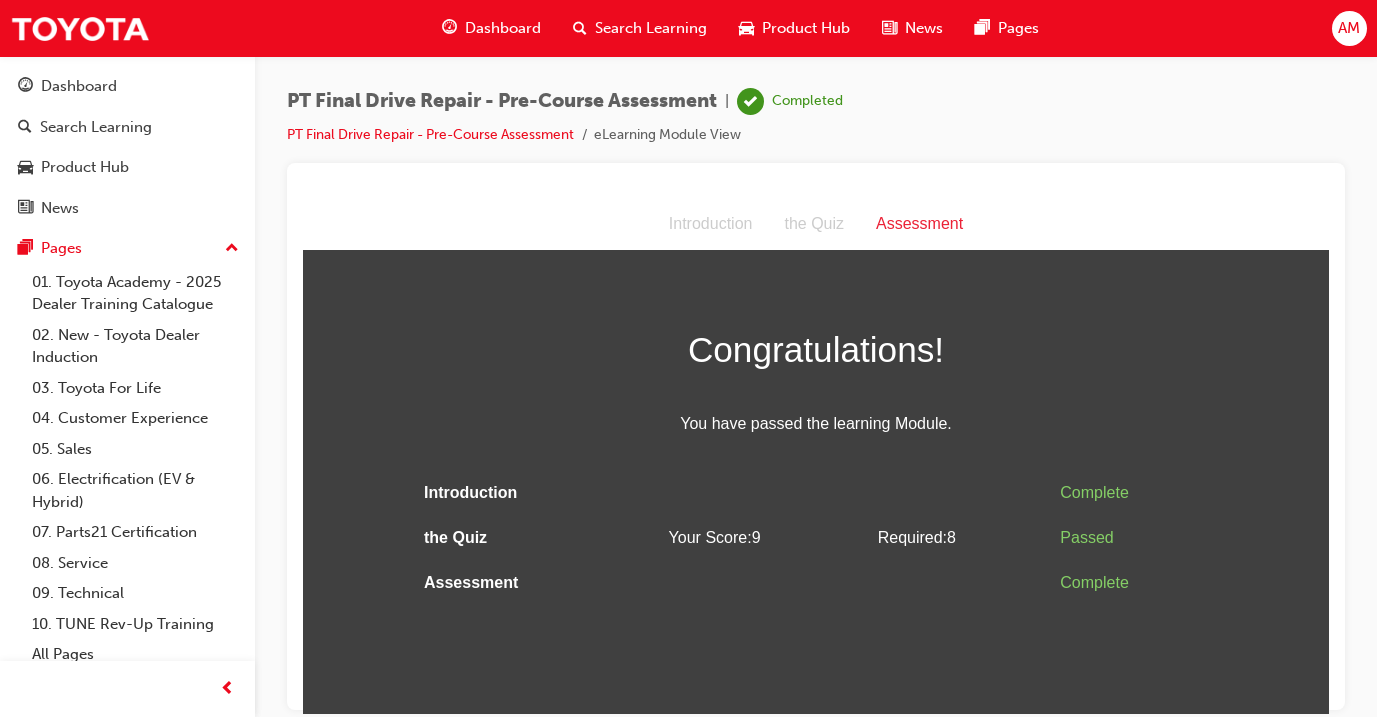 scroll, scrollTop: 0, scrollLeft: 0, axis: both 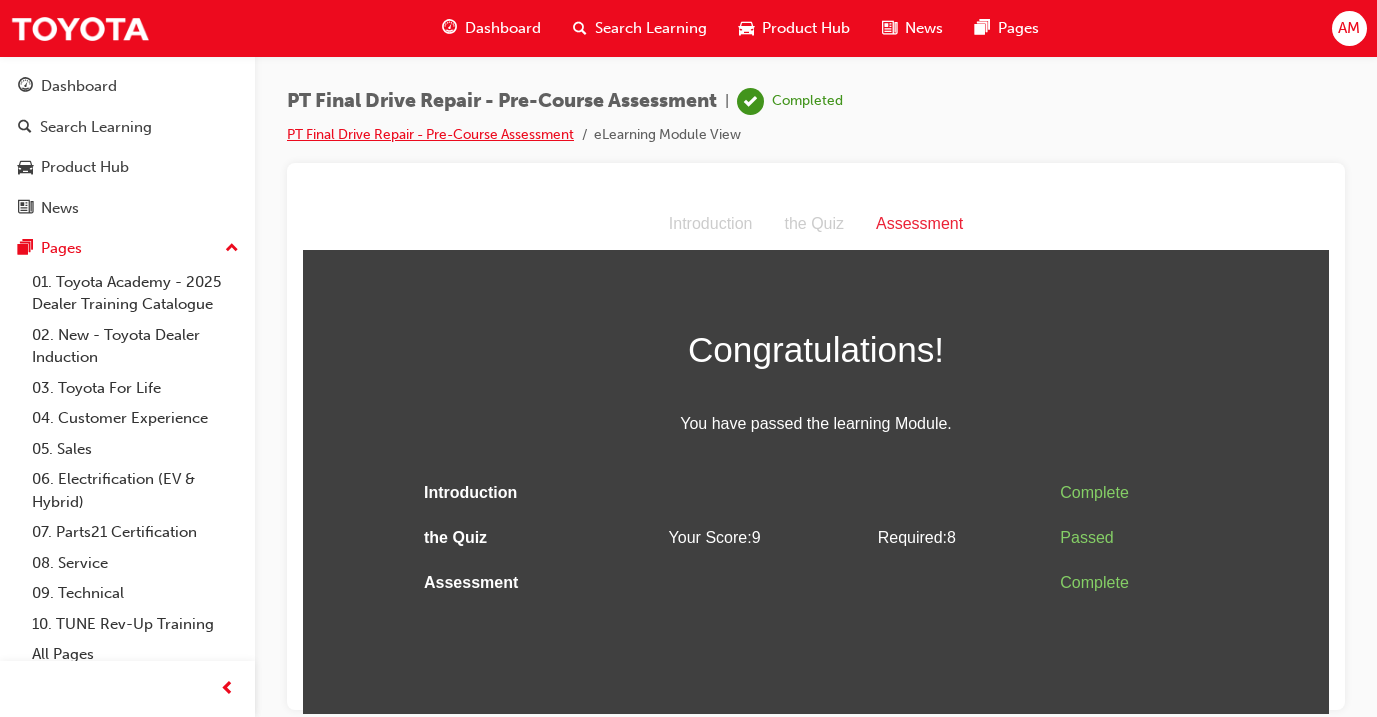 click on "PT Final Drive Repair - Pre-Course Assessment" at bounding box center (430, 134) 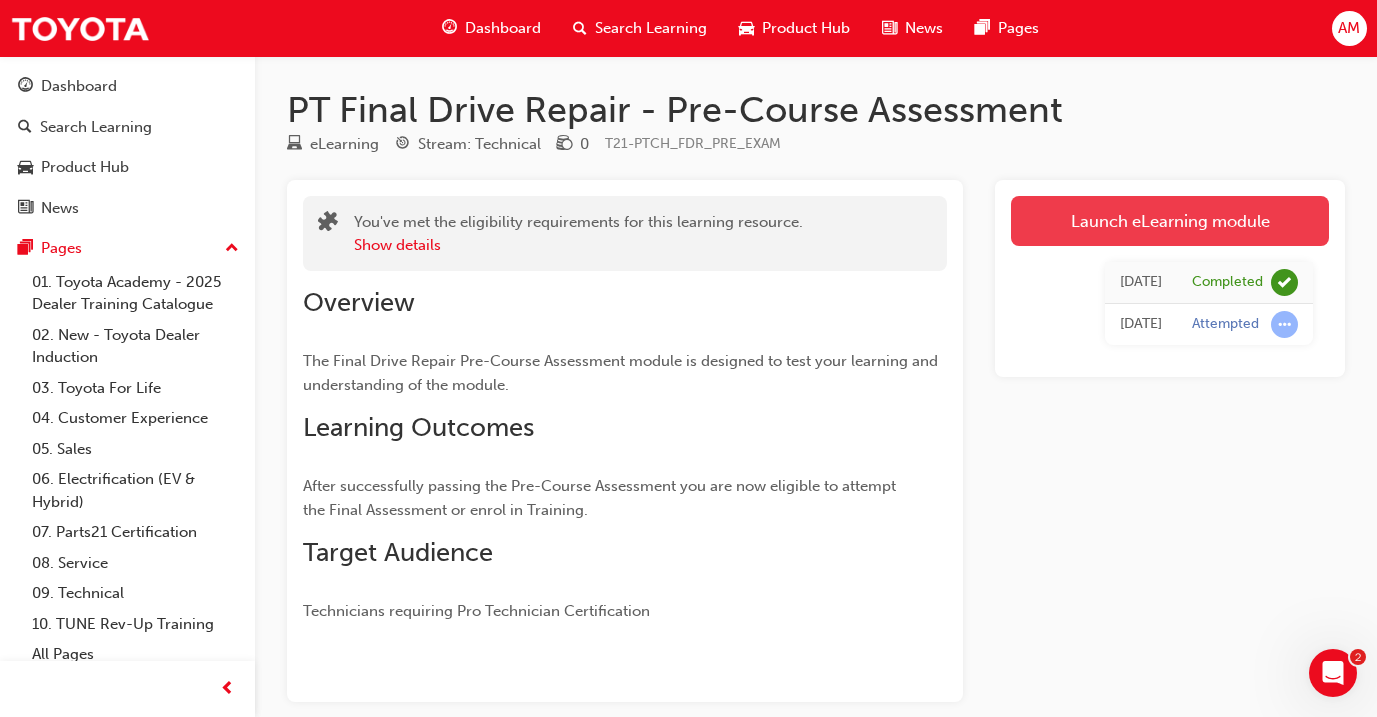 click on "Launch eLearning module" at bounding box center (1170, 221) 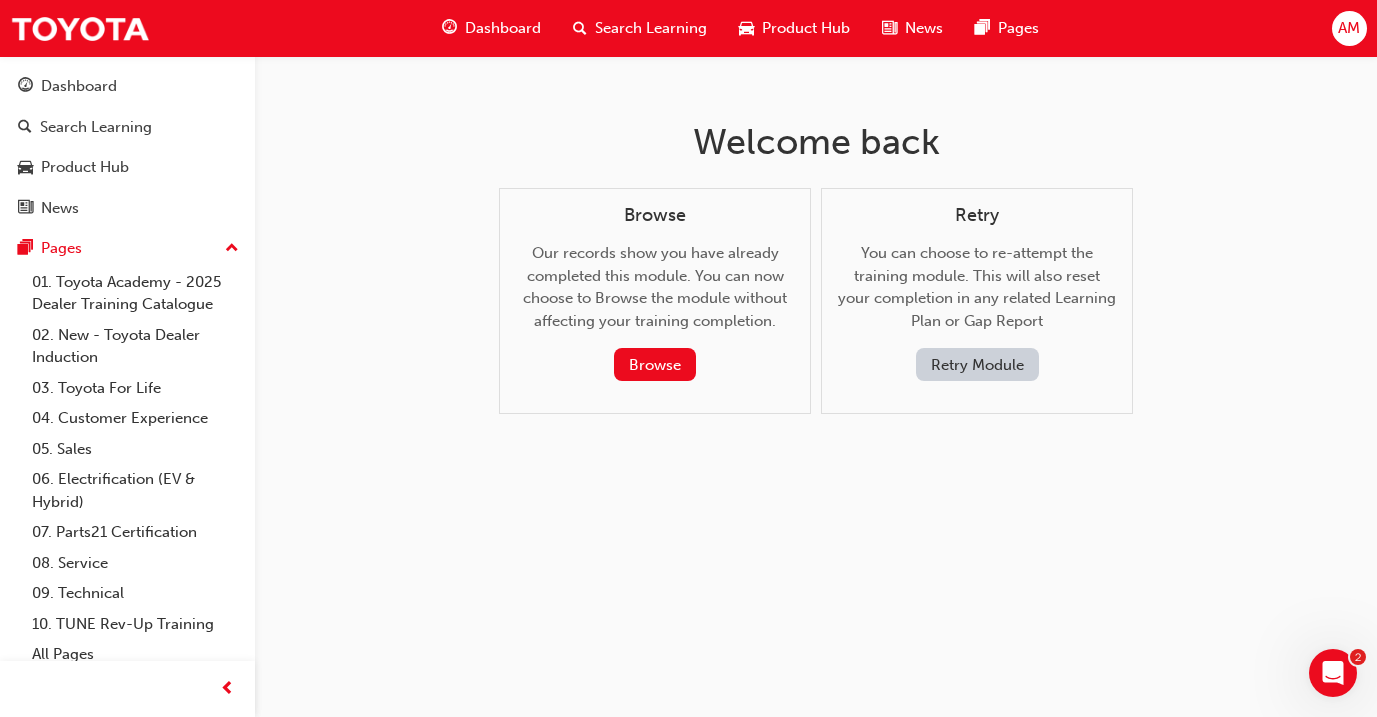 click on "Dashboard" at bounding box center [503, 28] 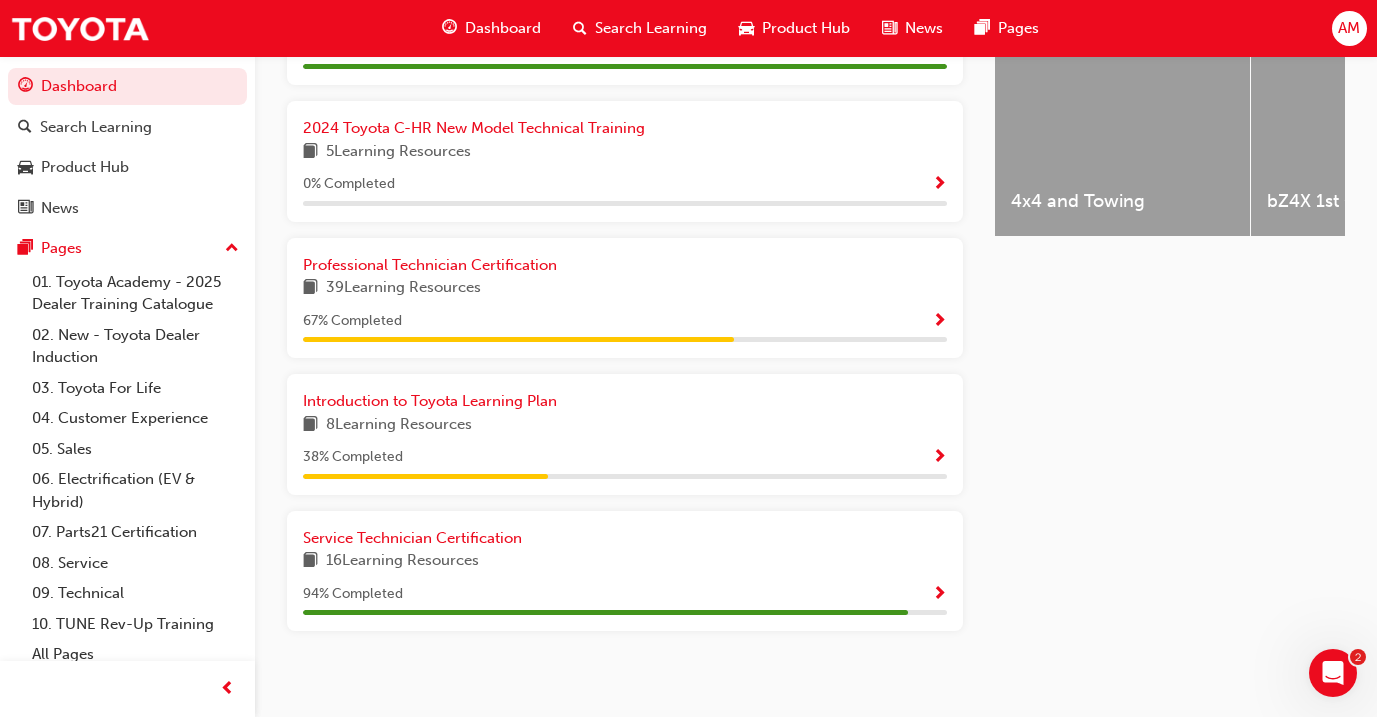 scroll, scrollTop: 856, scrollLeft: 0, axis: vertical 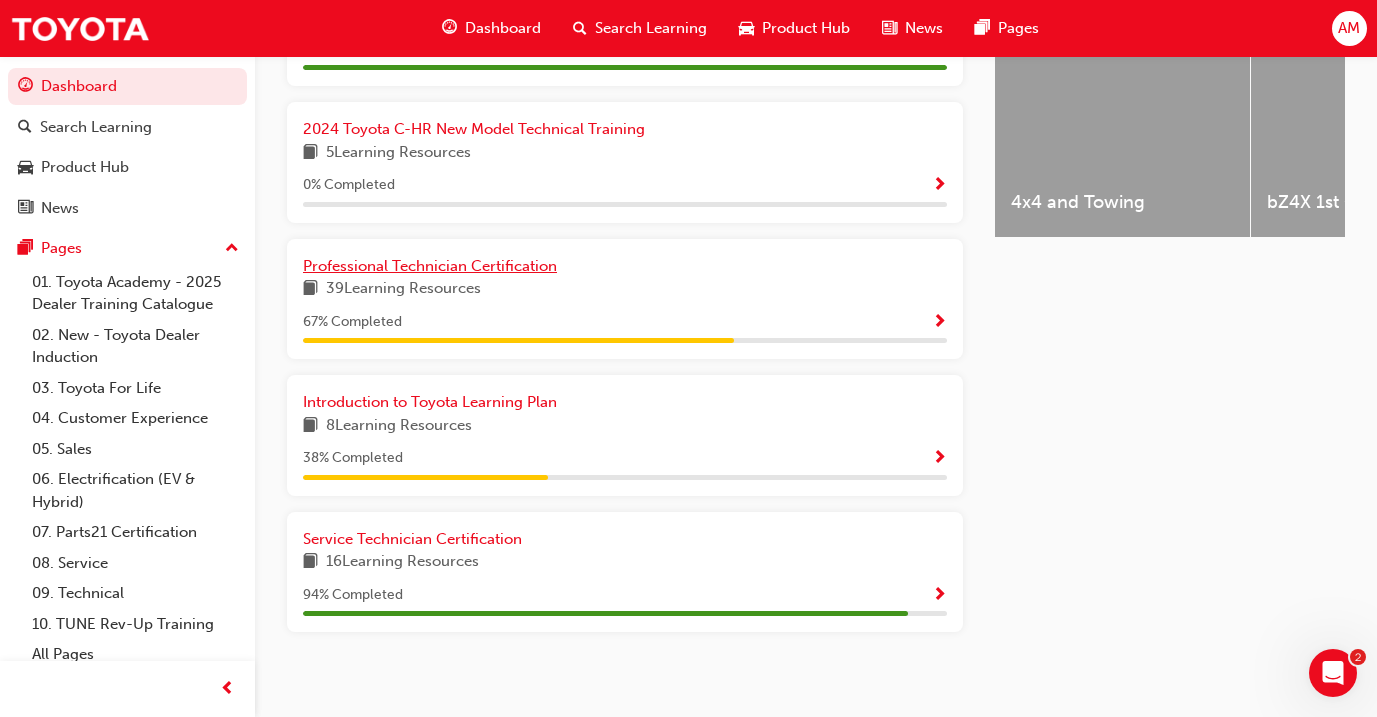click on "Professional Technician Certification" at bounding box center [430, 266] 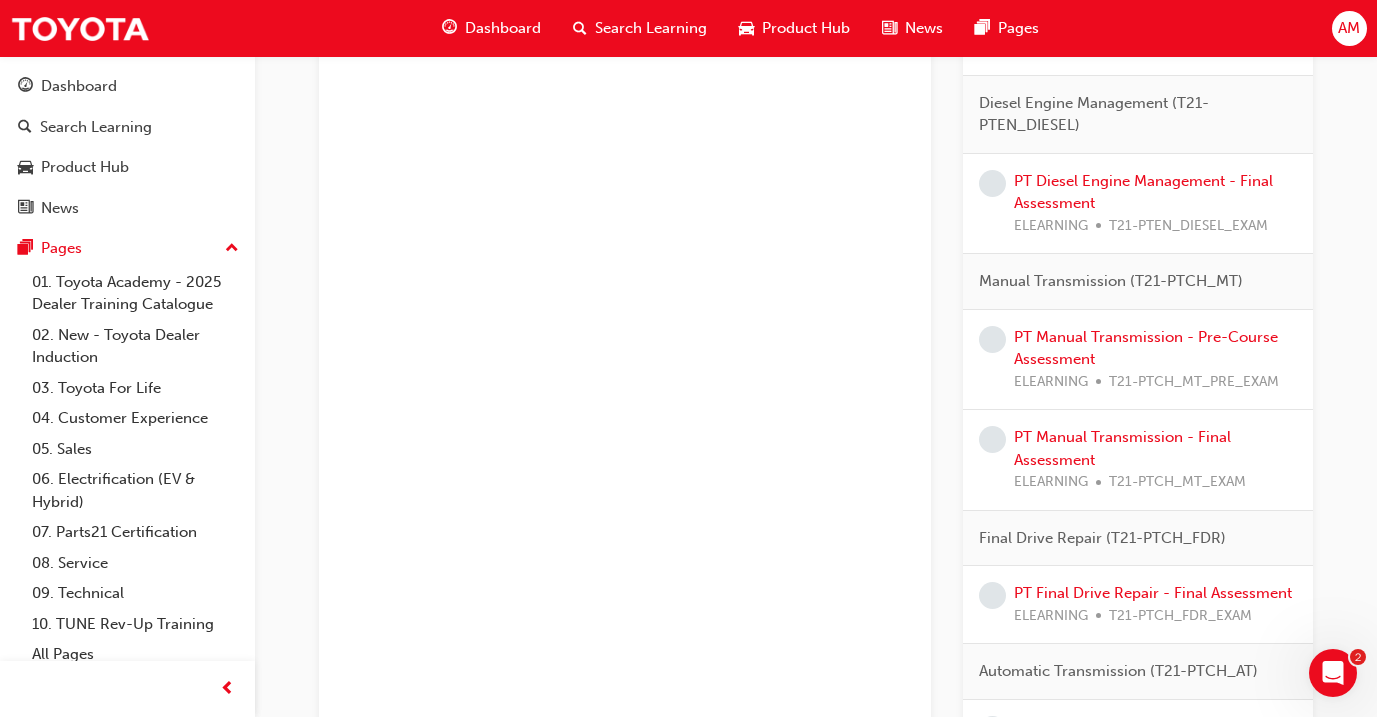 scroll, scrollTop: 1640, scrollLeft: 0, axis: vertical 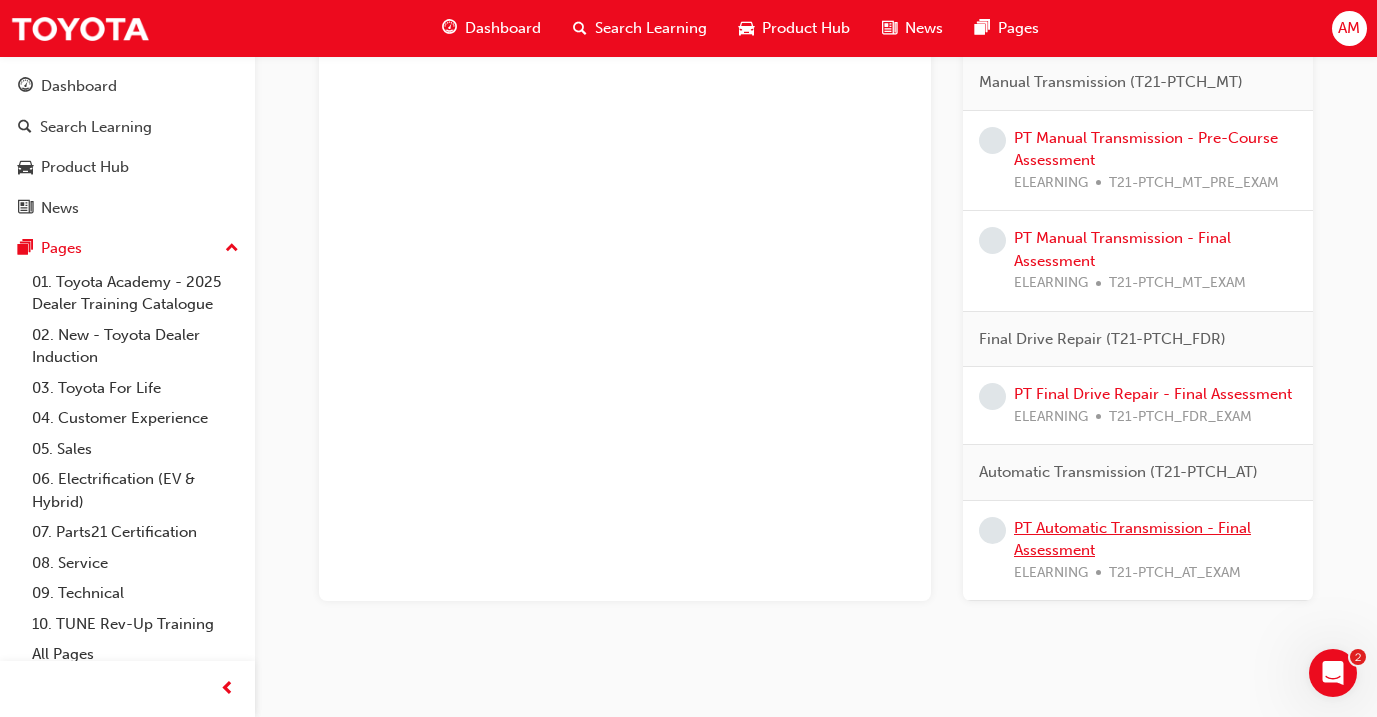 click on "PT Automatic Transmission - Final Assessment" at bounding box center (1132, 539) 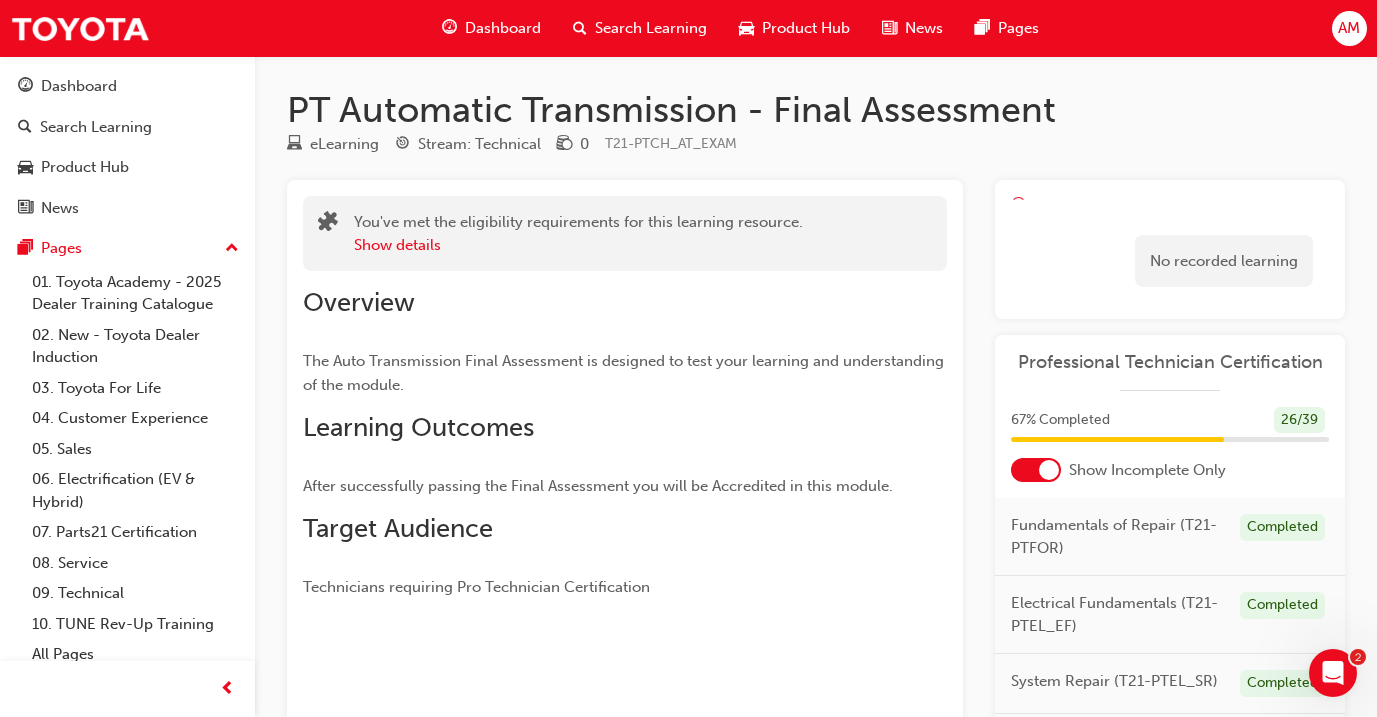 scroll, scrollTop: 0, scrollLeft: 0, axis: both 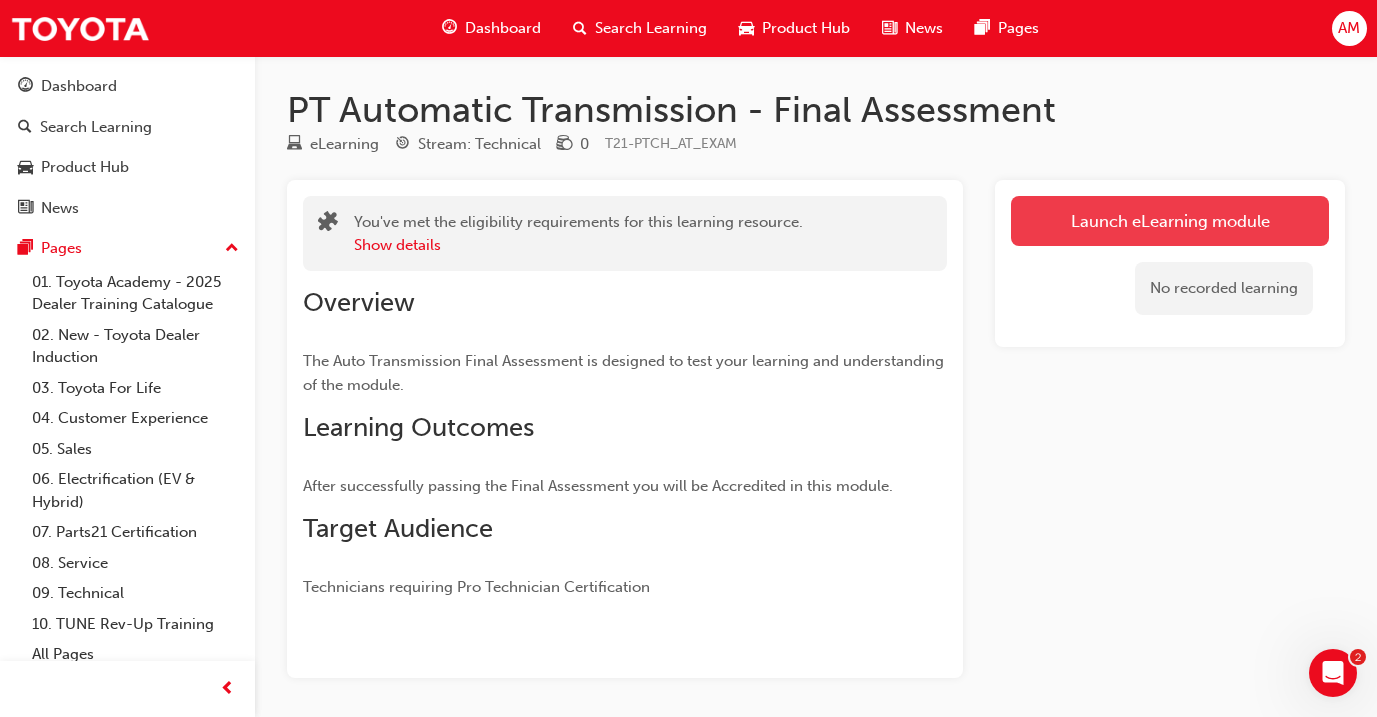 click on "Launch eLearning module" at bounding box center [1170, 221] 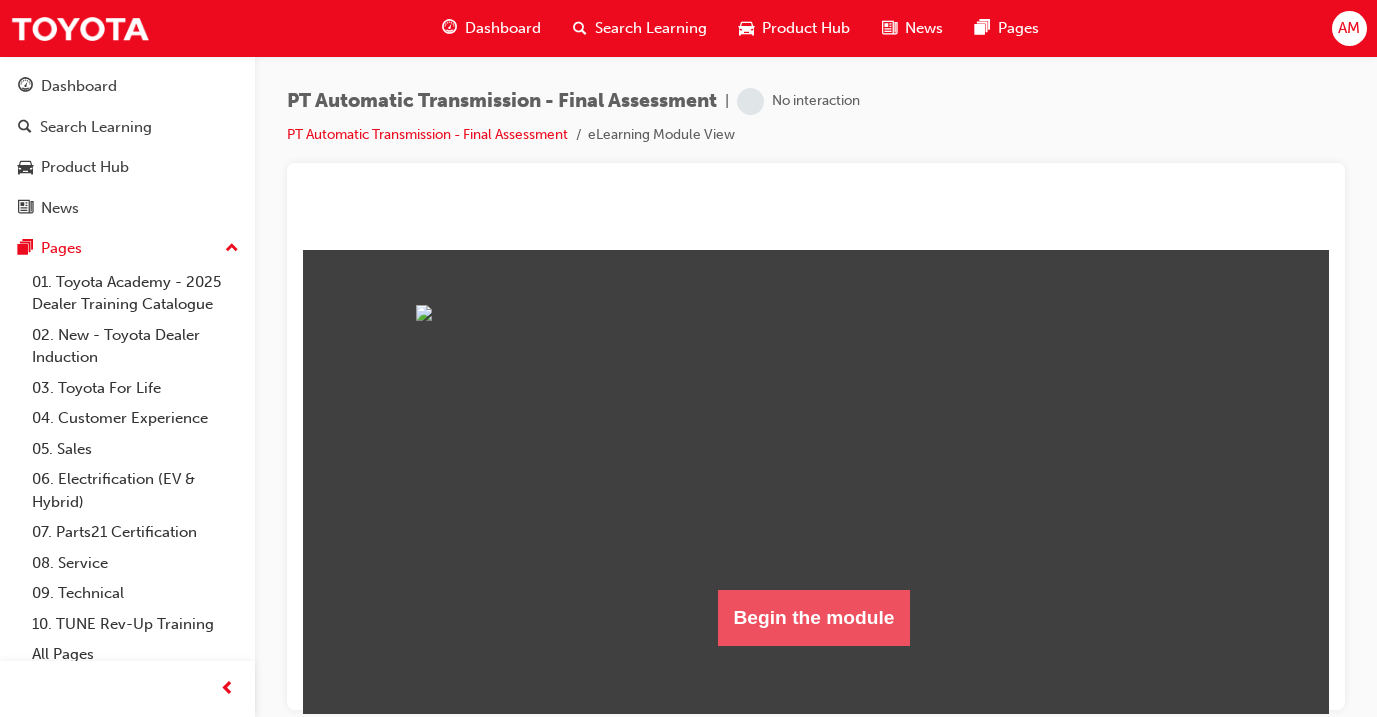 scroll, scrollTop: 148, scrollLeft: 0, axis: vertical 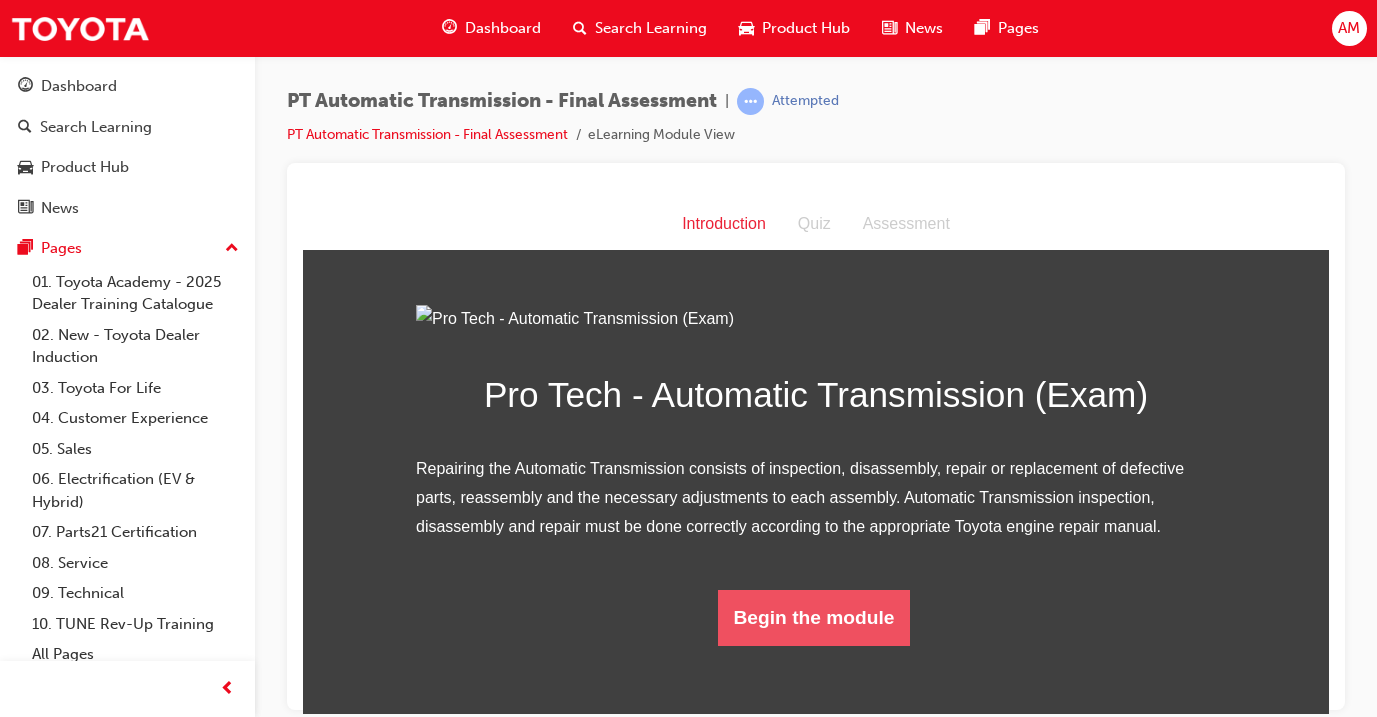 click on "Begin the module" at bounding box center (814, 617) 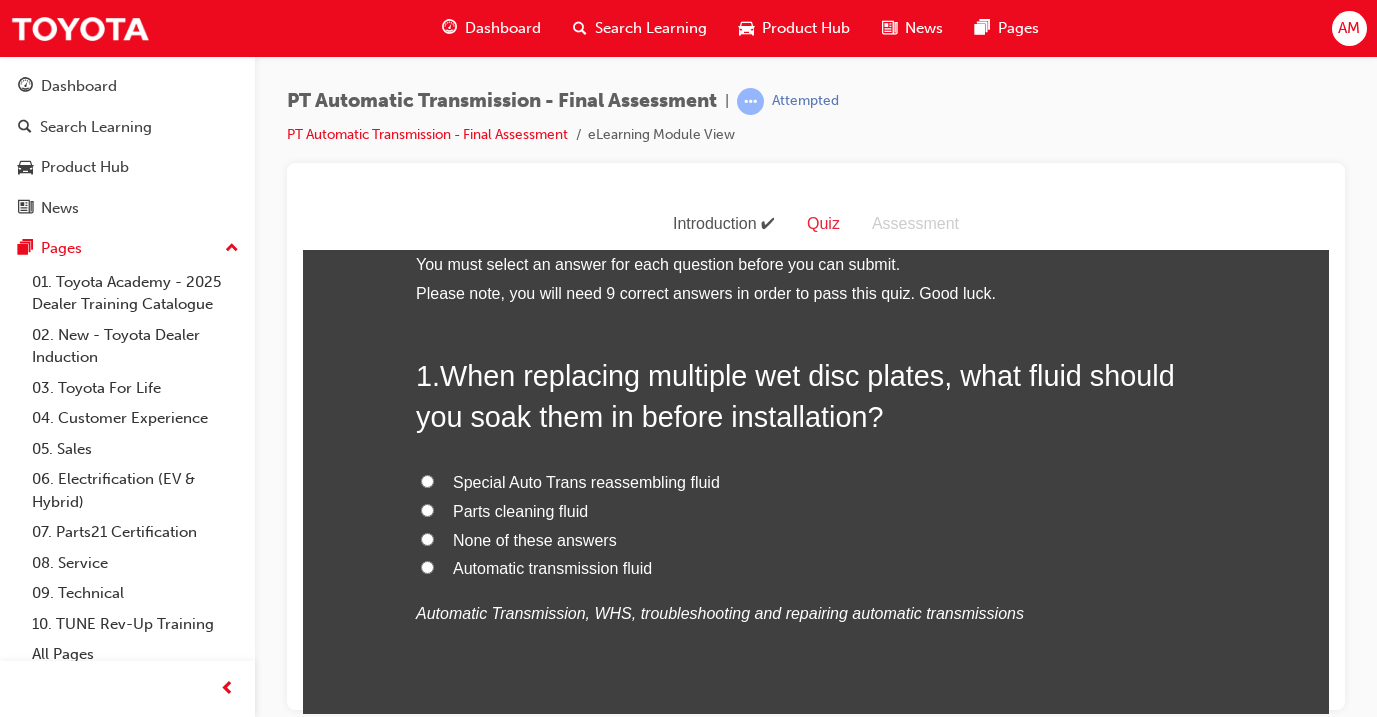 scroll, scrollTop: 23, scrollLeft: 0, axis: vertical 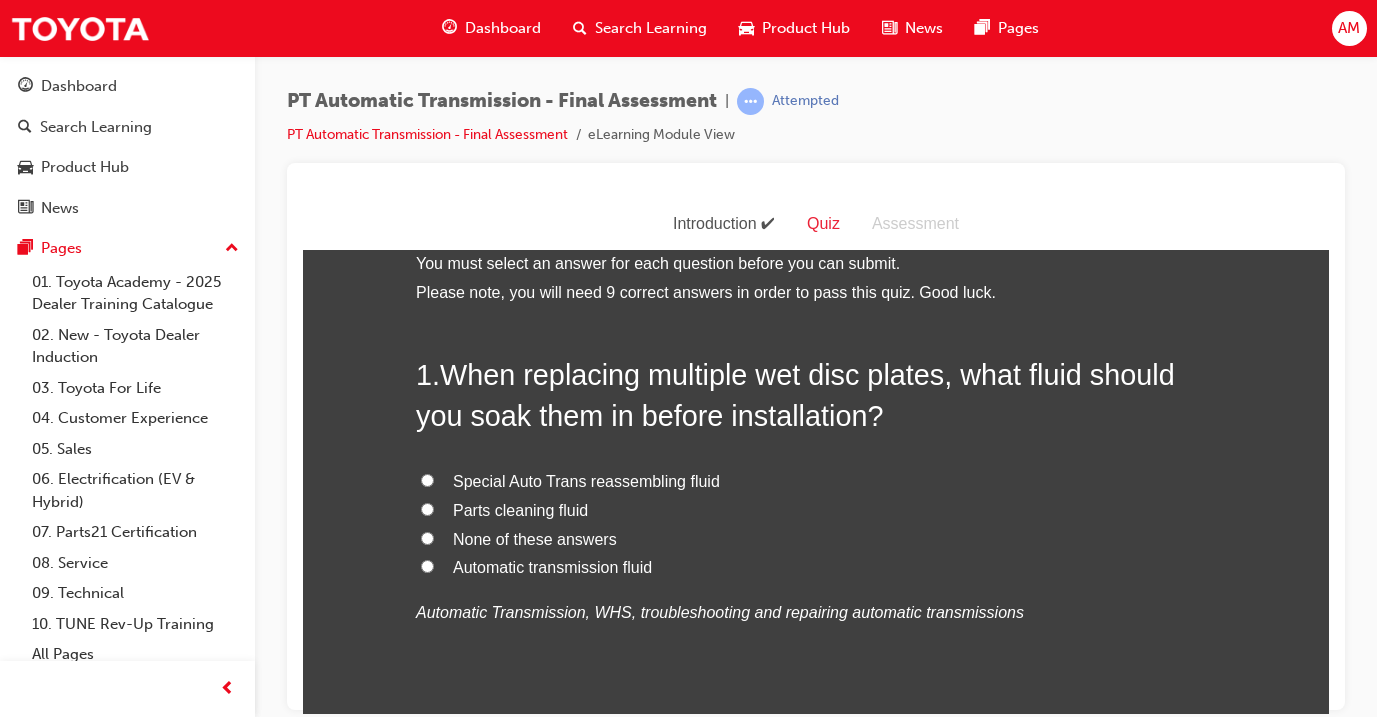 click on "Automatic transmission fluid" at bounding box center [552, 566] 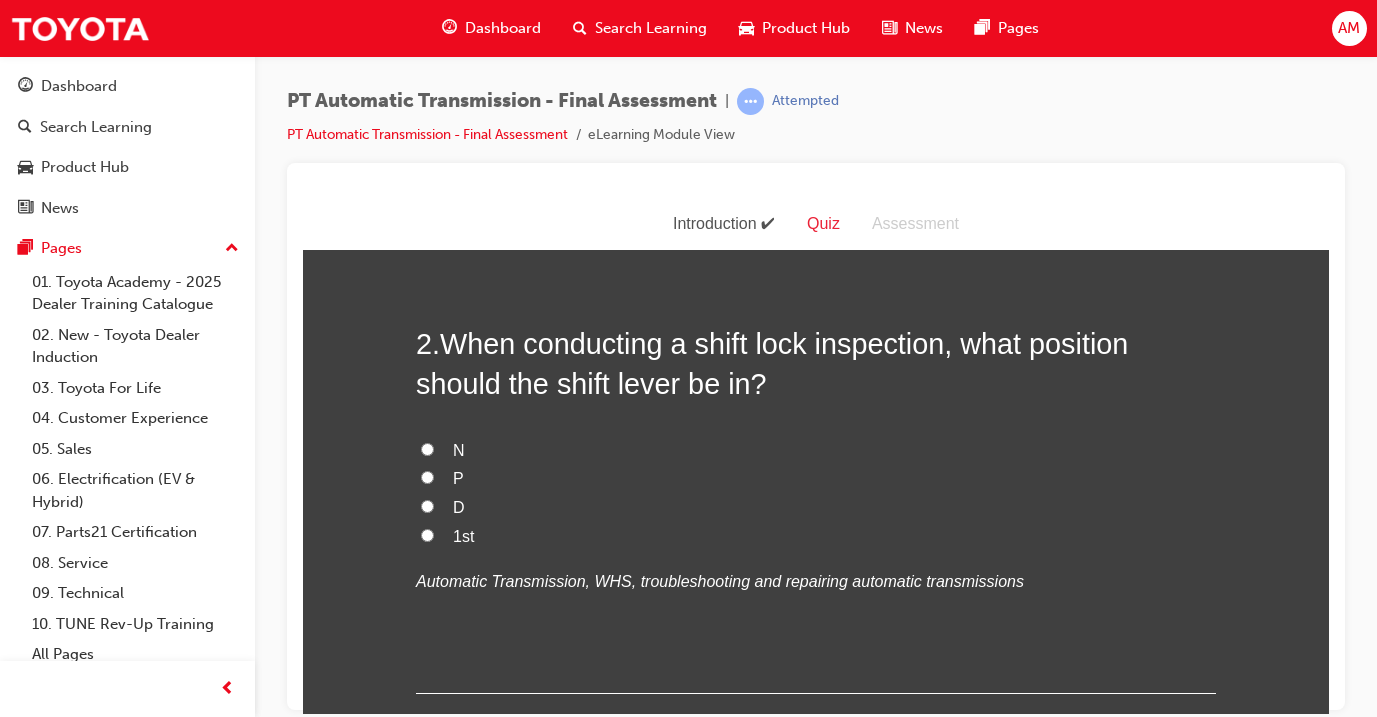 scroll, scrollTop: 523, scrollLeft: 0, axis: vertical 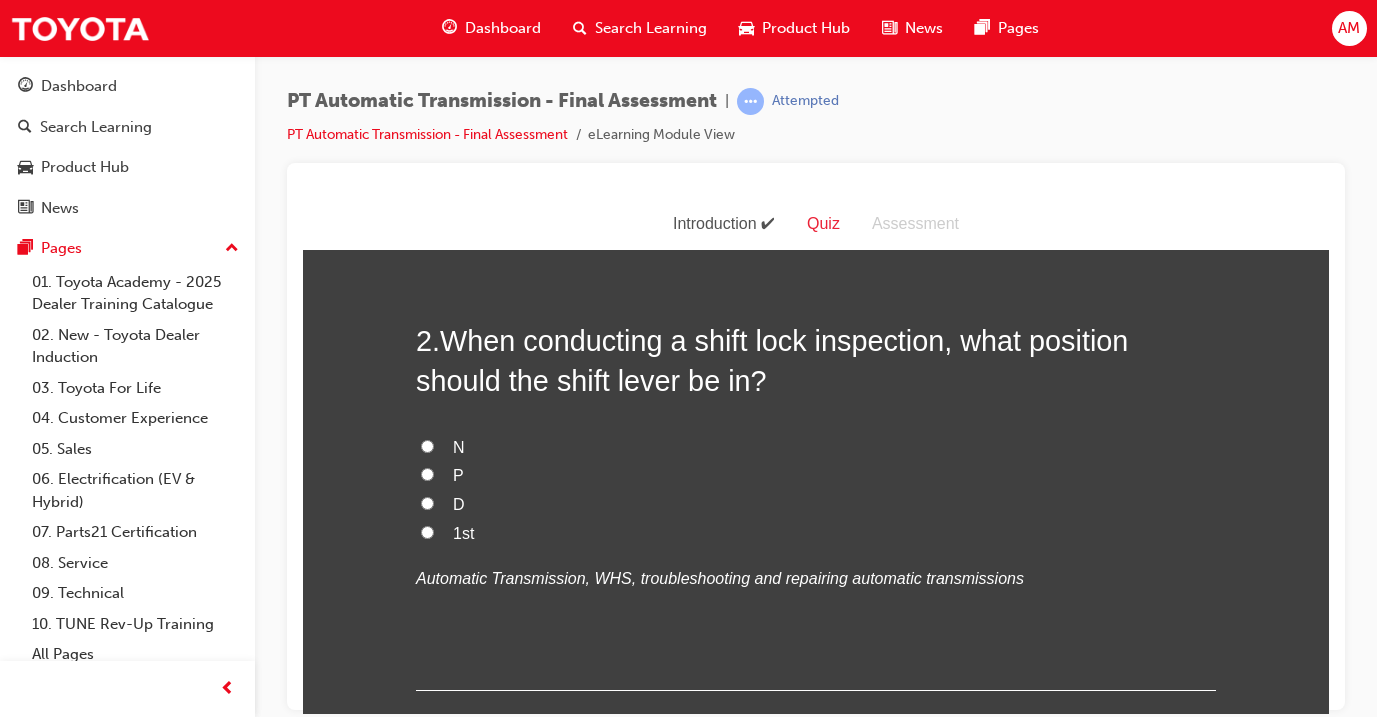 click on "P" at bounding box center [816, 475] 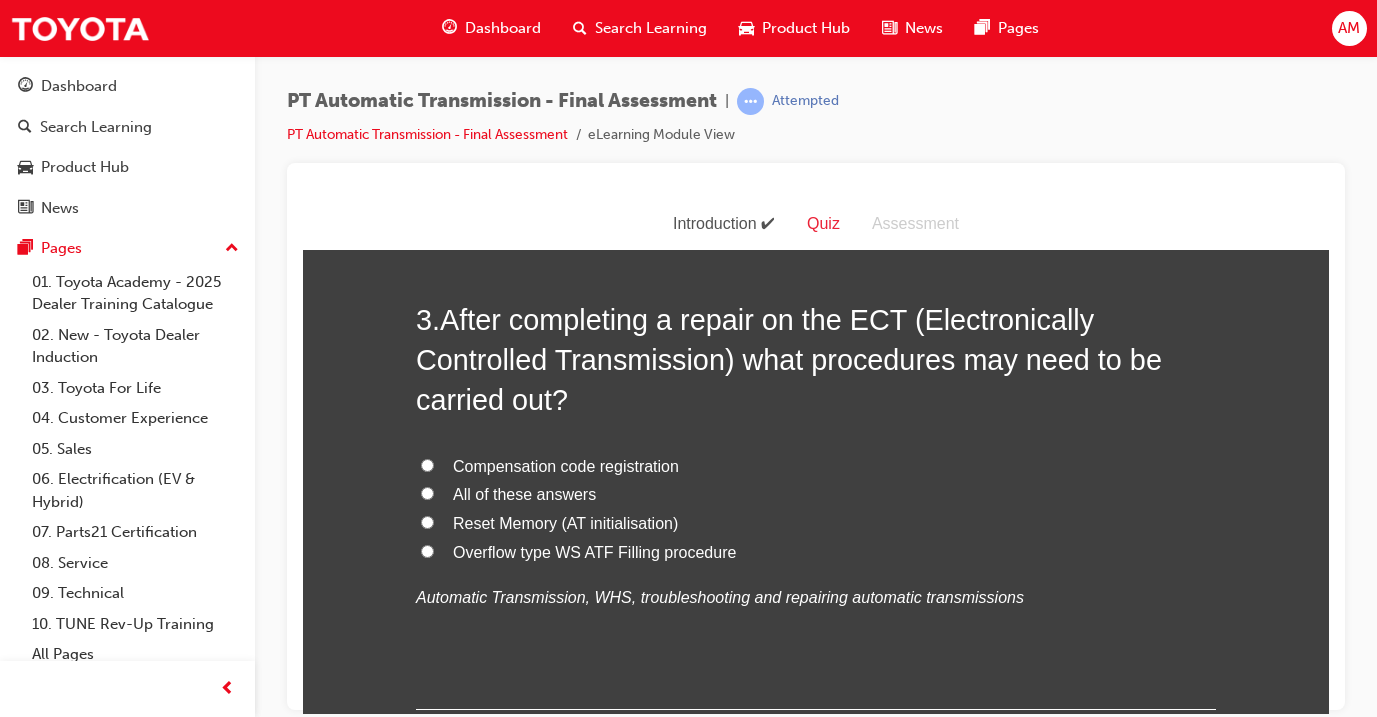 scroll, scrollTop: 1016, scrollLeft: 0, axis: vertical 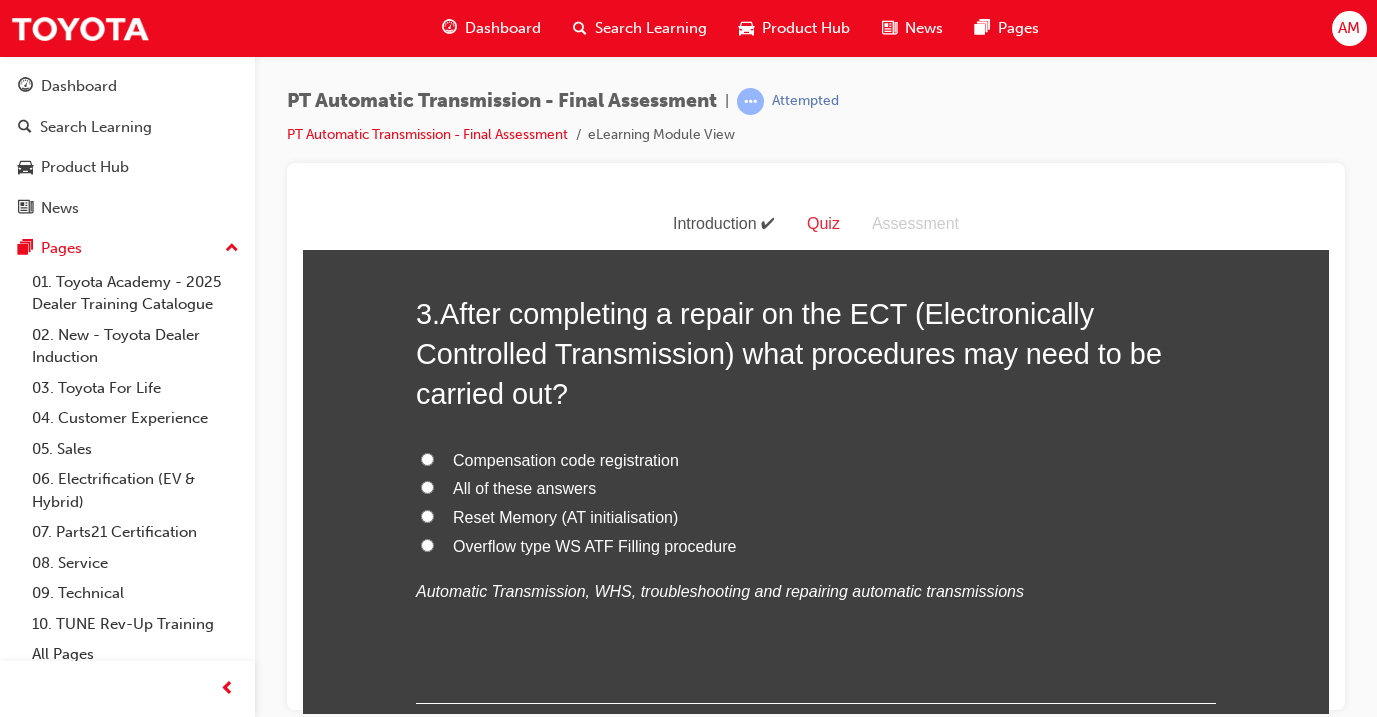 click on "All of these answers" at bounding box center (524, 487) 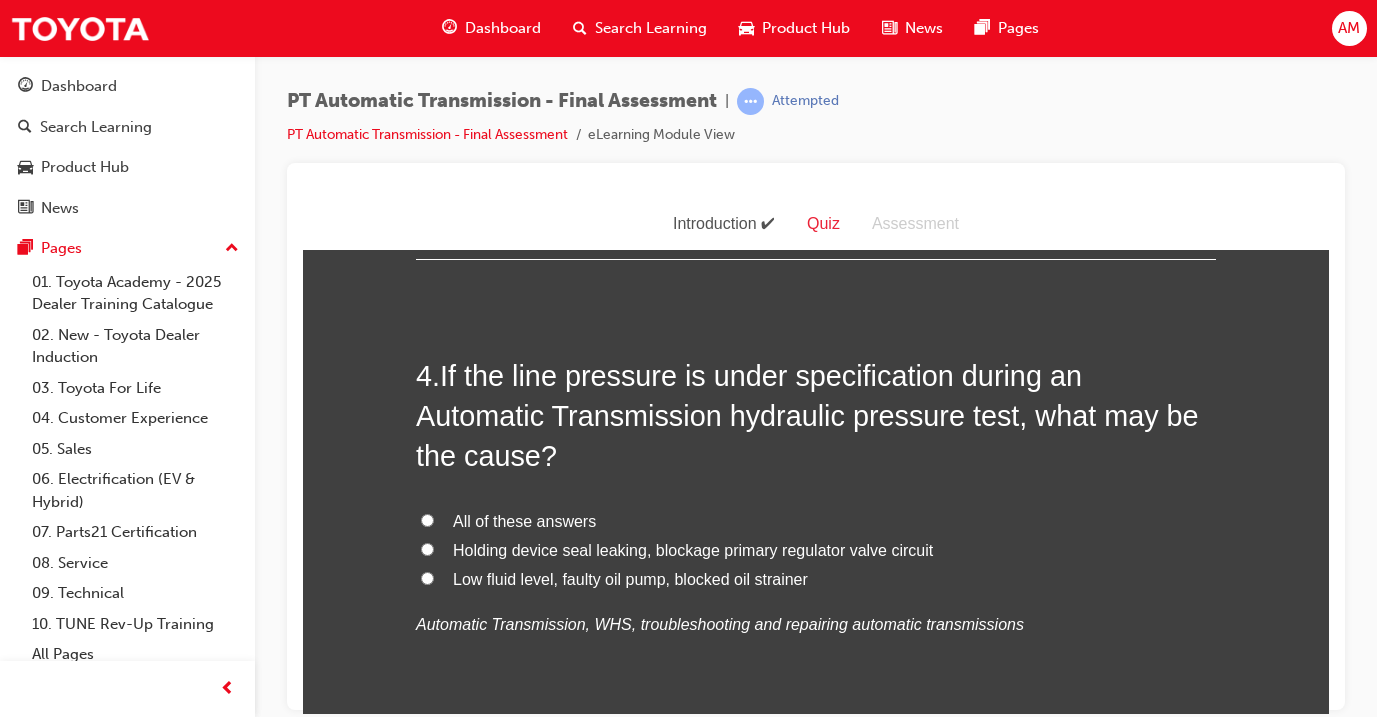 scroll, scrollTop: 1464, scrollLeft: 0, axis: vertical 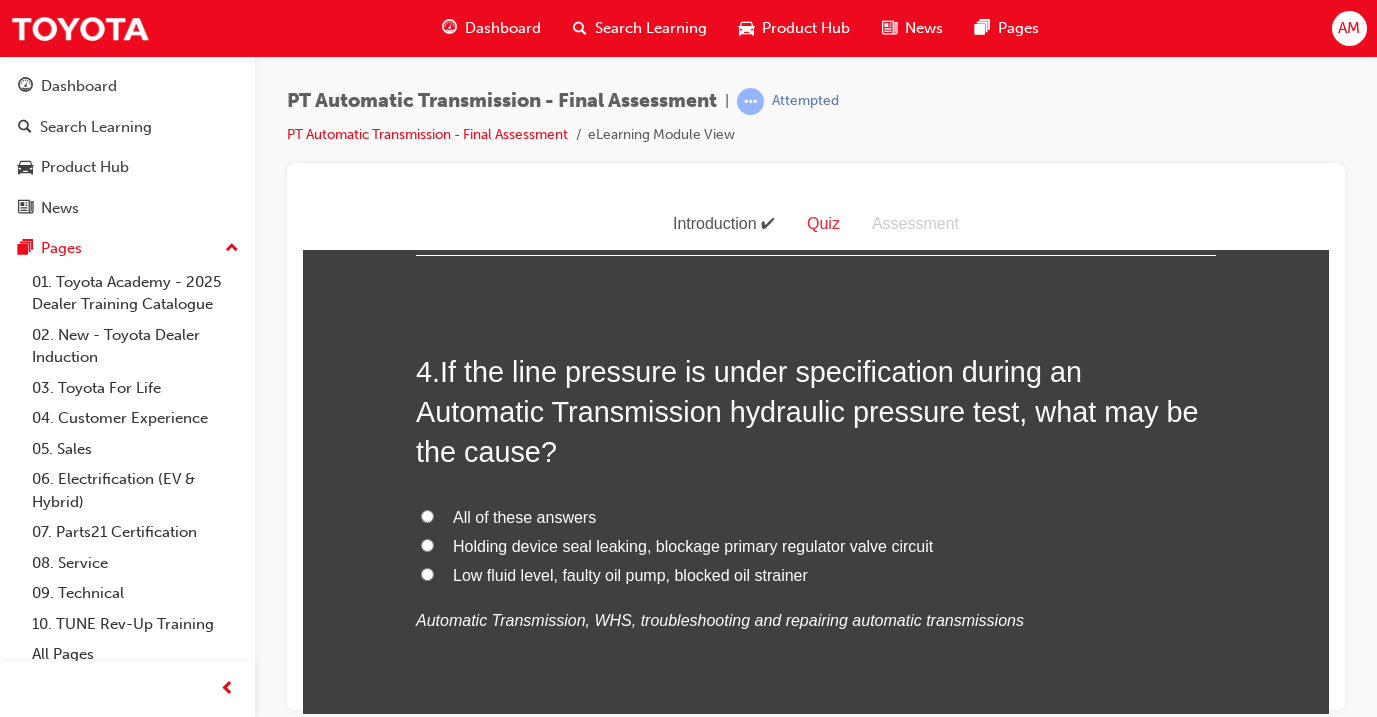 click on "All of these answers" at bounding box center [524, 516] 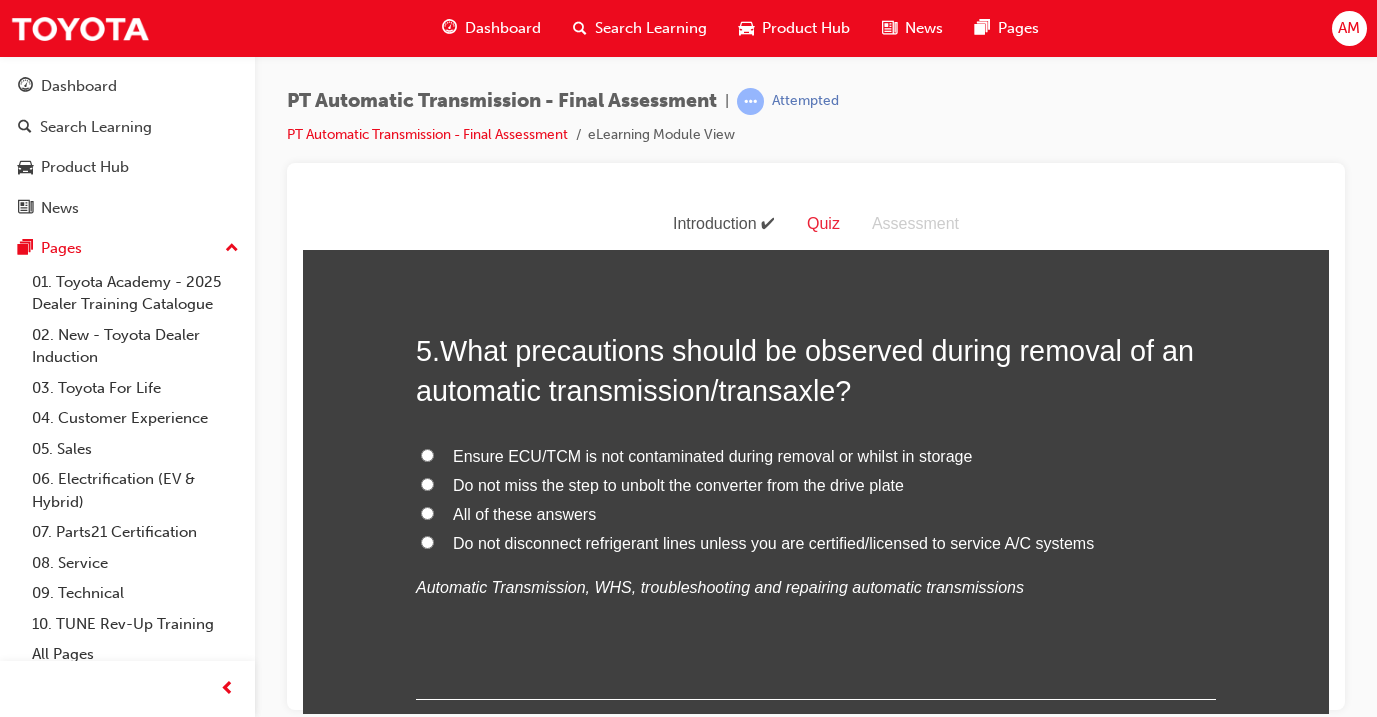 scroll, scrollTop: 1964, scrollLeft: 0, axis: vertical 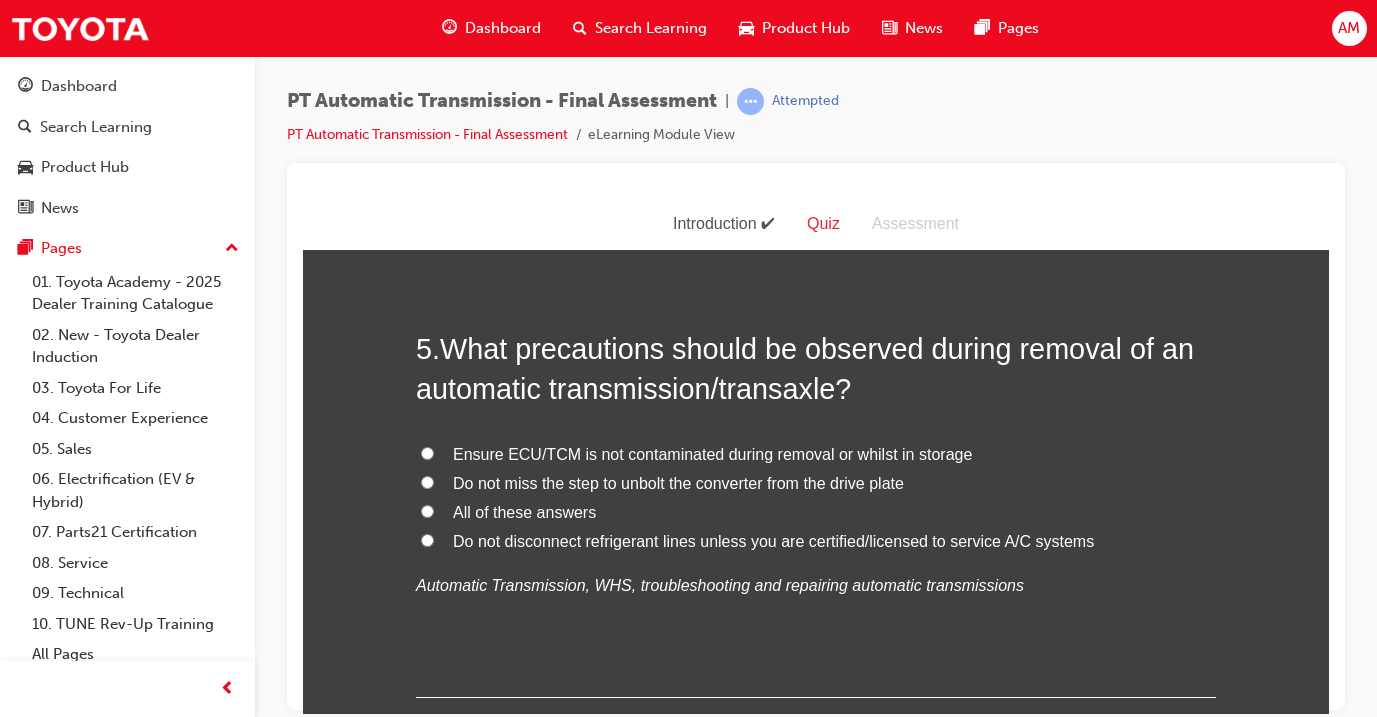 click on "All of these answers" at bounding box center [524, 511] 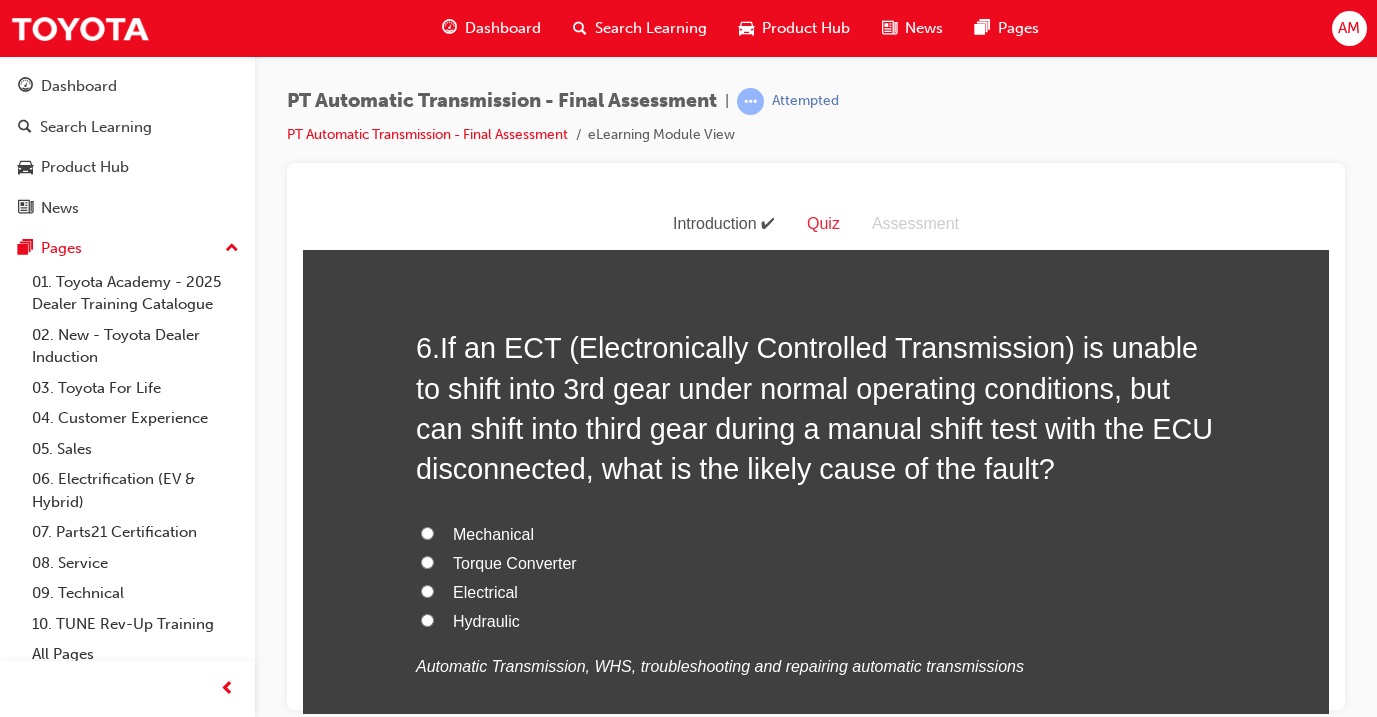 scroll, scrollTop: 2432, scrollLeft: 0, axis: vertical 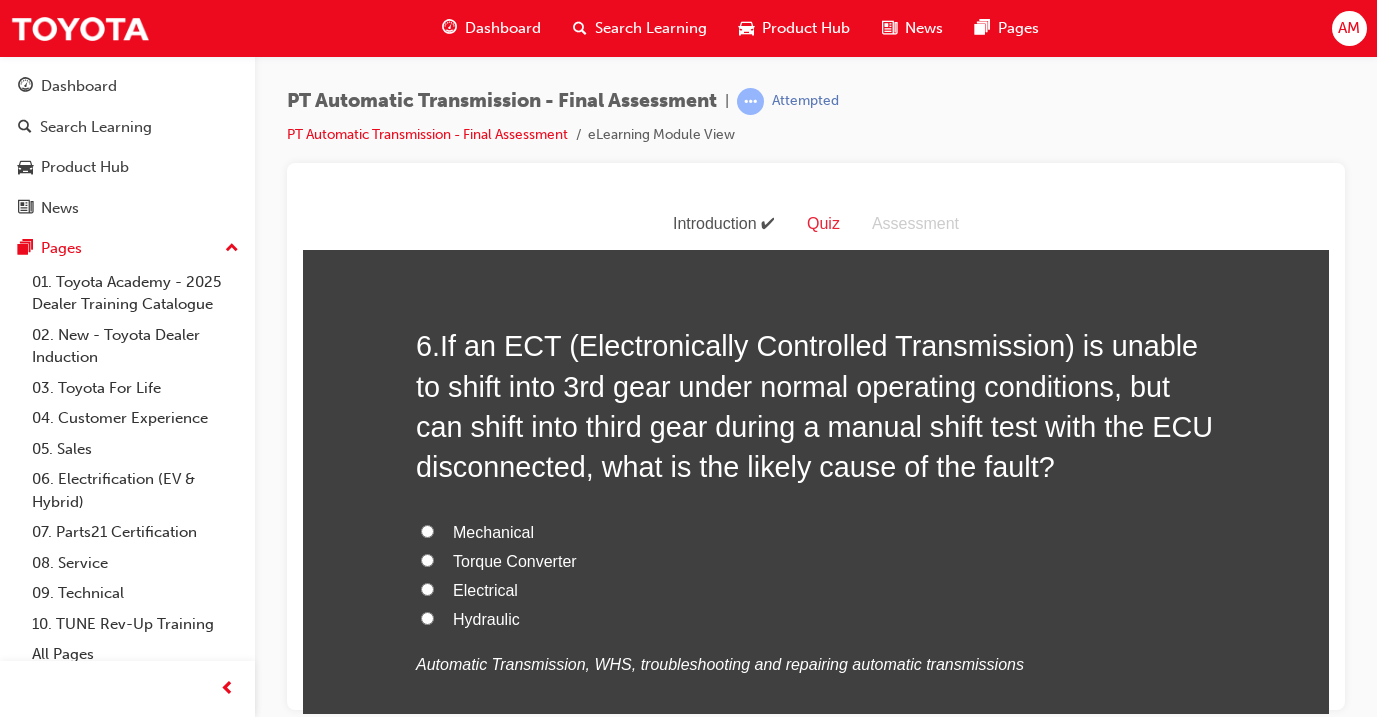 click on "Electrical" at bounding box center [485, 589] 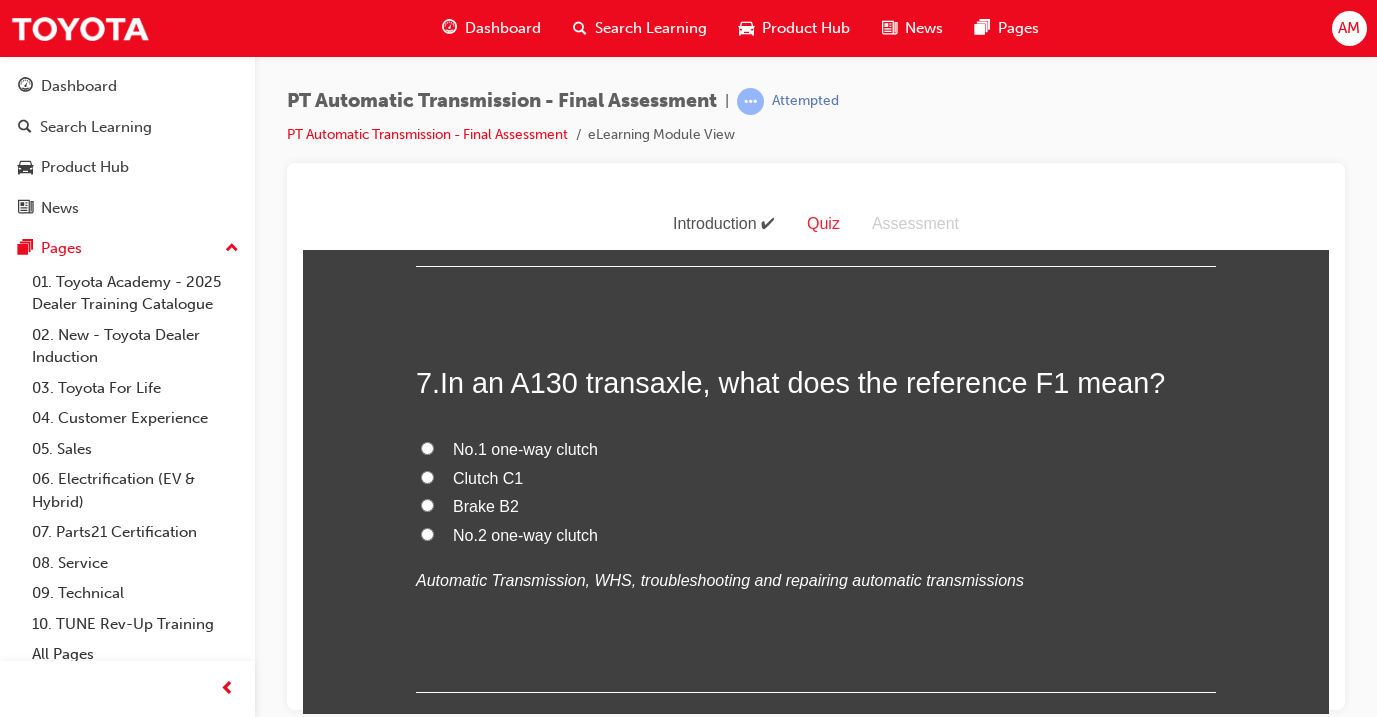 scroll, scrollTop: 2944, scrollLeft: 0, axis: vertical 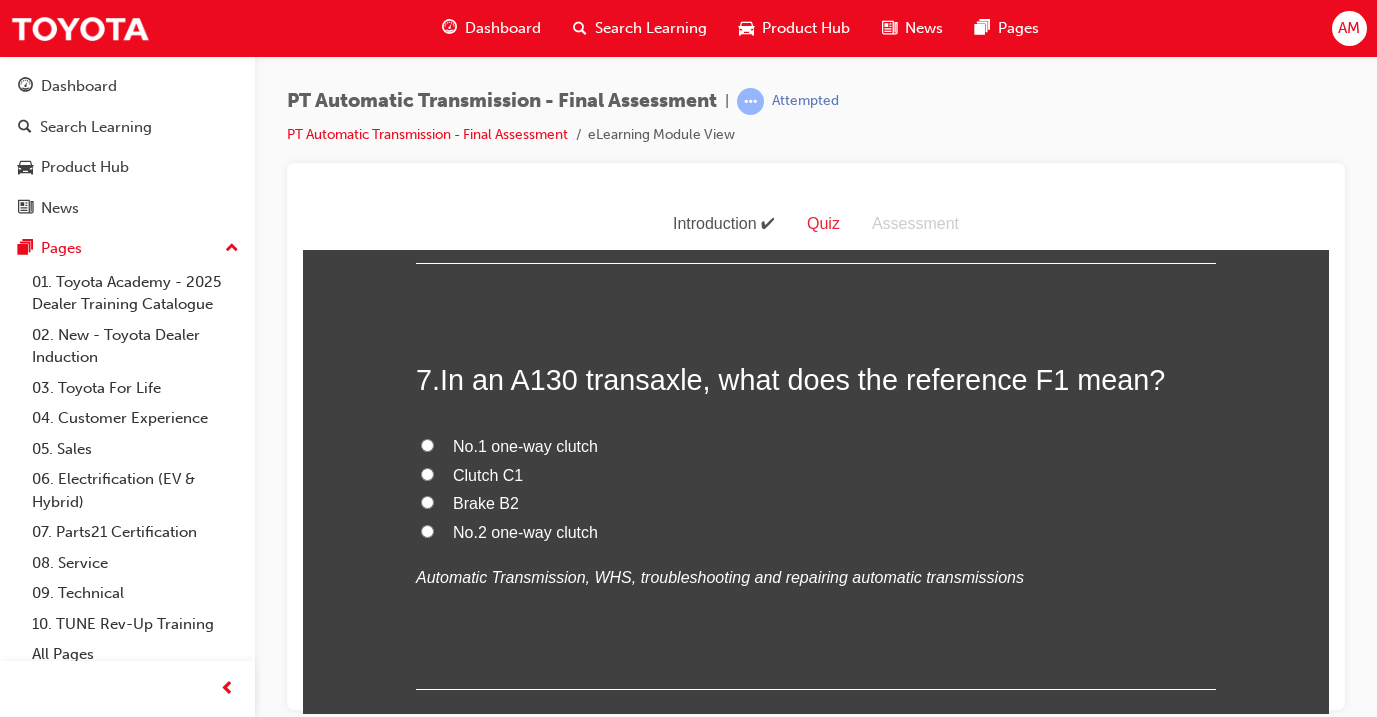 click on "No.1 one-way clutch" at bounding box center (525, 445) 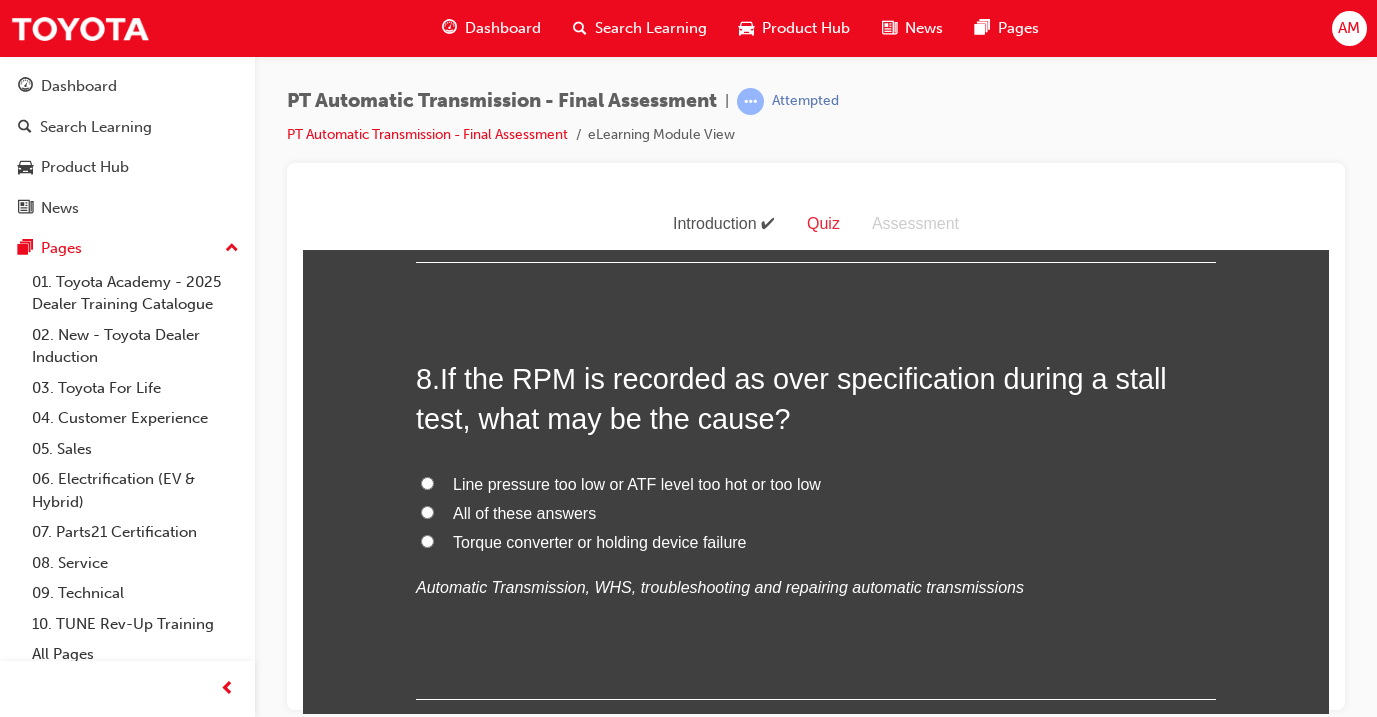 scroll, scrollTop: 3374, scrollLeft: 0, axis: vertical 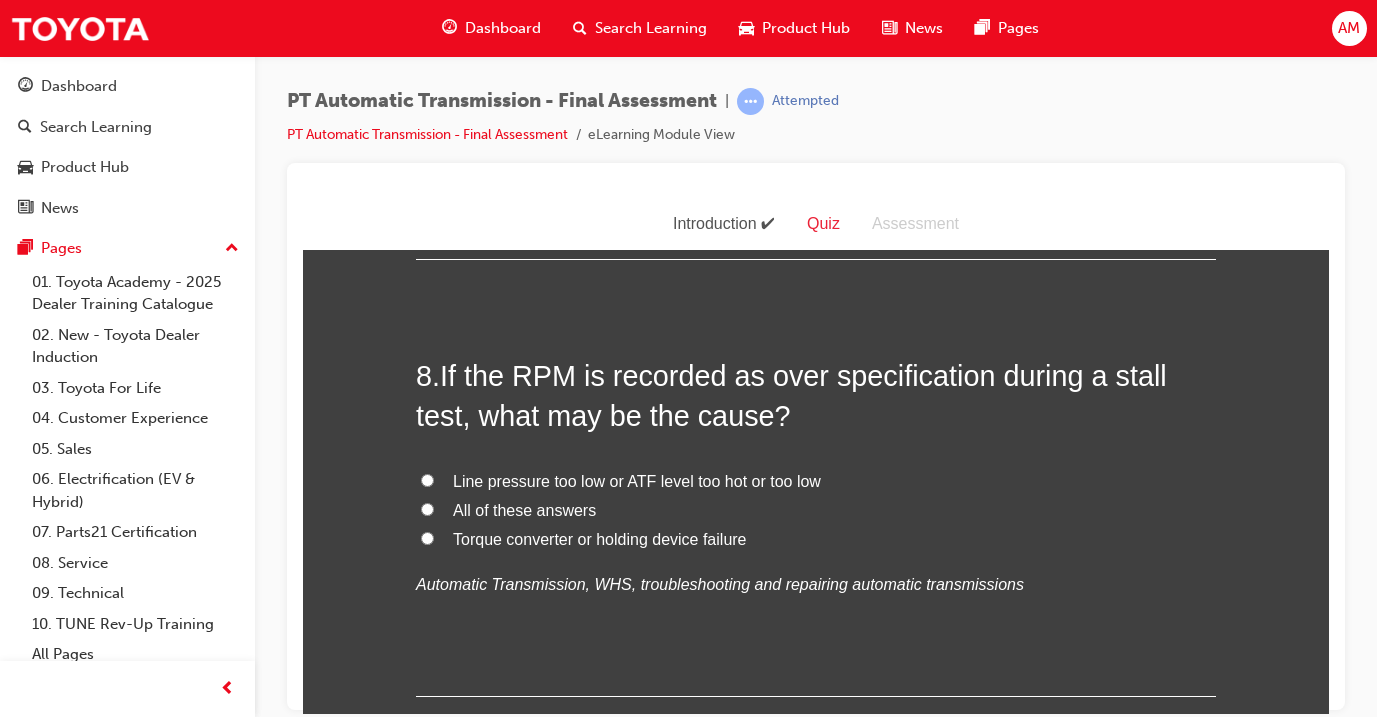 click on "All of these answers" at bounding box center [524, 509] 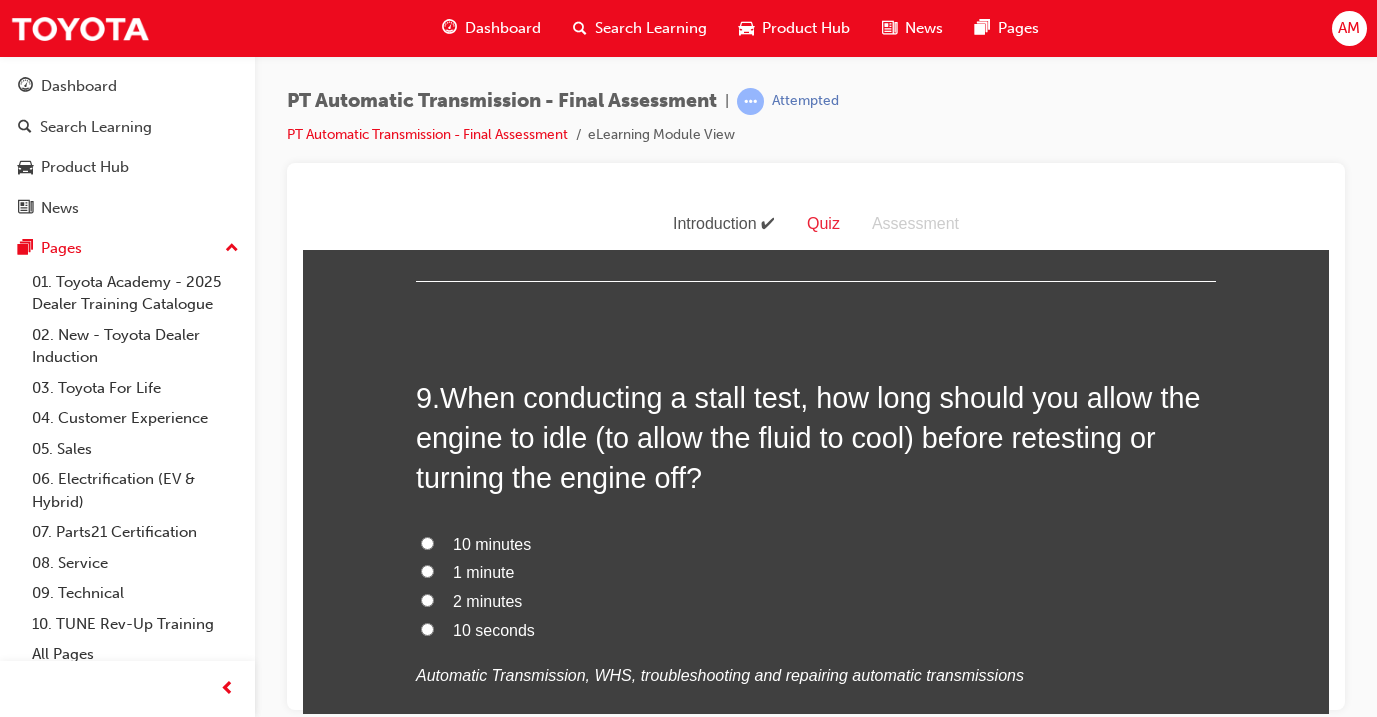 scroll, scrollTop: 3797, scrollLeft: 0, axis: vertical 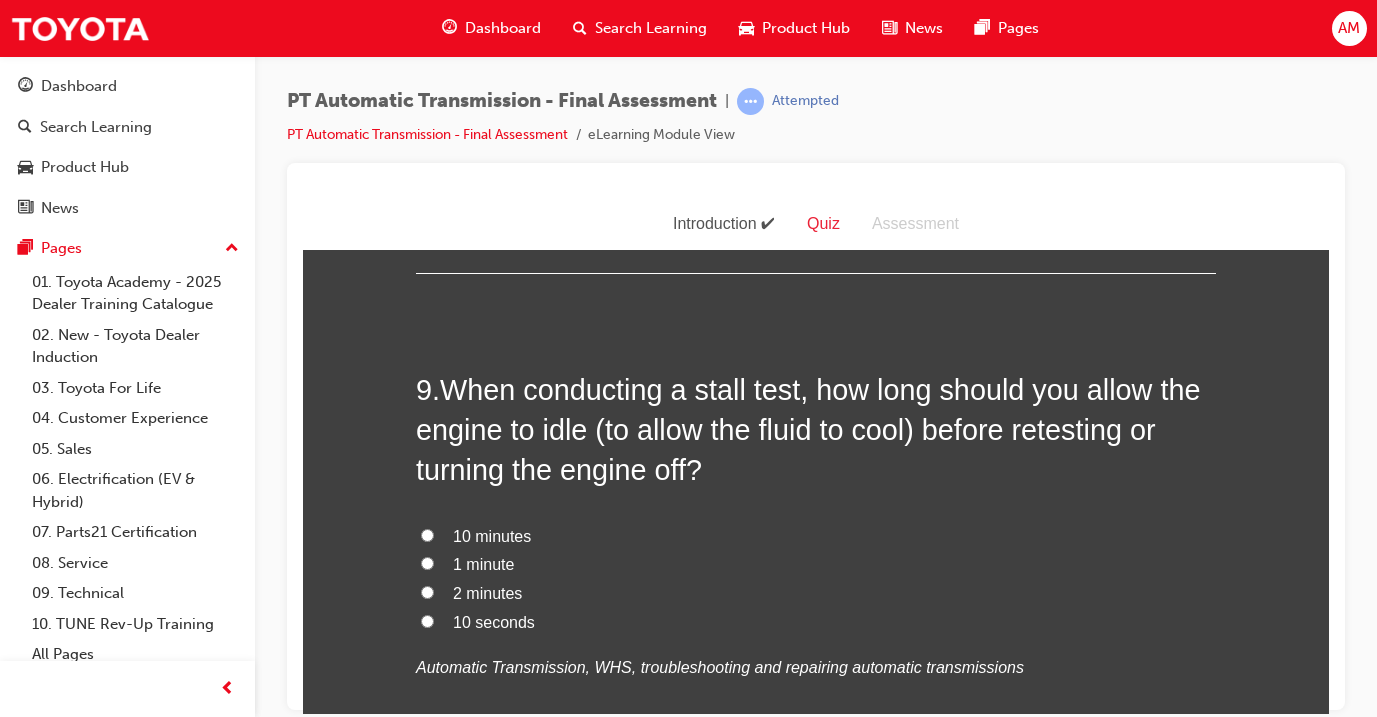 click on "10 minutes" at bounding box center (492, 535) 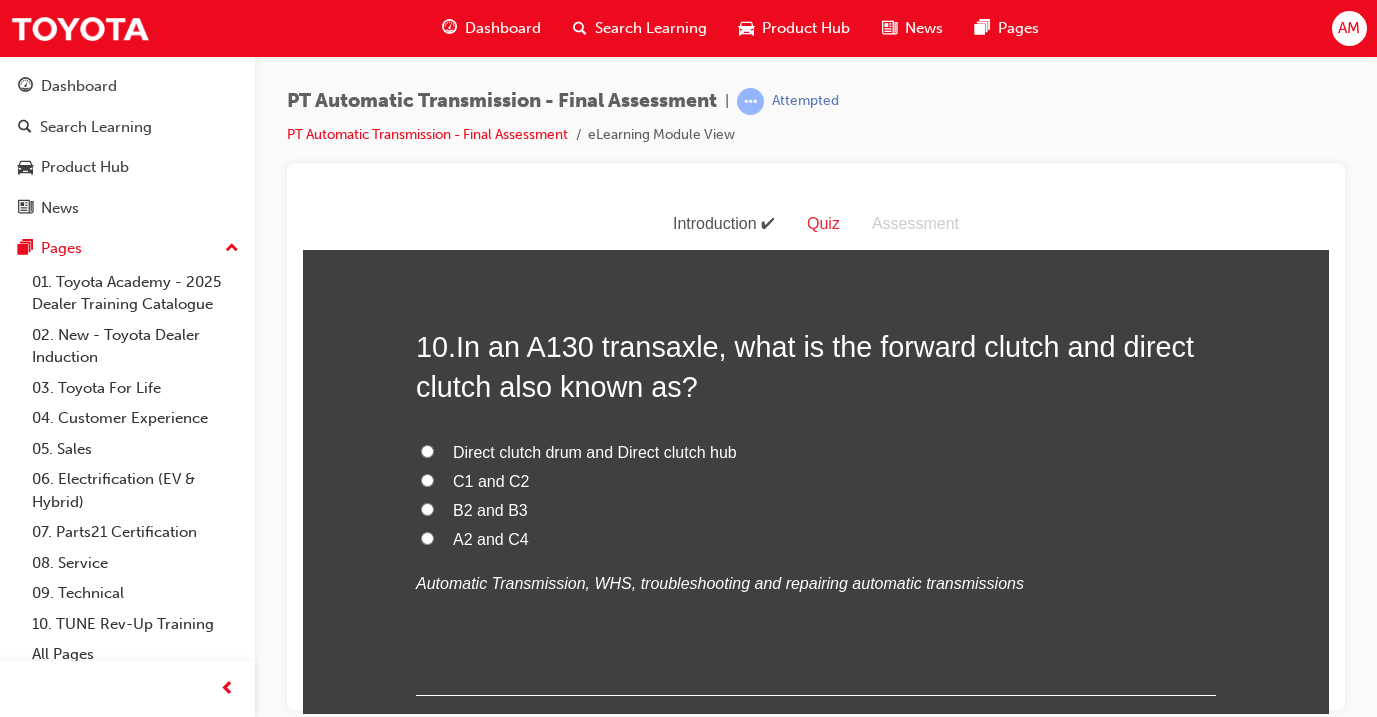 scroll, scrollTop: 4347, scrollLeft: 0, axis: vertical 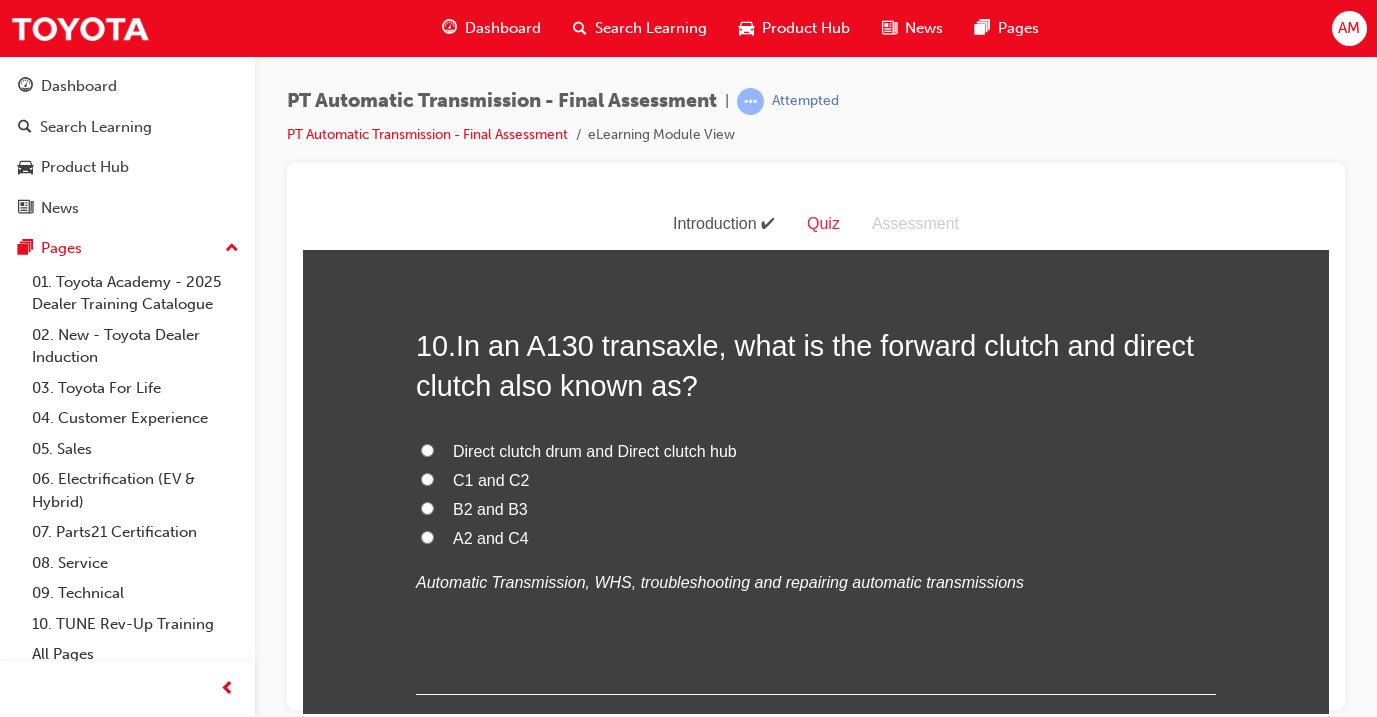 click on "C1 and C2" at bounding box center (491, 479) 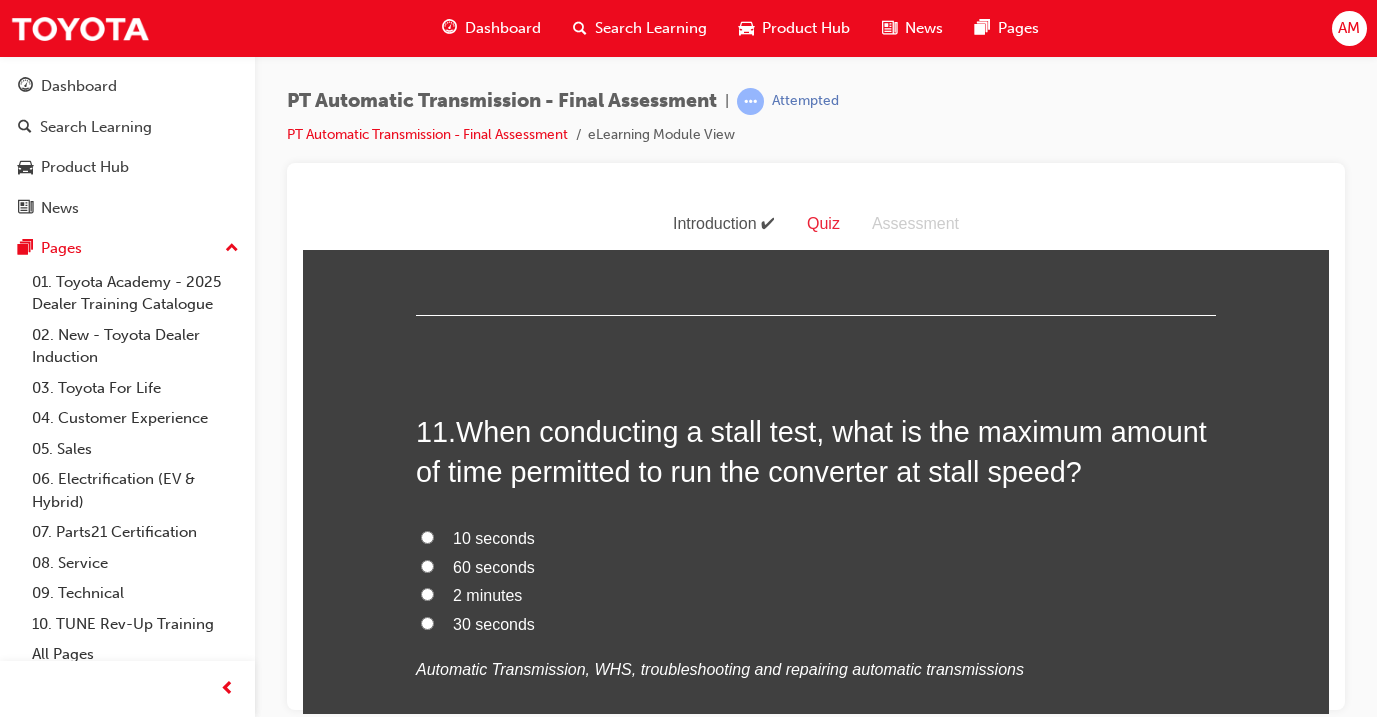 scroll, scrollTop: 4722, scrollLeft: 0, axis: vertical 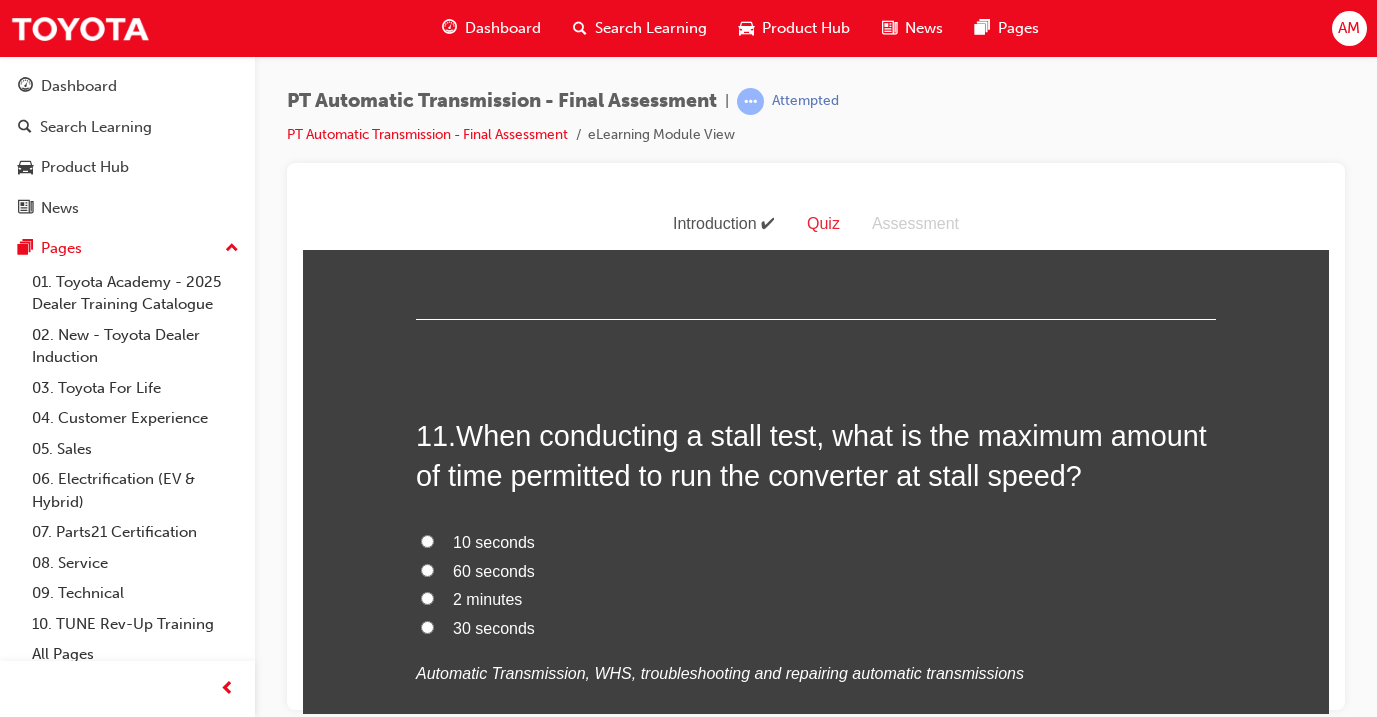 click on "30 seconds" at bounding box center (494, 627) 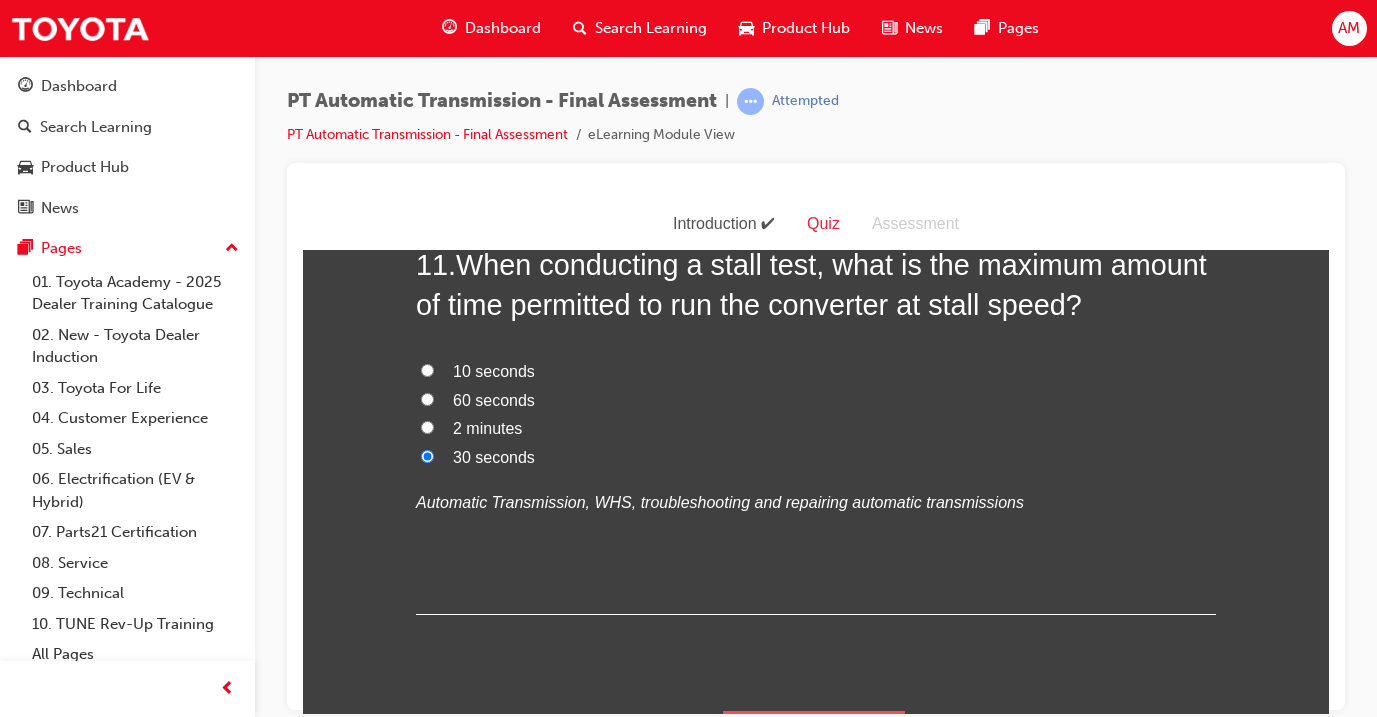 scroll, scrollTop: 4892, scrollLeft: 0, axis: vertical 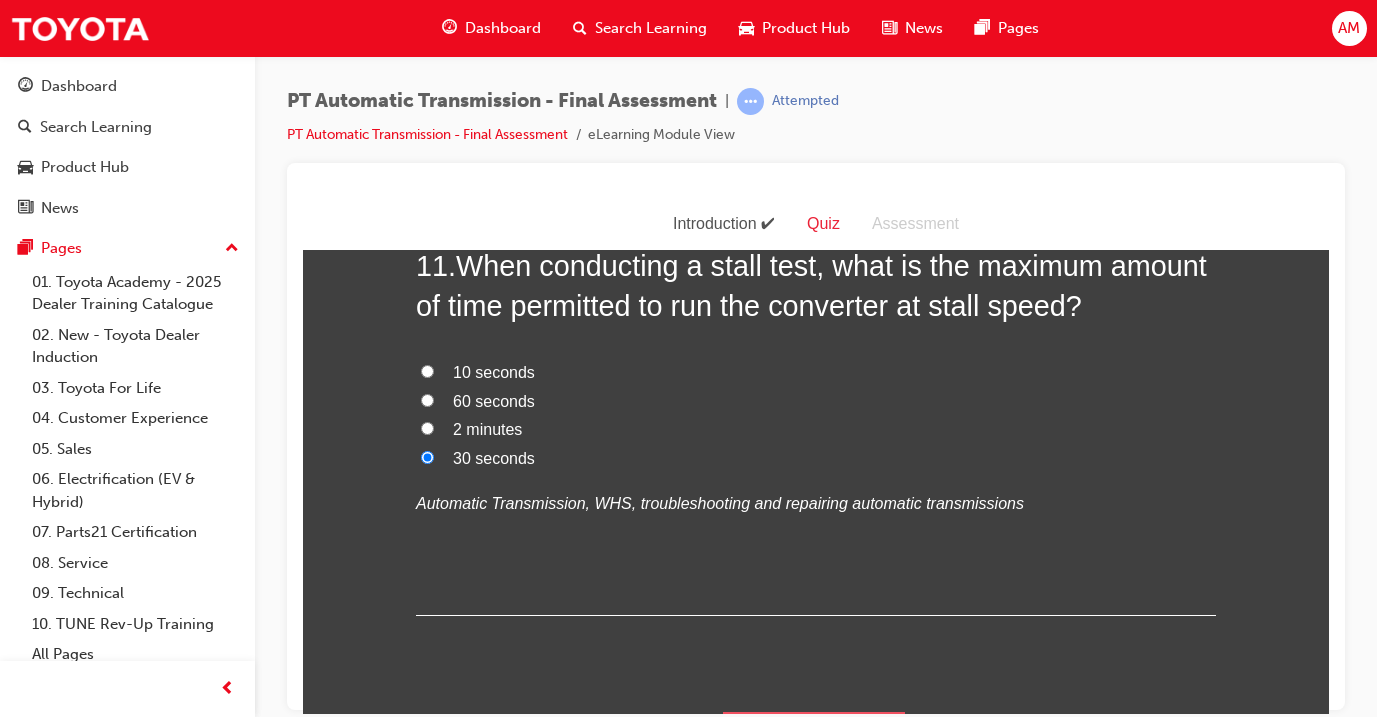 click on "Submit Answers" at bounding box center [814, 739] 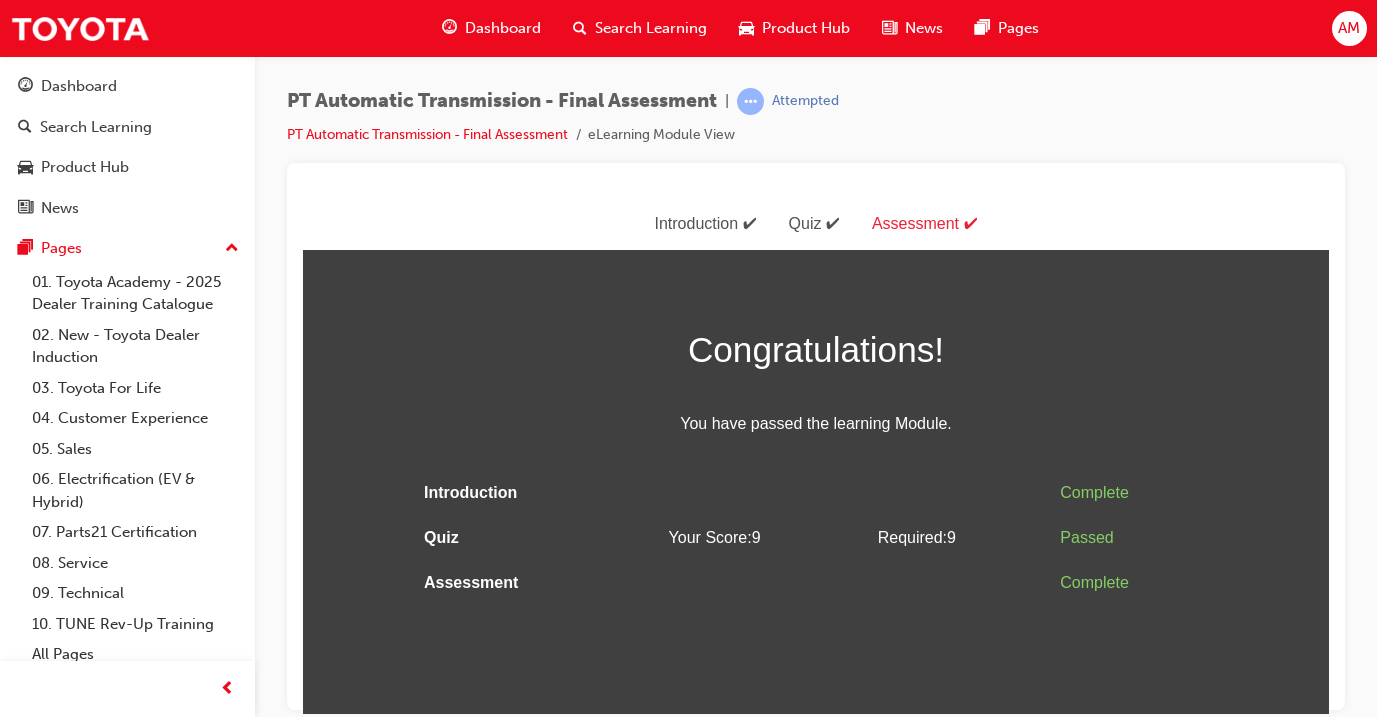 scroll, scrollTop: 0, scrollLeft: 0, axis: both 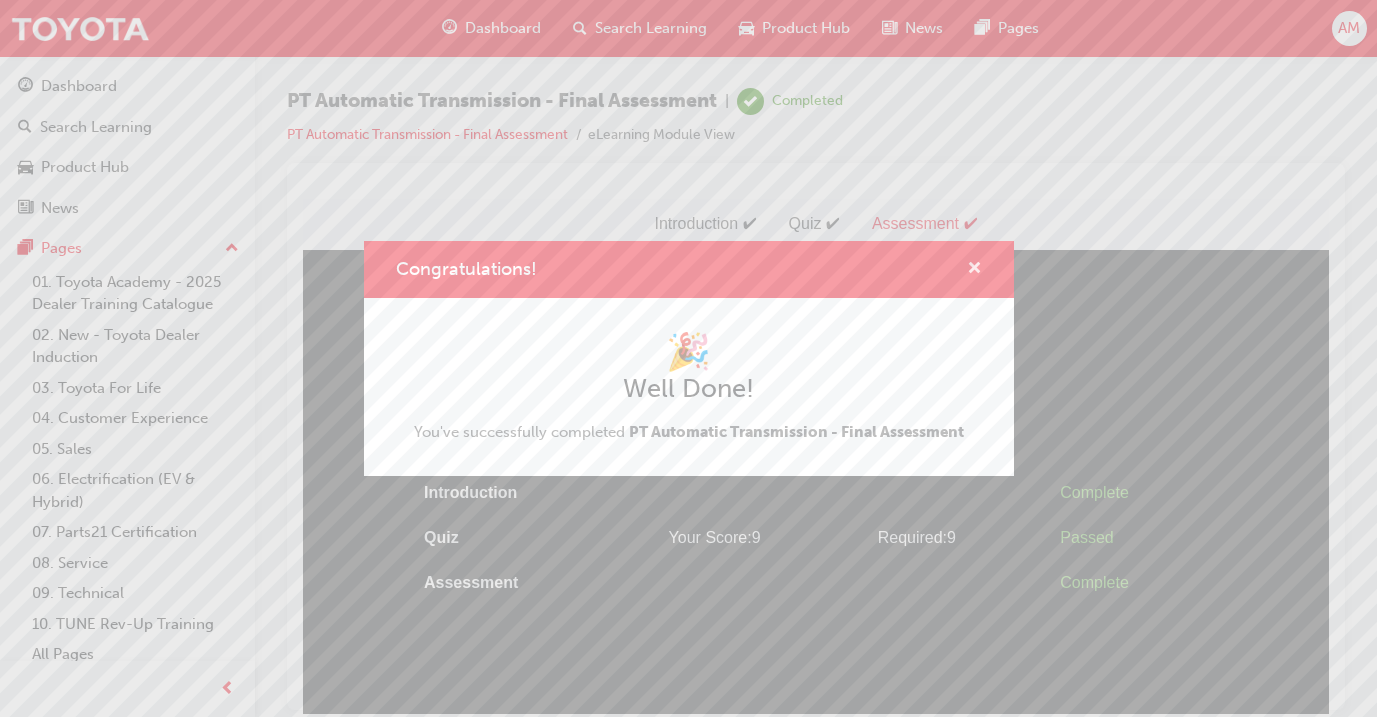click at bounding box center [974, 270] 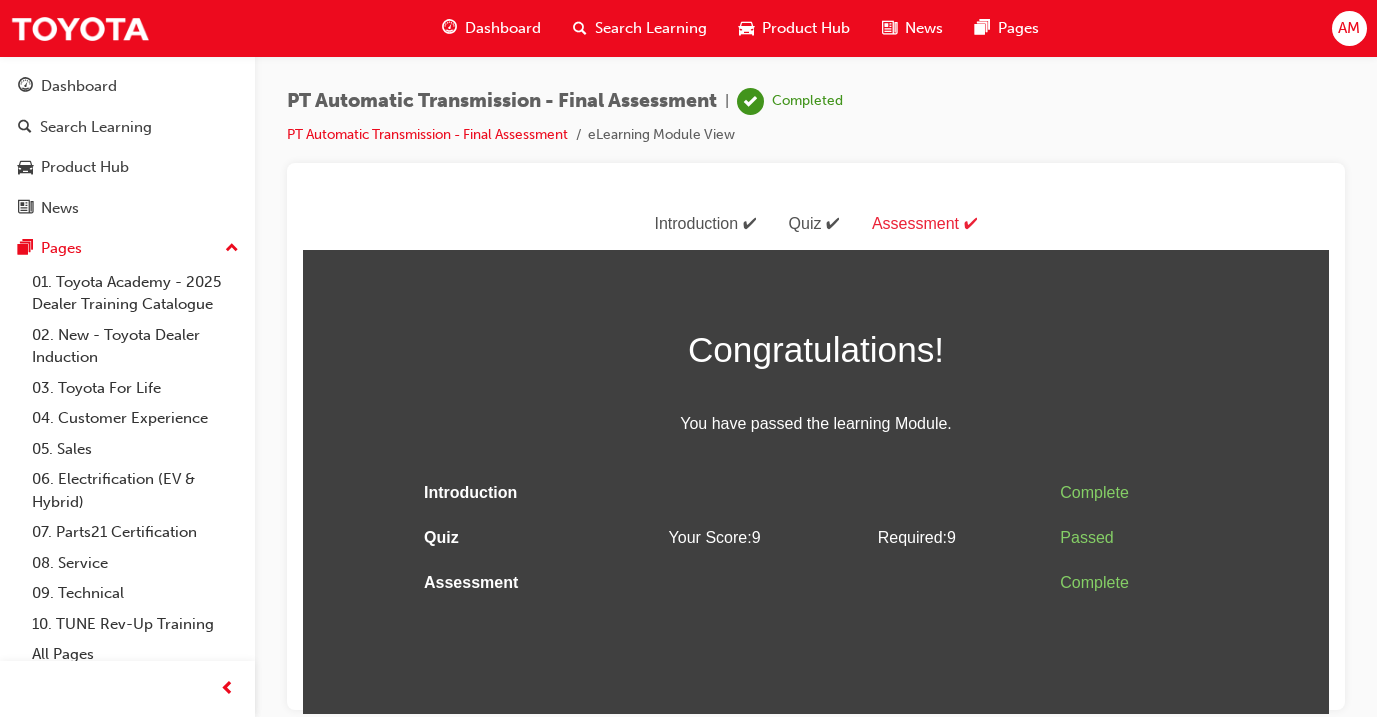 click on "Dashboard" at bounding box center (503, 28) 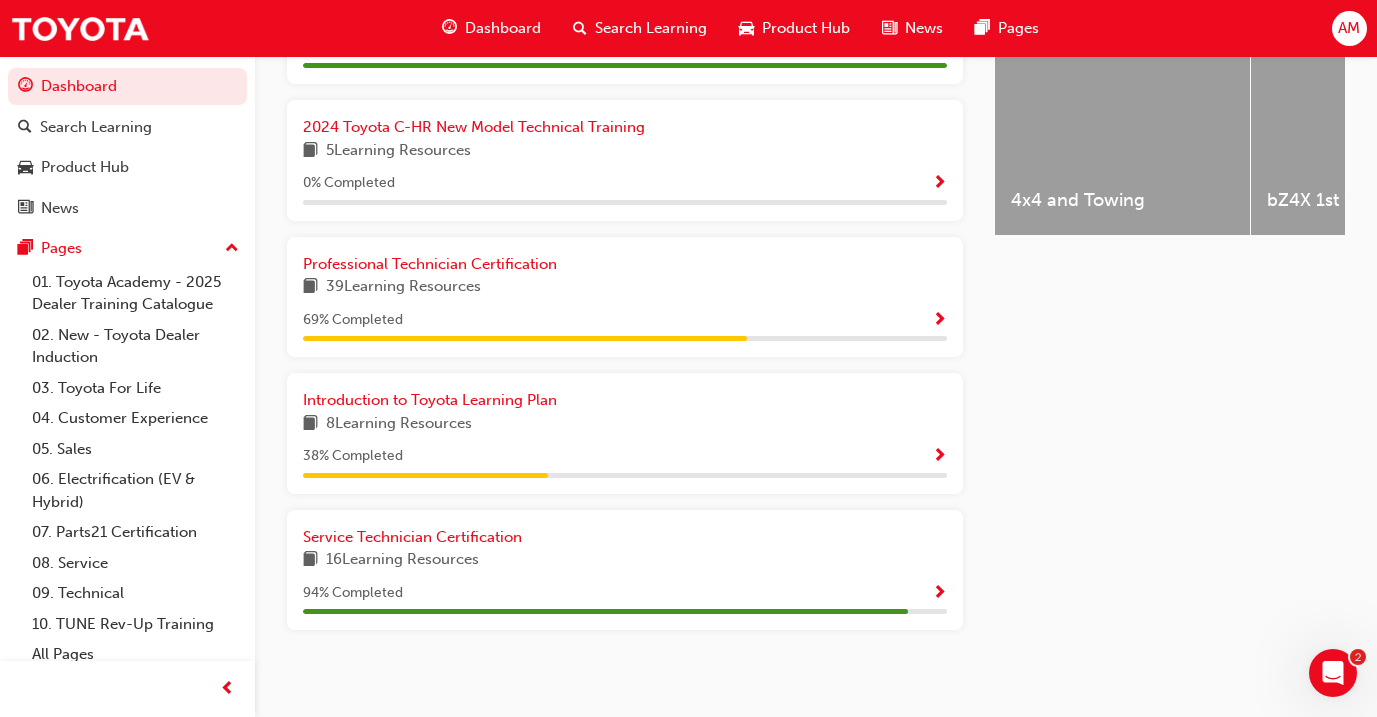 scroll, scrollTop: 856, scrollLeft: 0, axis: vertical 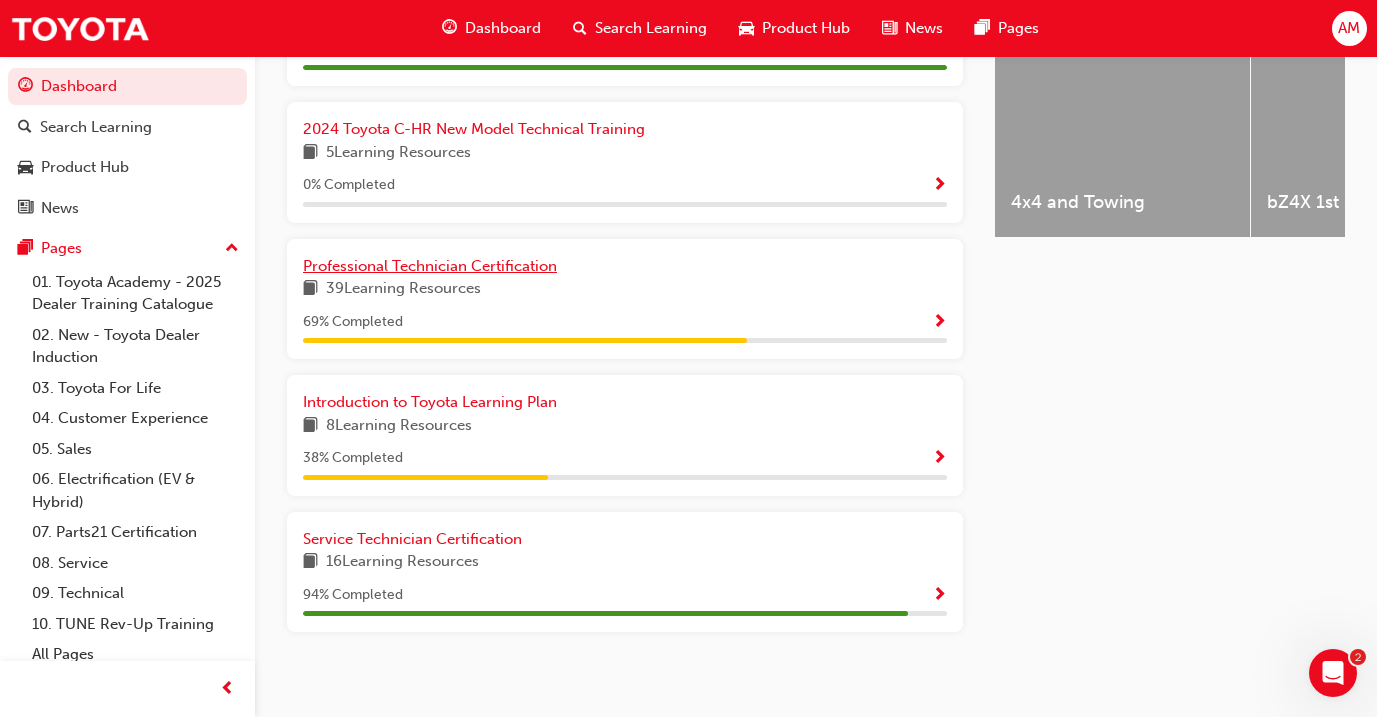 click on "Professional Technician Certification" at bounding box center (430, 266) 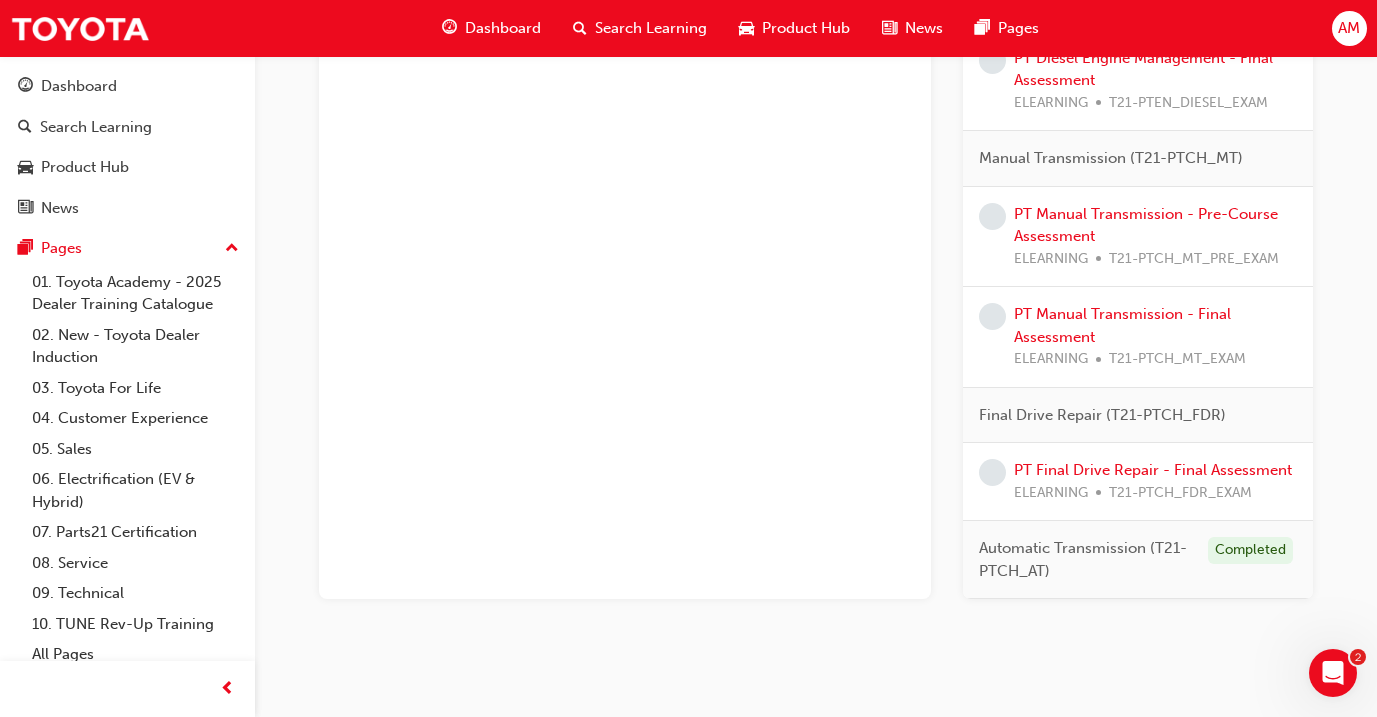 scroll, scrollTop: 1760, scrollLeft: 0, axis: vertical 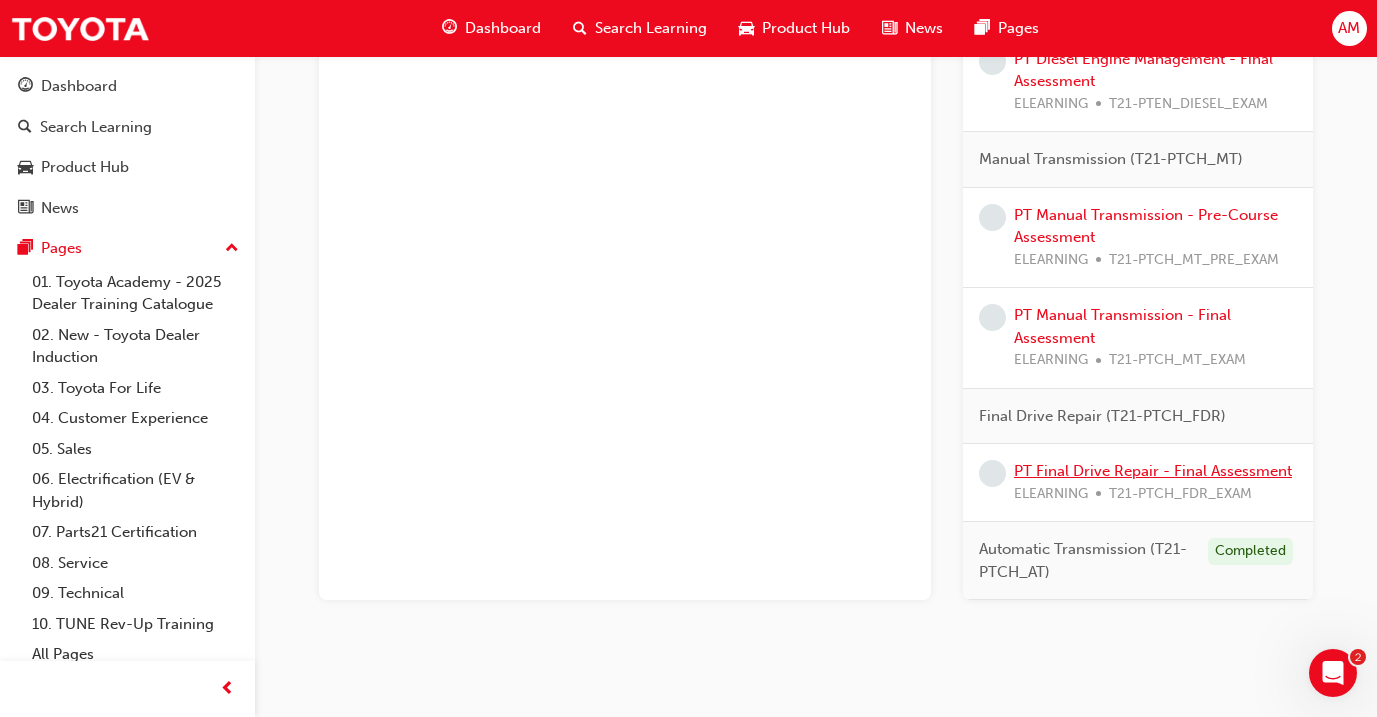 click on "PT Final Drive Repair - Final Assessment" at bounding box center (1153, 471) 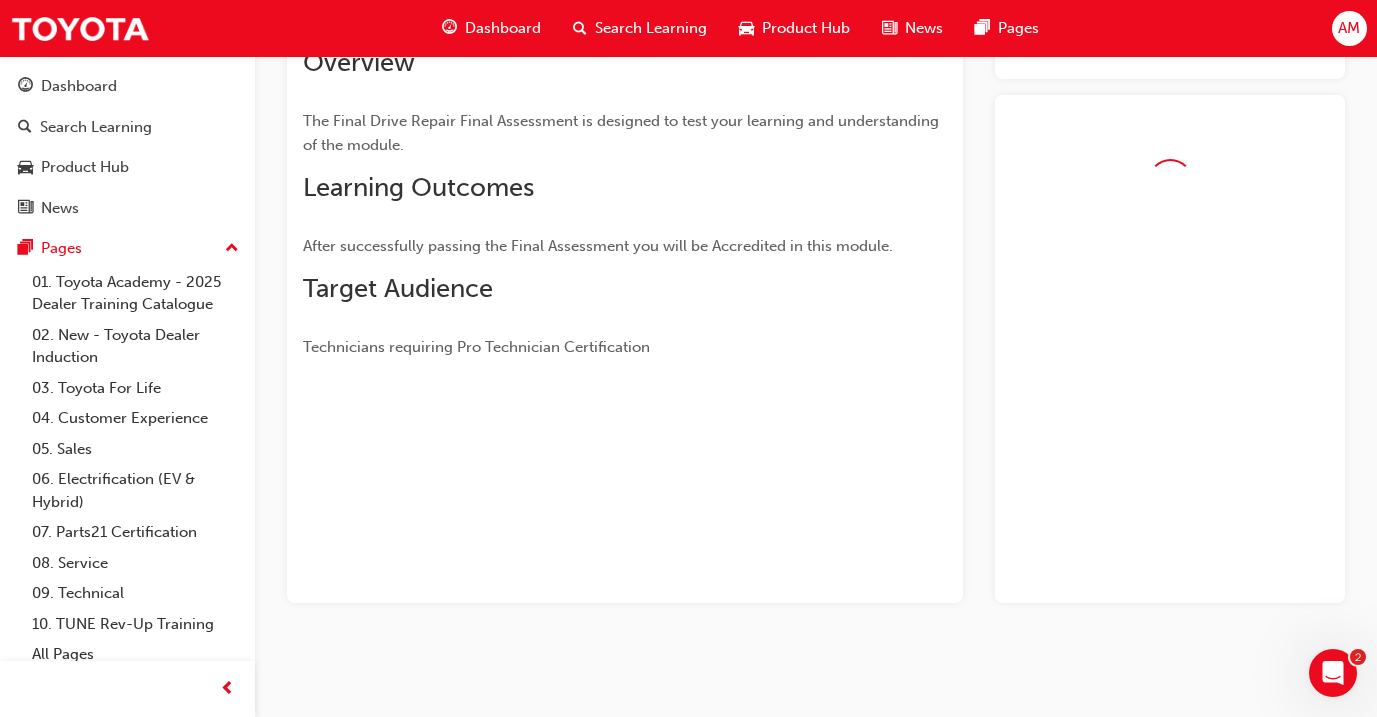 scroll, scrollTop: 185, scrollLeft: 0, axis: vertical 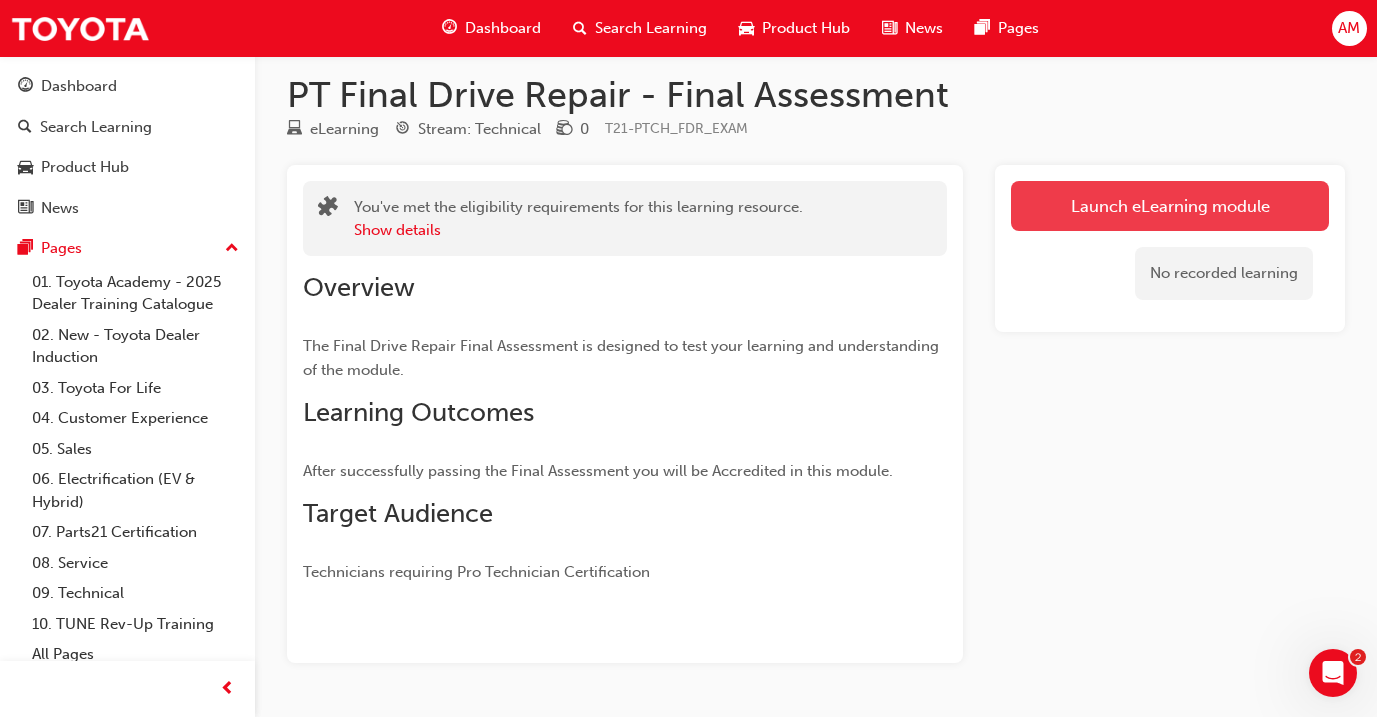 click on "Launch eLearning module" at bounding box center [1170, 206] 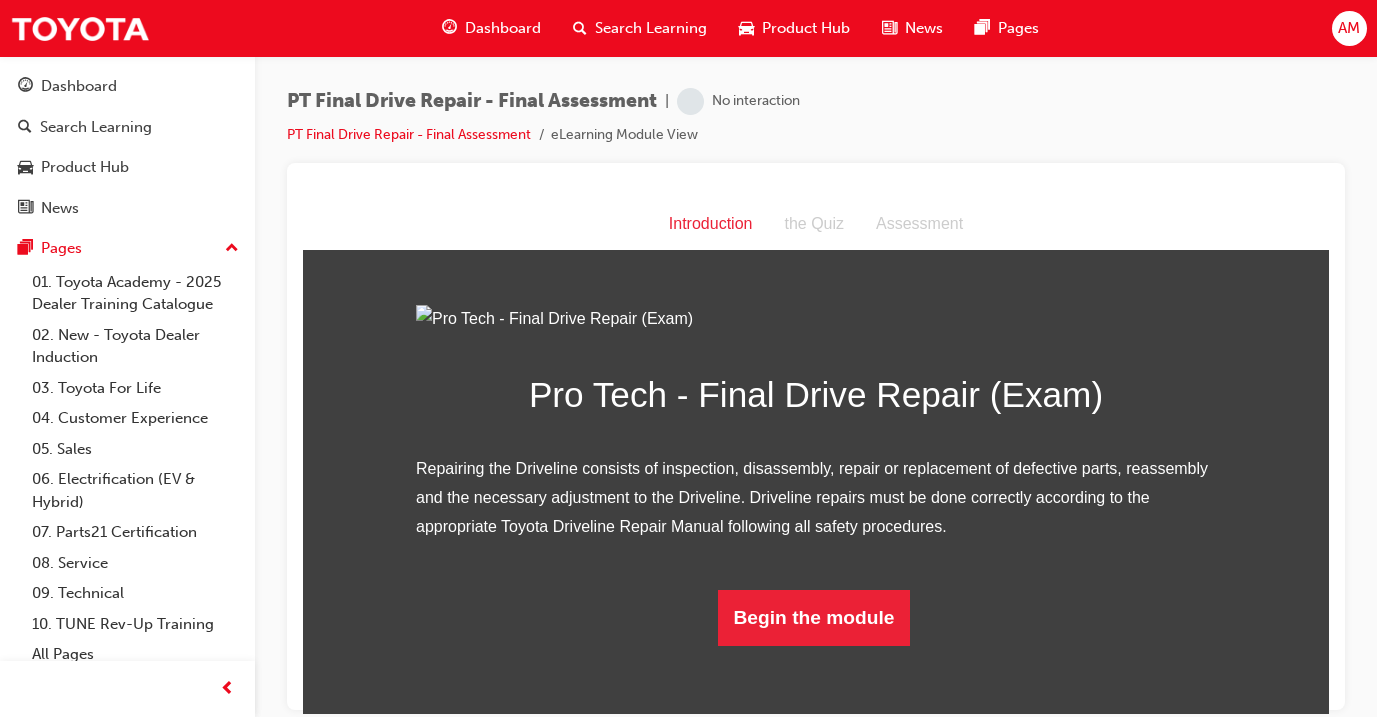 scroll, scrollTop: 148, scrollLeft: 0, axis: vertical 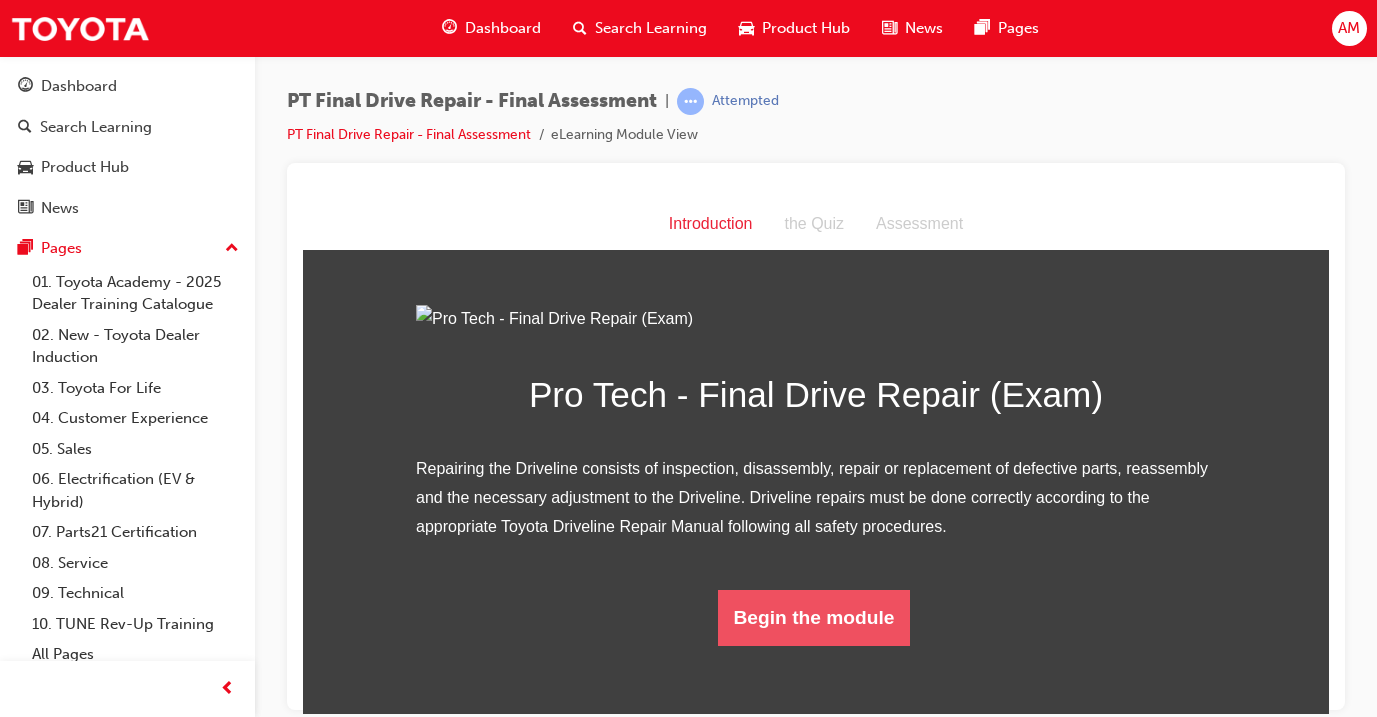 click on "Begin the module" at bounding box center [814, 617] 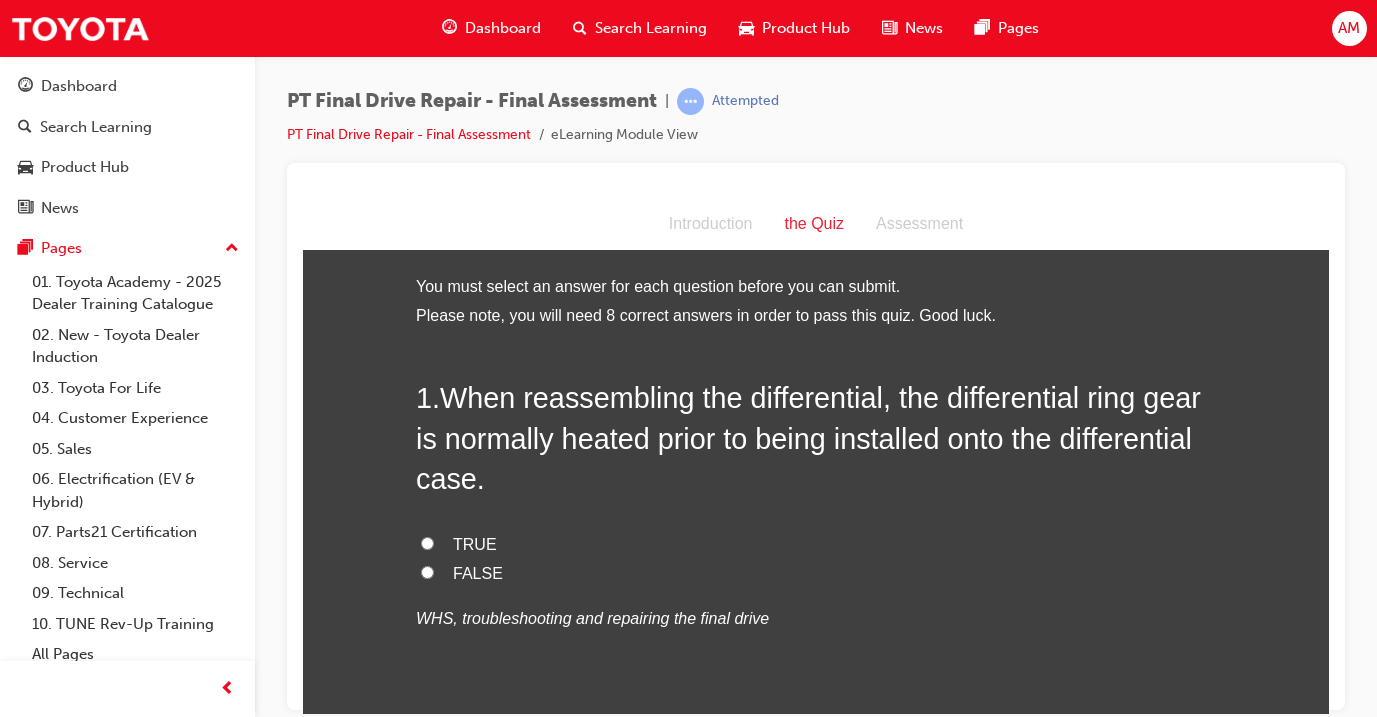 scroll, scrollTop: 0, scrollLeft: 0, axis: both 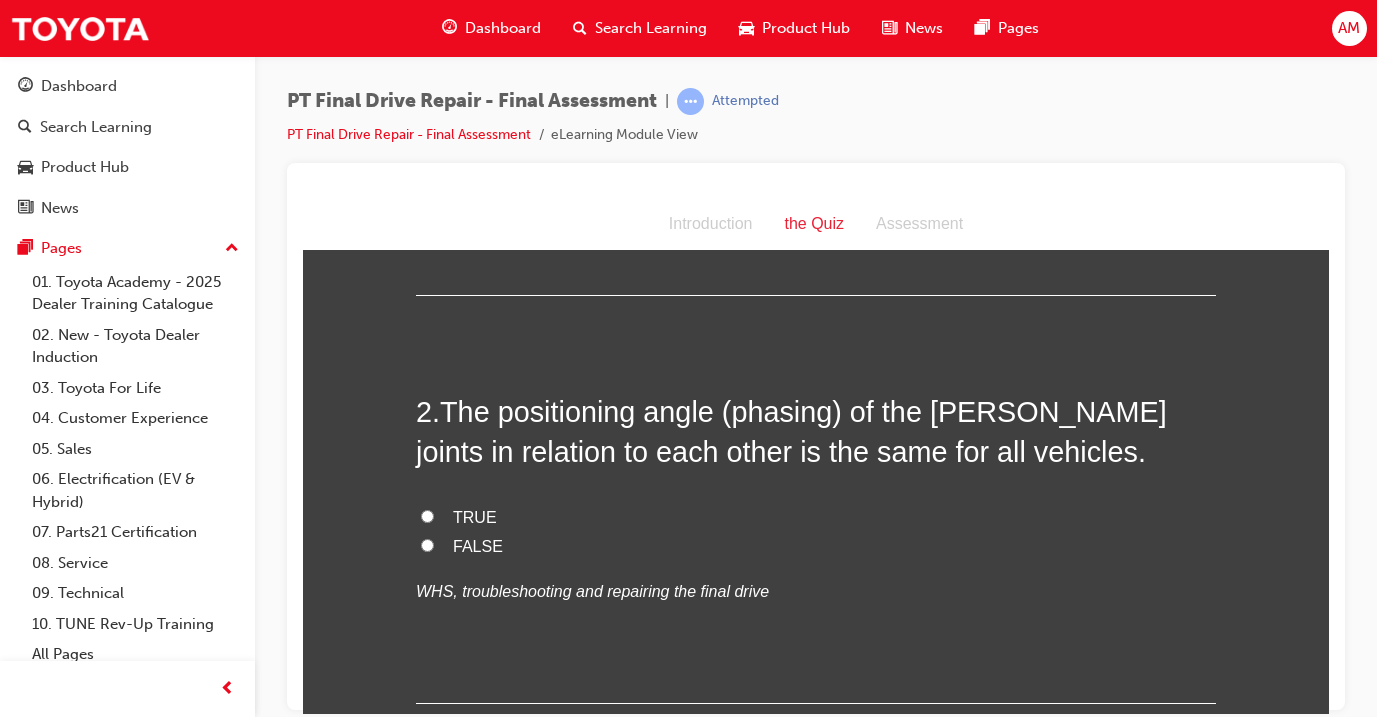 click on "FALSE" at bounding box center (816, 546) 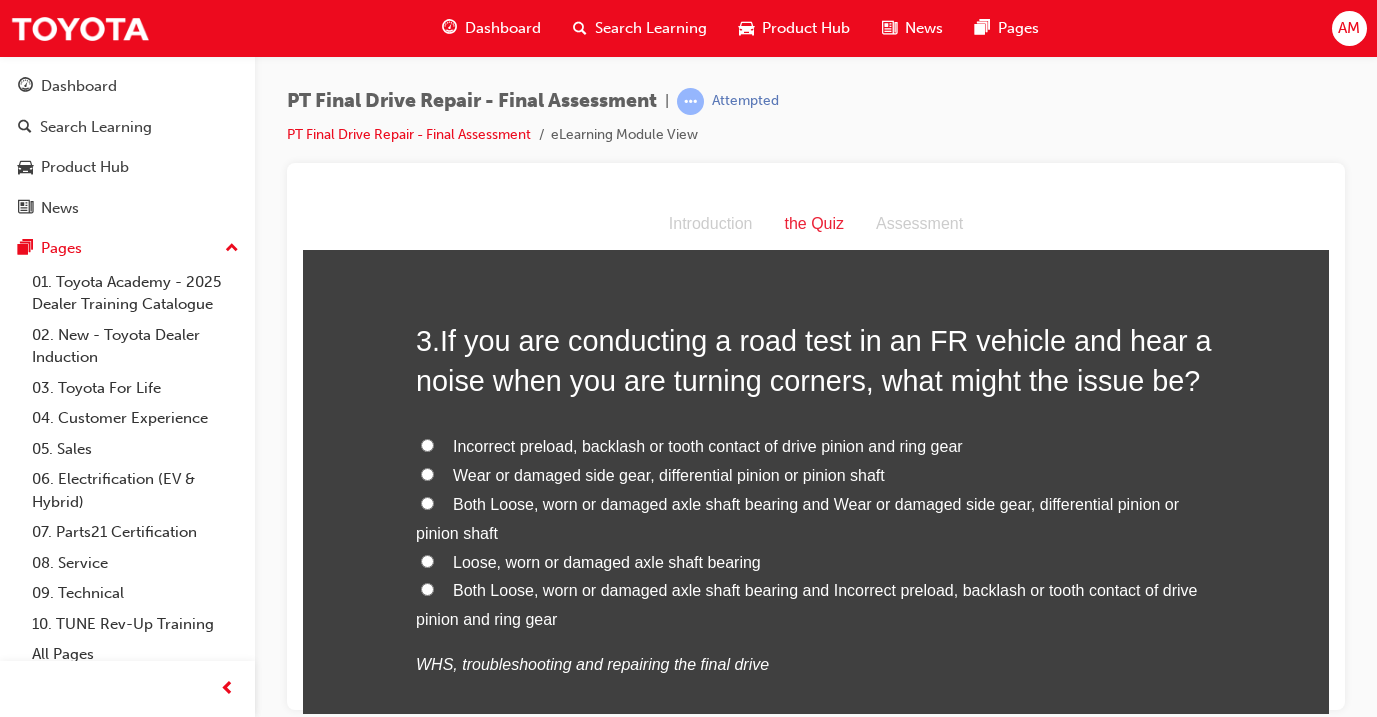 scroll, scrollTop: 916, scrollLeft: 0, axis: vertical 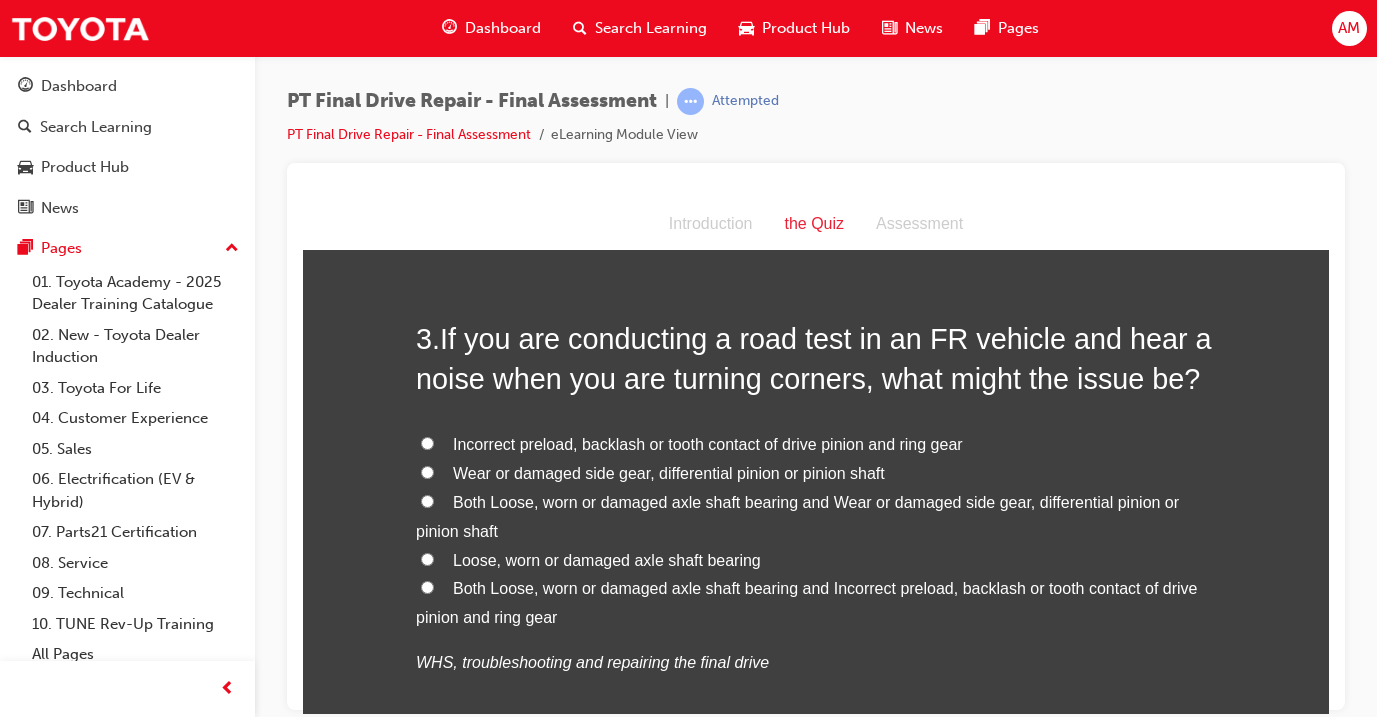click on "Both Loose, worn or damaged axle shaft bearing and Incorrect preload, backlash or tooth contact of drive pinion and ring gear" at bounding box center (816, 603) 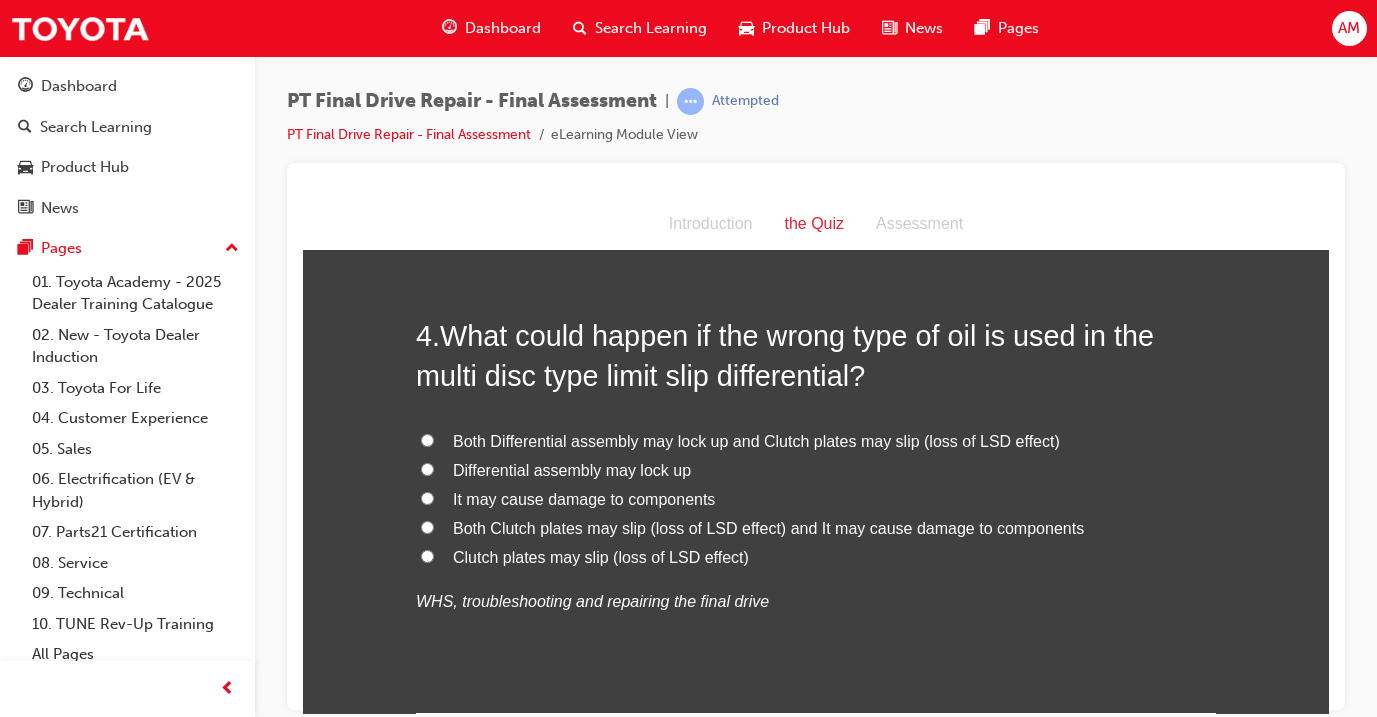 scroll, scrollTop: 1468, scrollLeft: 0, axis: vertical 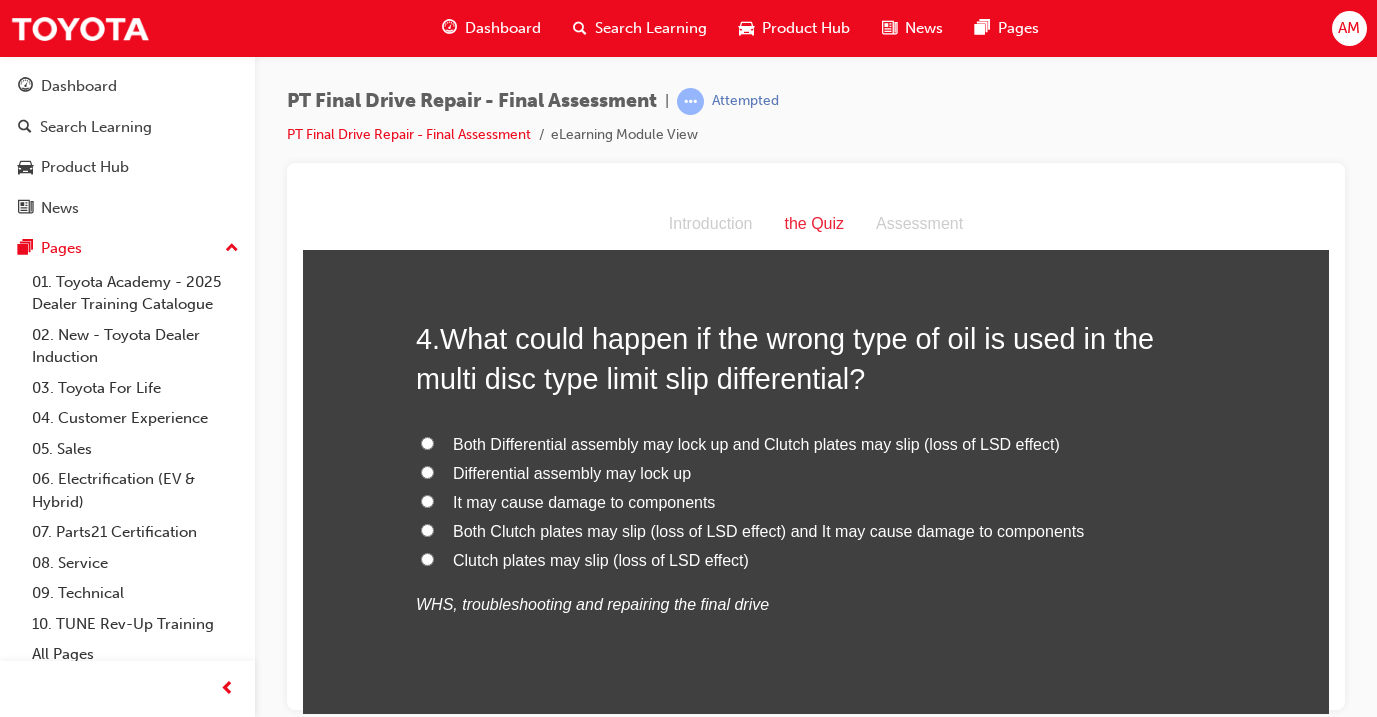 click on "Both Clutch plates may slip (loss of LSD effect) and It may cause damage to components" at bounding box center [768, 530] 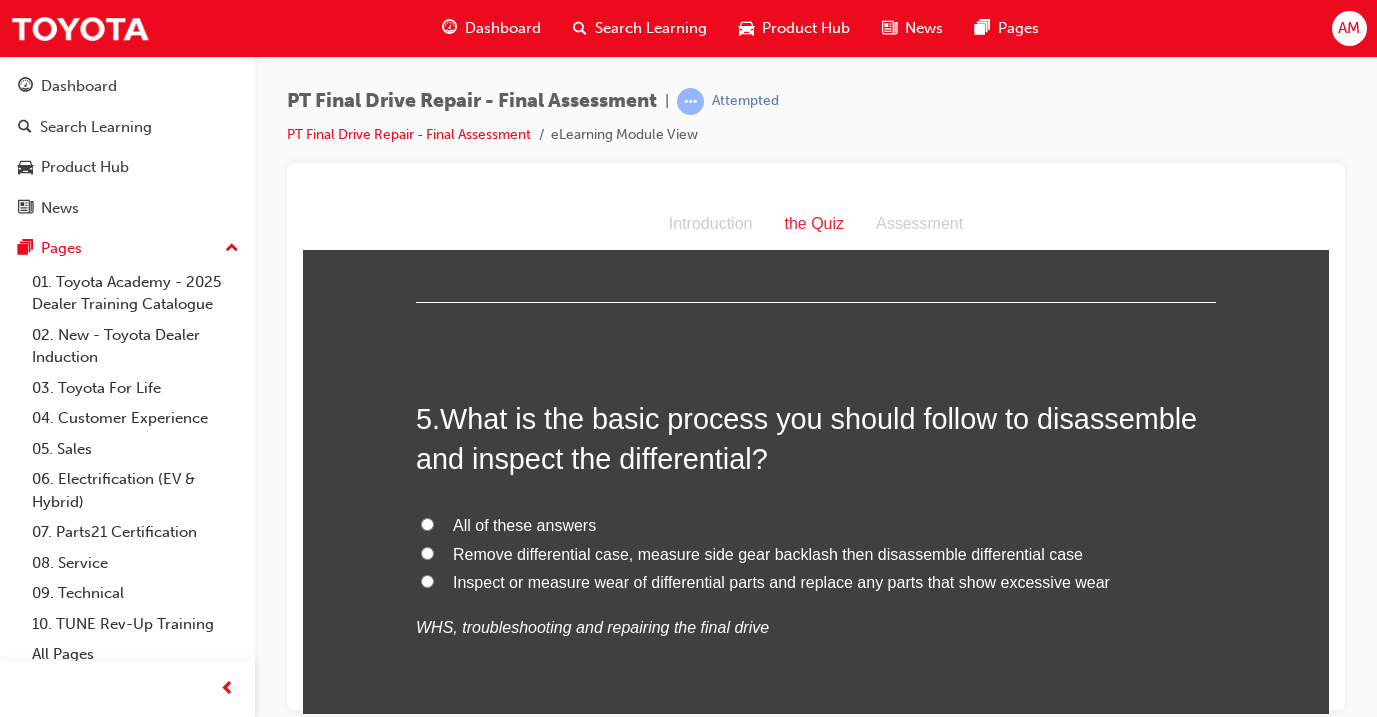 scroll, scrollTop: 1884, scrollLeft: 0, axis: vertical 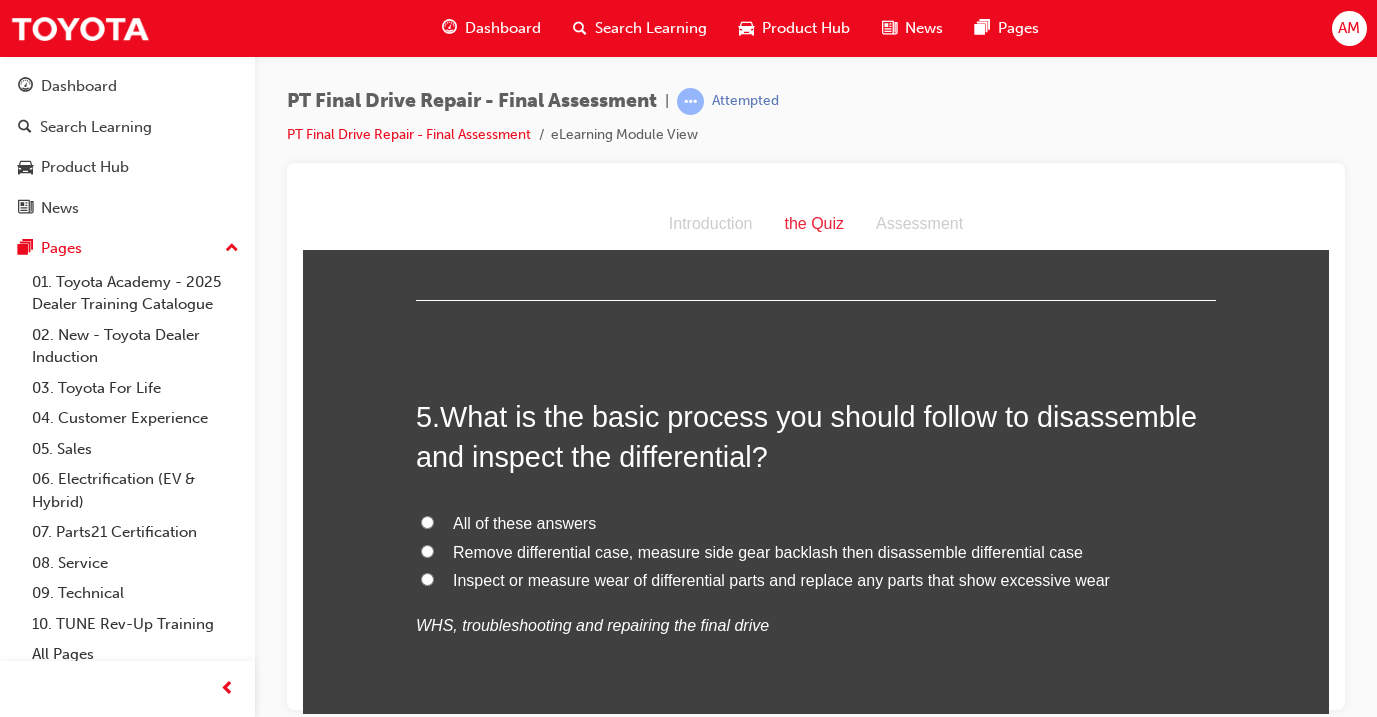 click on "All of these answers" at bounding box center (524, 522) 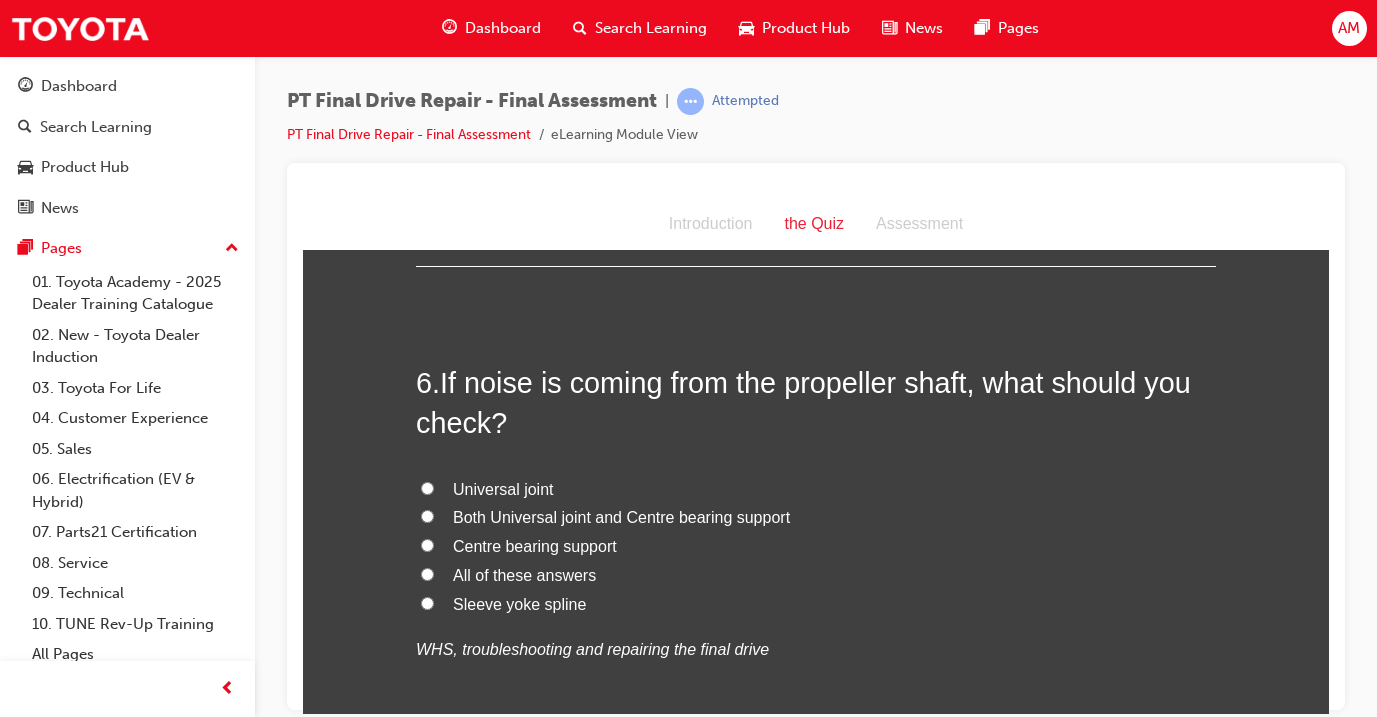 scroll, scrollTop: 2362, scrollLeft: 0, axis: vertical 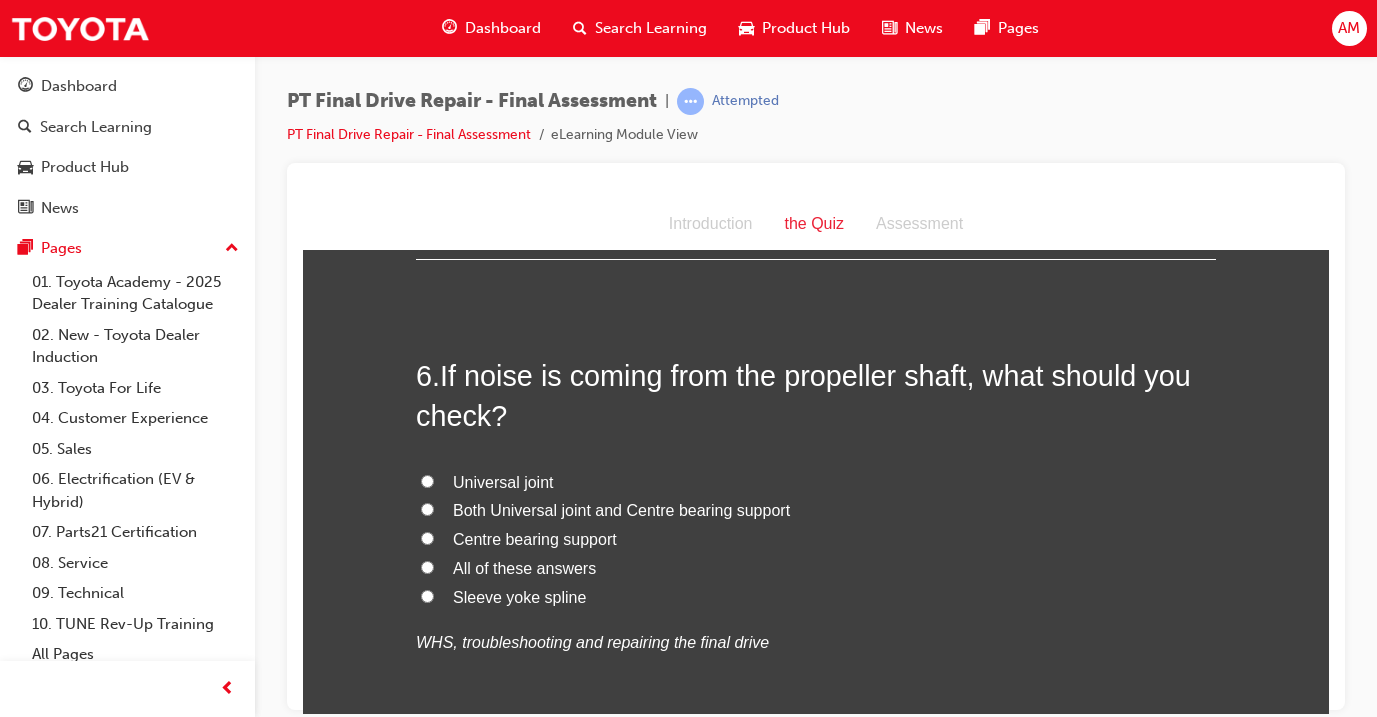 click on "Both Universal joint and Centre bearing support" at bounding box center [621, 509] 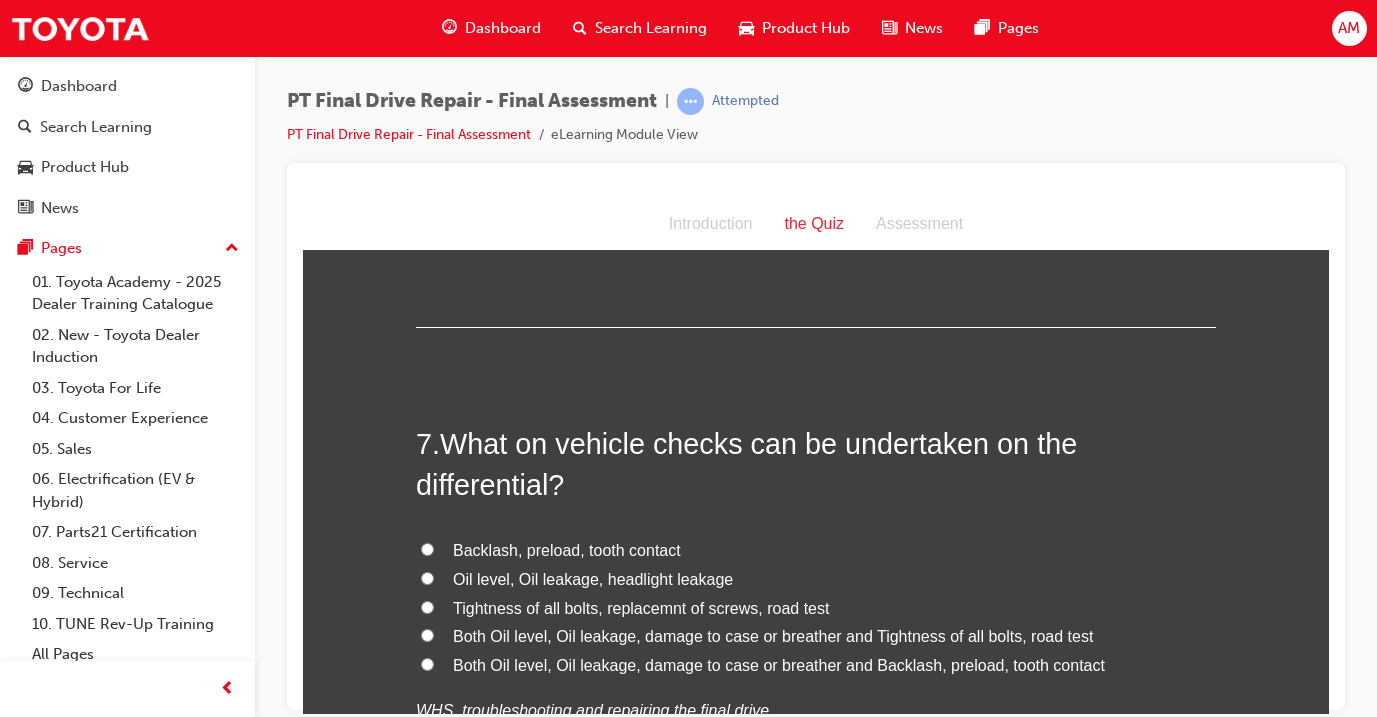 scroll, scrollTop: 2790, scrollLeft: 0, axis: vertical 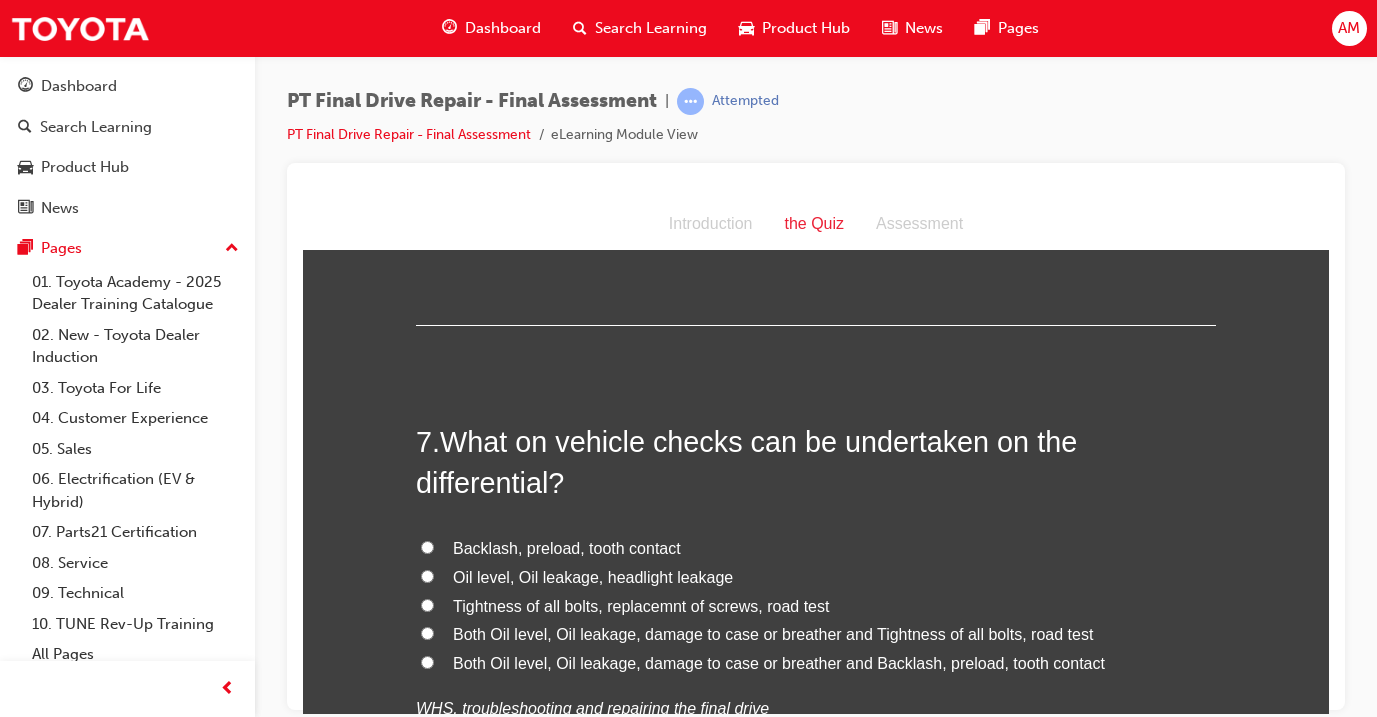 click on "Both Oil level, Oil leakage, damage to case or breather and Backlash, preload, tooth contact" at bounding box center (779, 662) 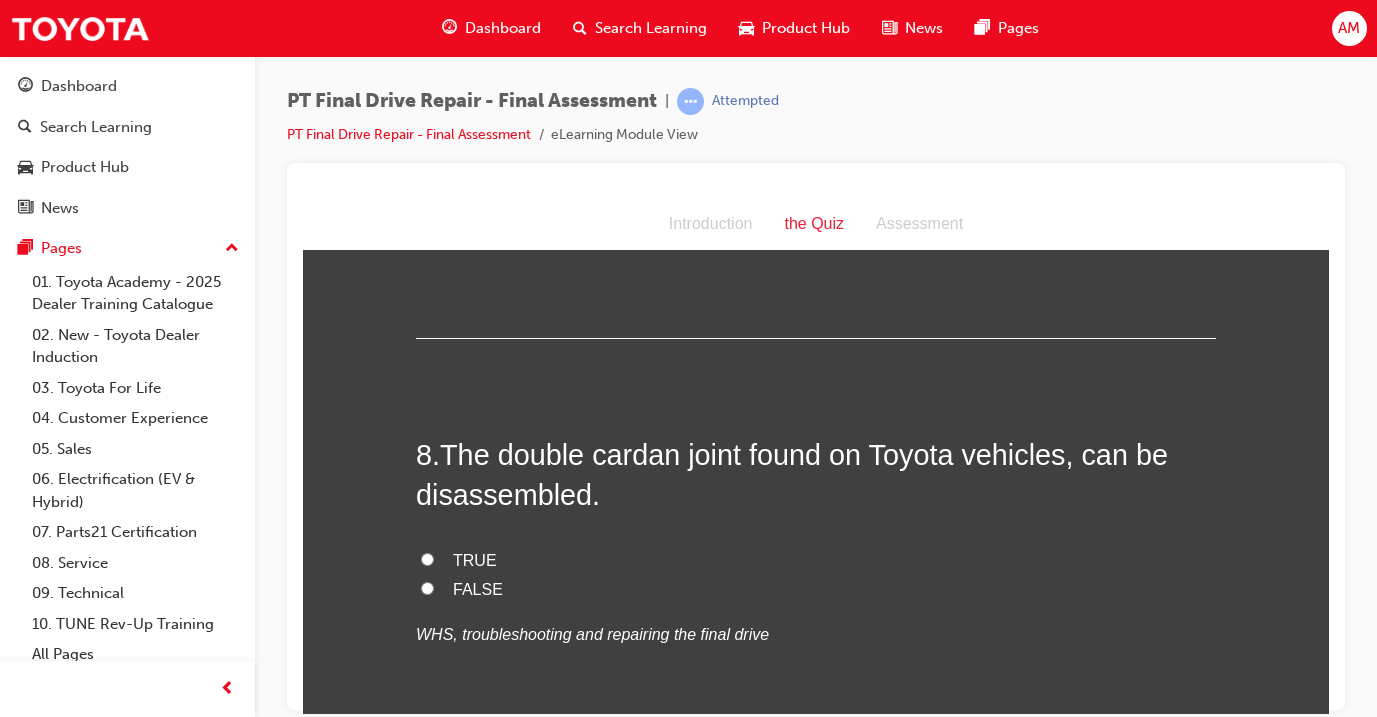 scroll, scrollTop: 3281, scrollLeft: 0, axis: vertical 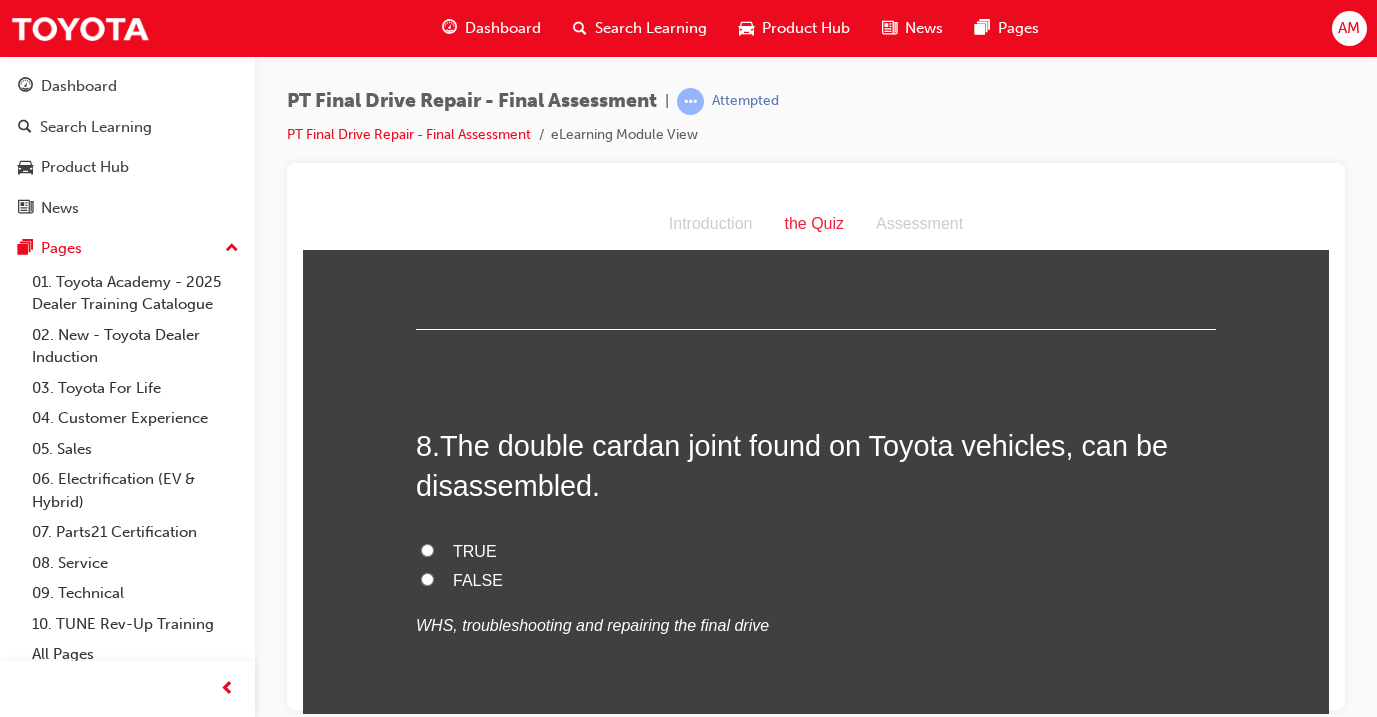 click on "TRUE" at bounding box center [816, 551] 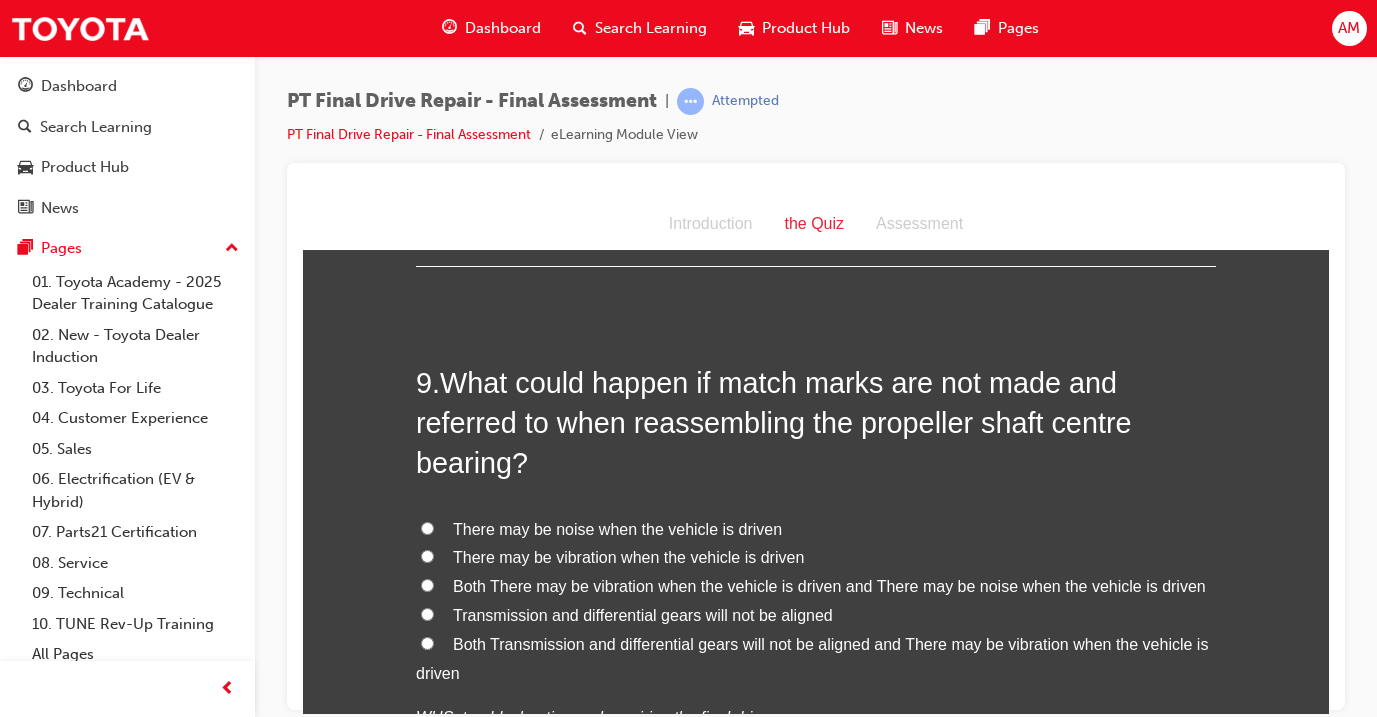 scroll, scrollTop: 3753, scrollLeft: 0, axis: vertical 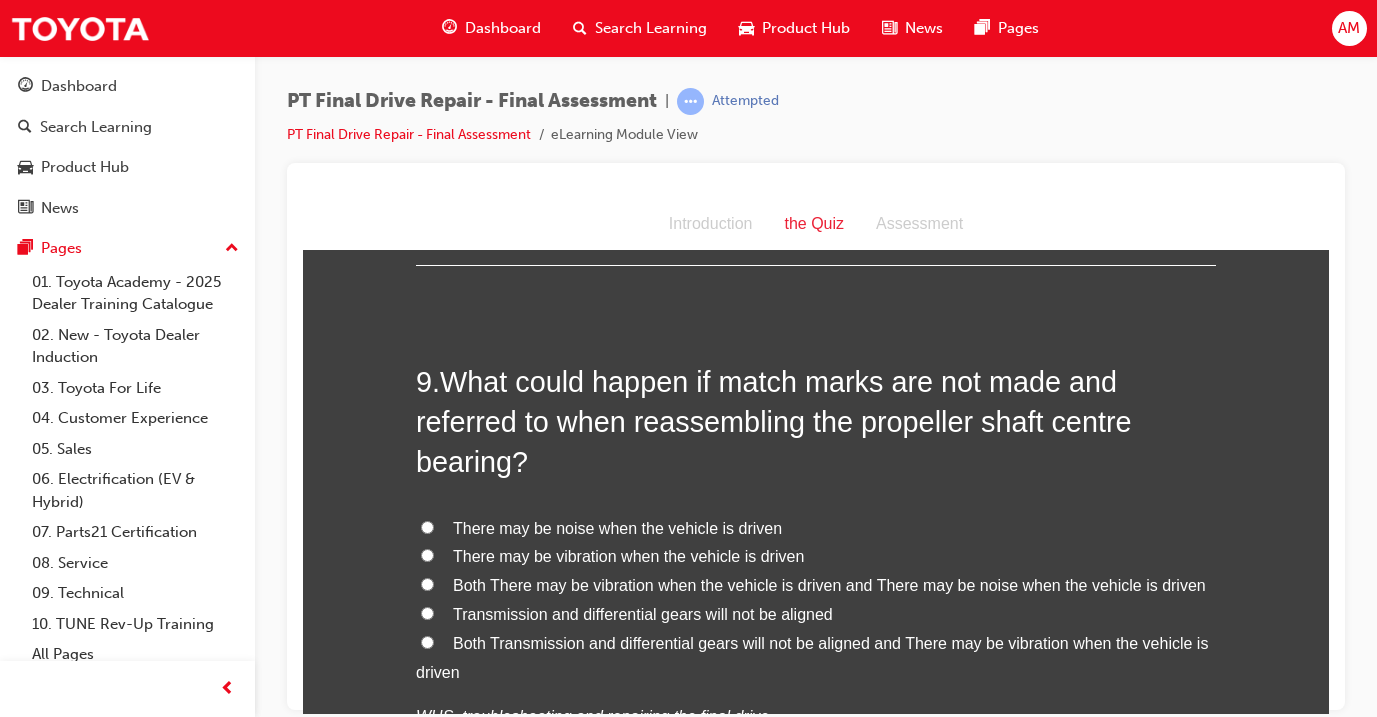 click on "Both There may be vibration when the vehicle is driven and There may be noise when the vehicle is driven" at bounding box center [816, 585] 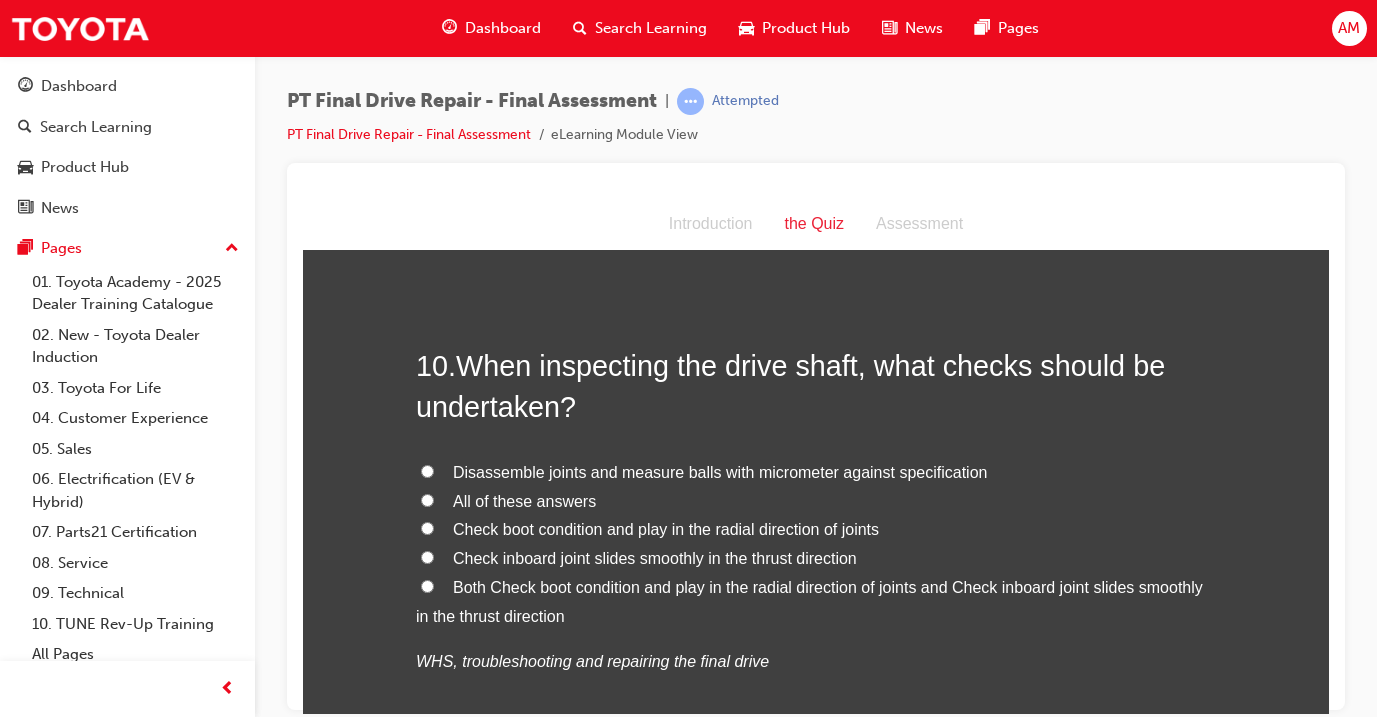 scroll, scrollTop: 4334, scrollLeft: 0, axis: vertical 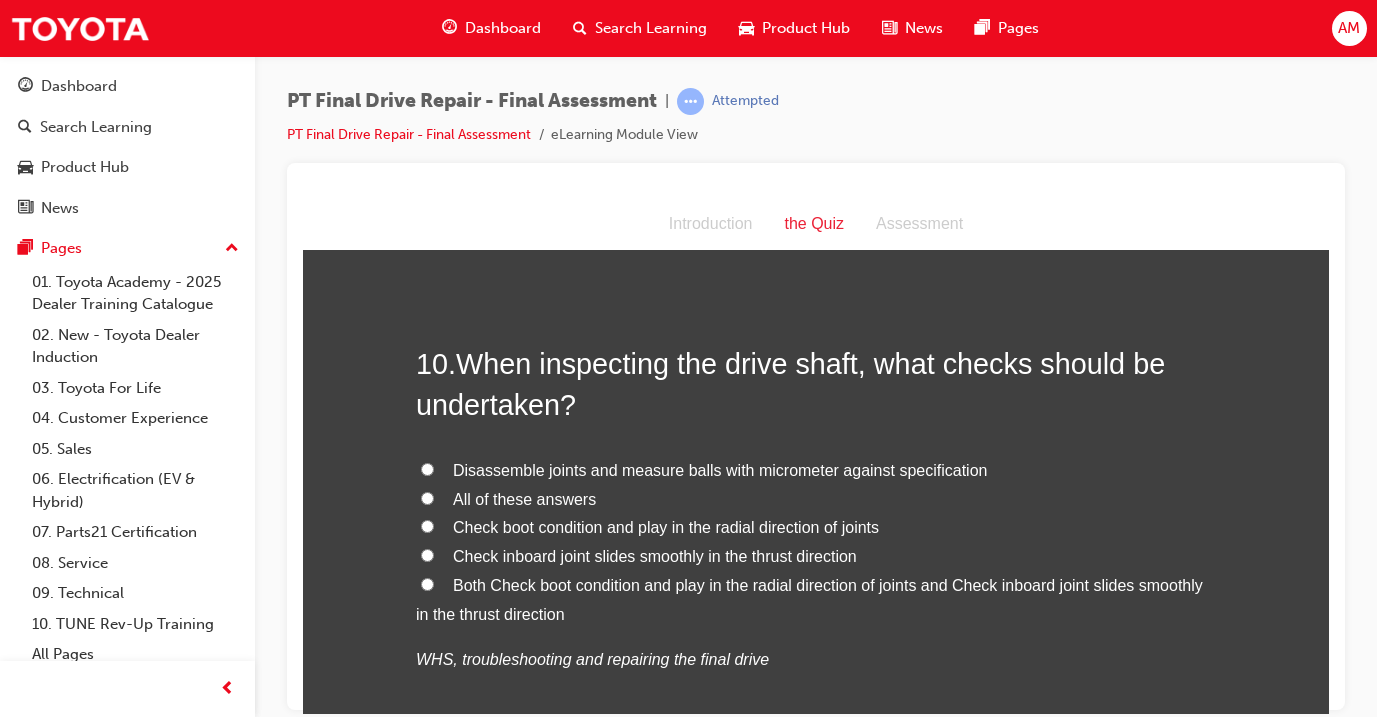 click on "Check inboard joint slides smoothly in the thrust direction" at bounding box center (655, 555) 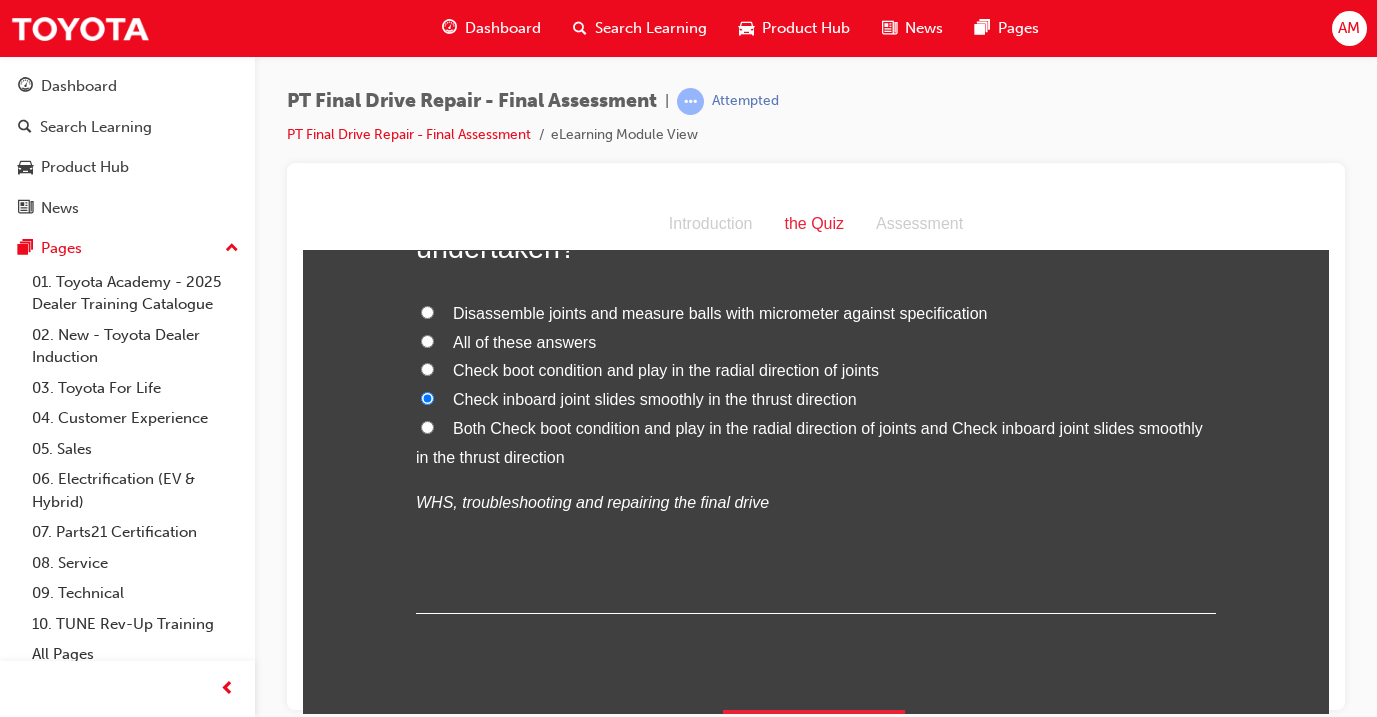 scroll, scrollTop: 0, scrollLeft: 0, axis: both 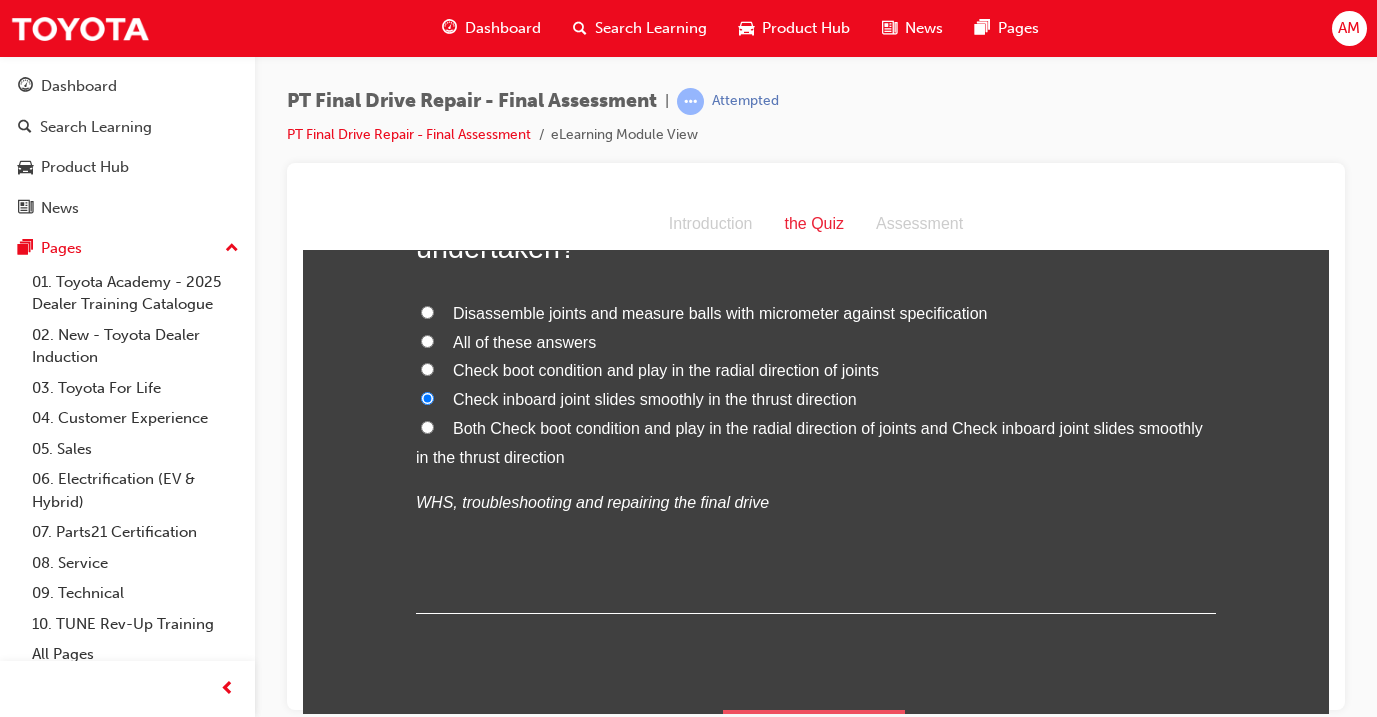 click on "Submit Answers" at bounding box center [814, 737] 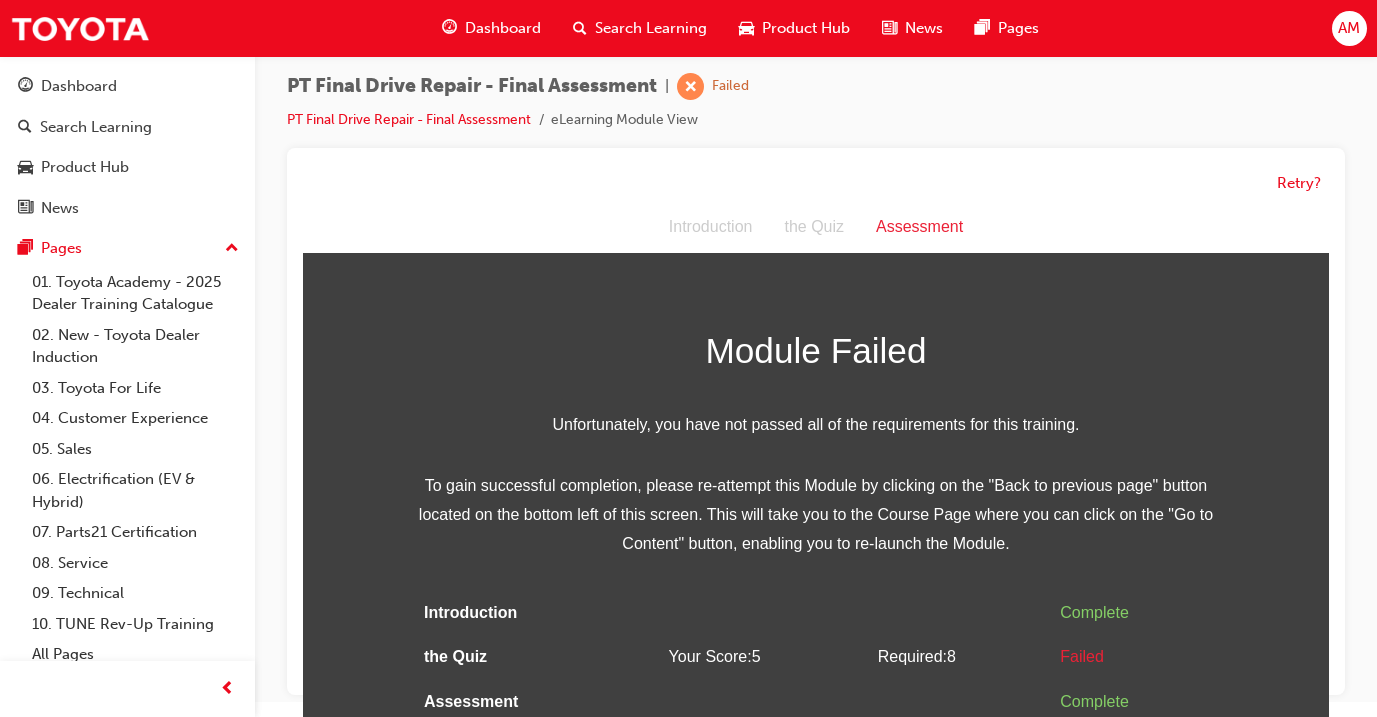 scroll, scrollTop: 14, scrollLeft: 0, axis: vertical 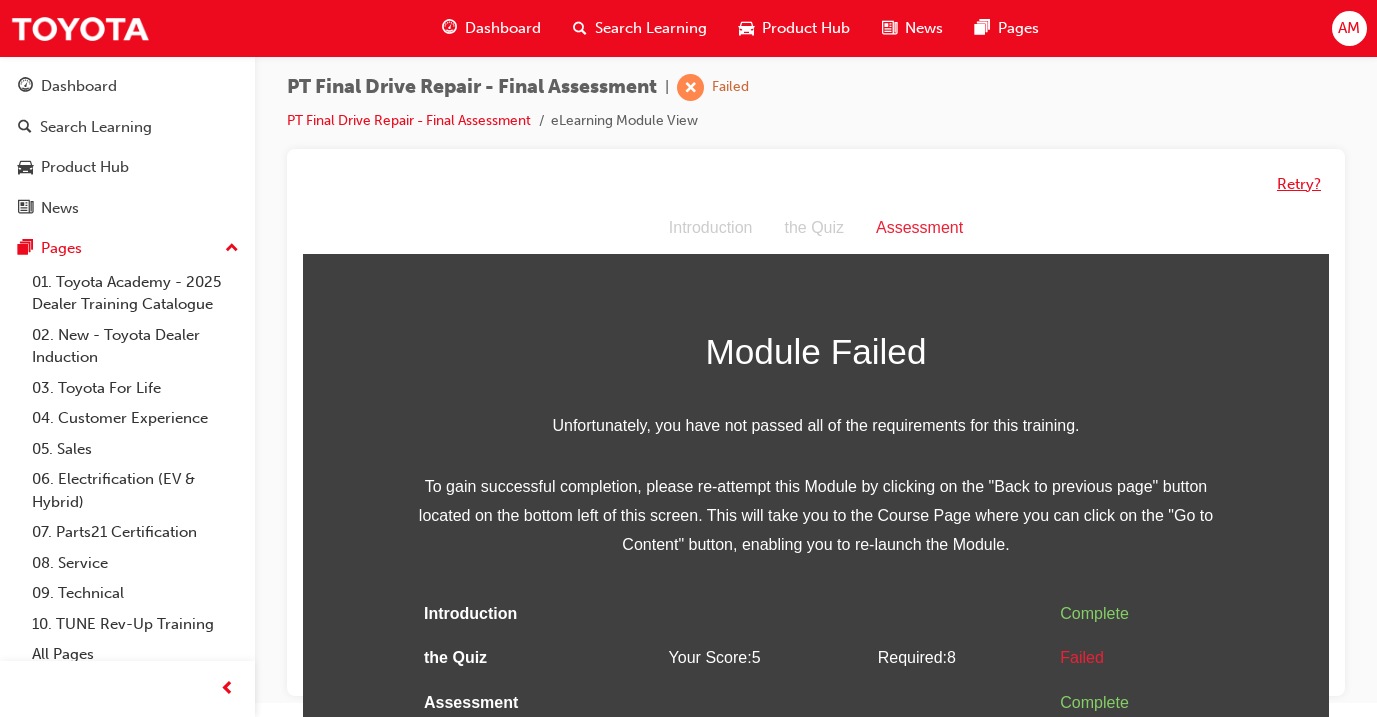 click on "Retry?" at bounding box center (1299, 184) 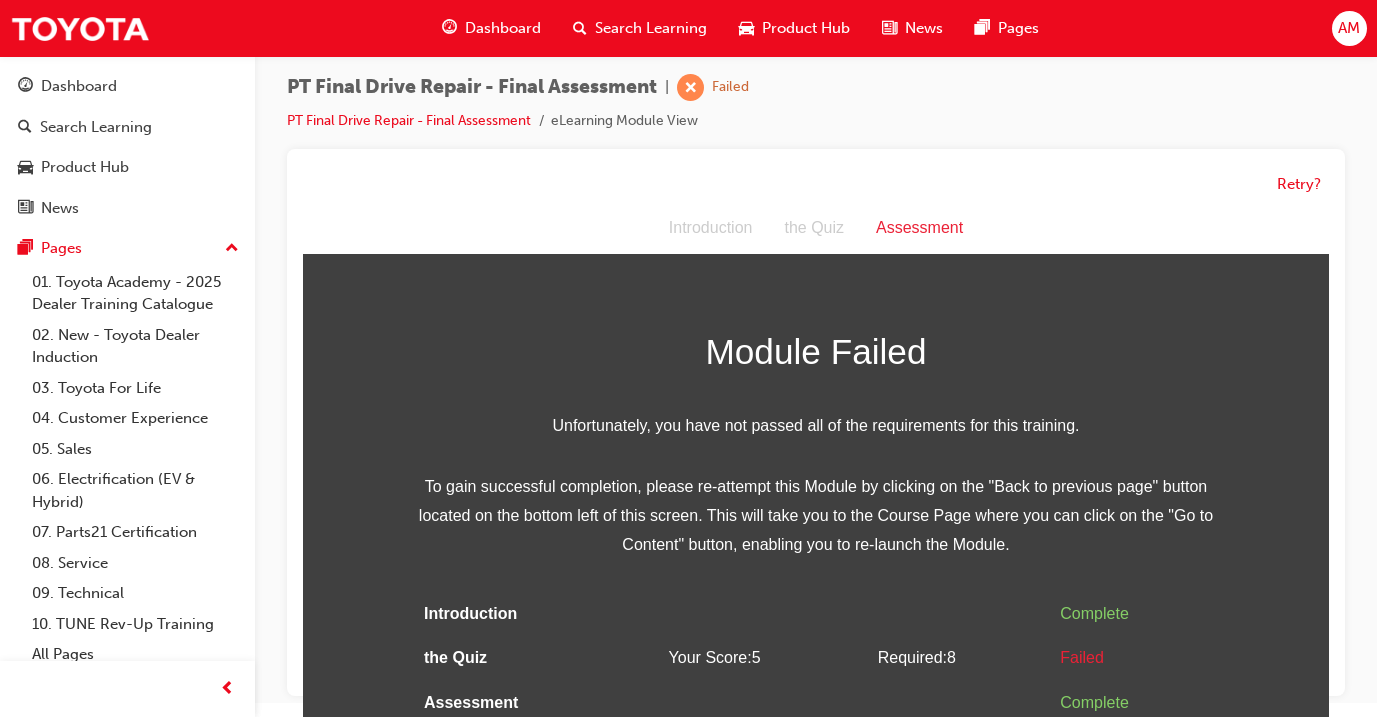 scroll, scrollTop: 0, scrollLeft: 0, axis: both 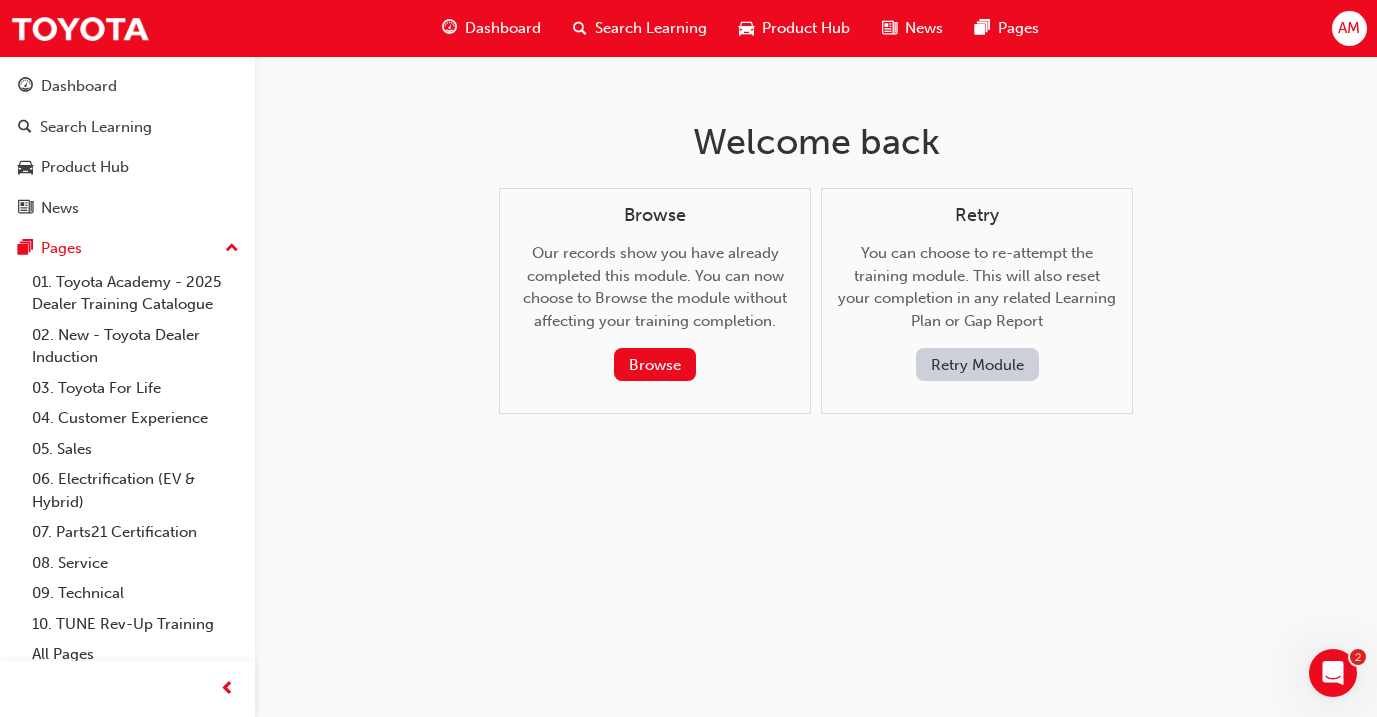 click on "Retry Module" at bounding box center (977, 364) 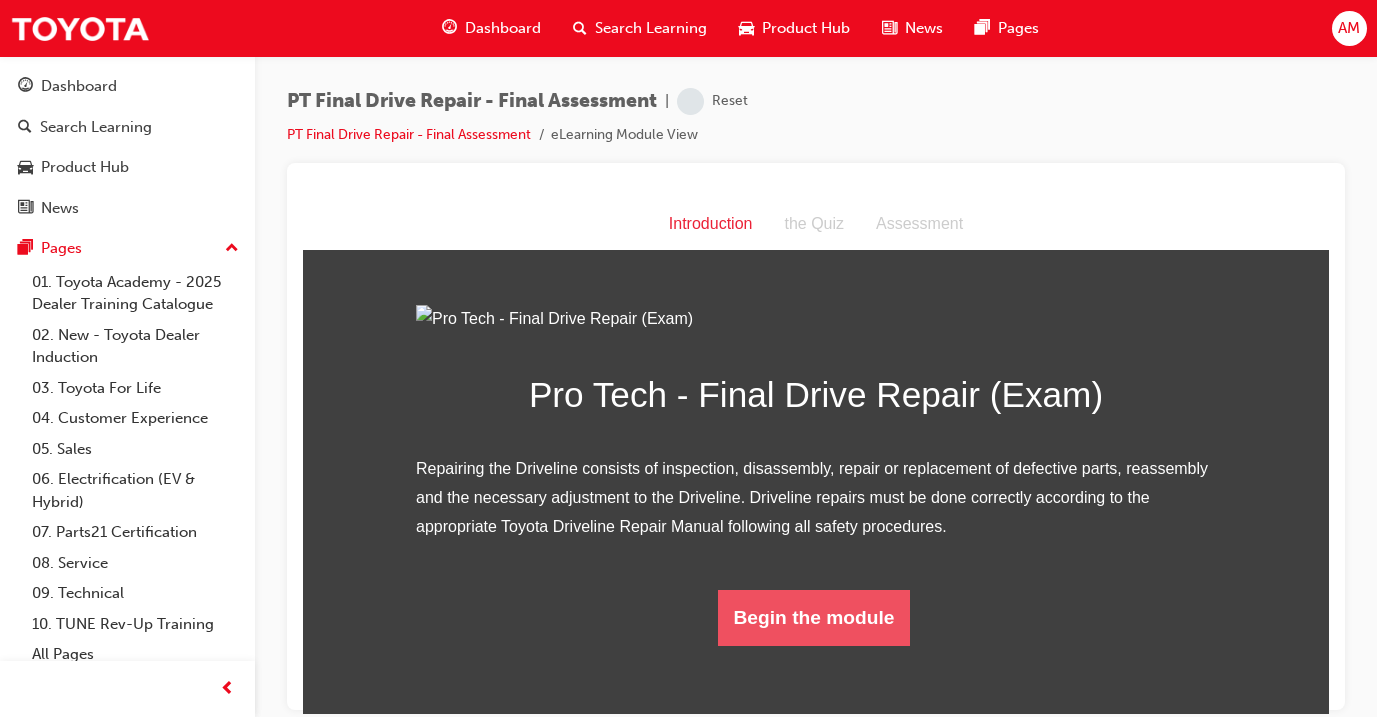 scroll, scrollTop: 148, scrollLeft: 0, axis: vertical 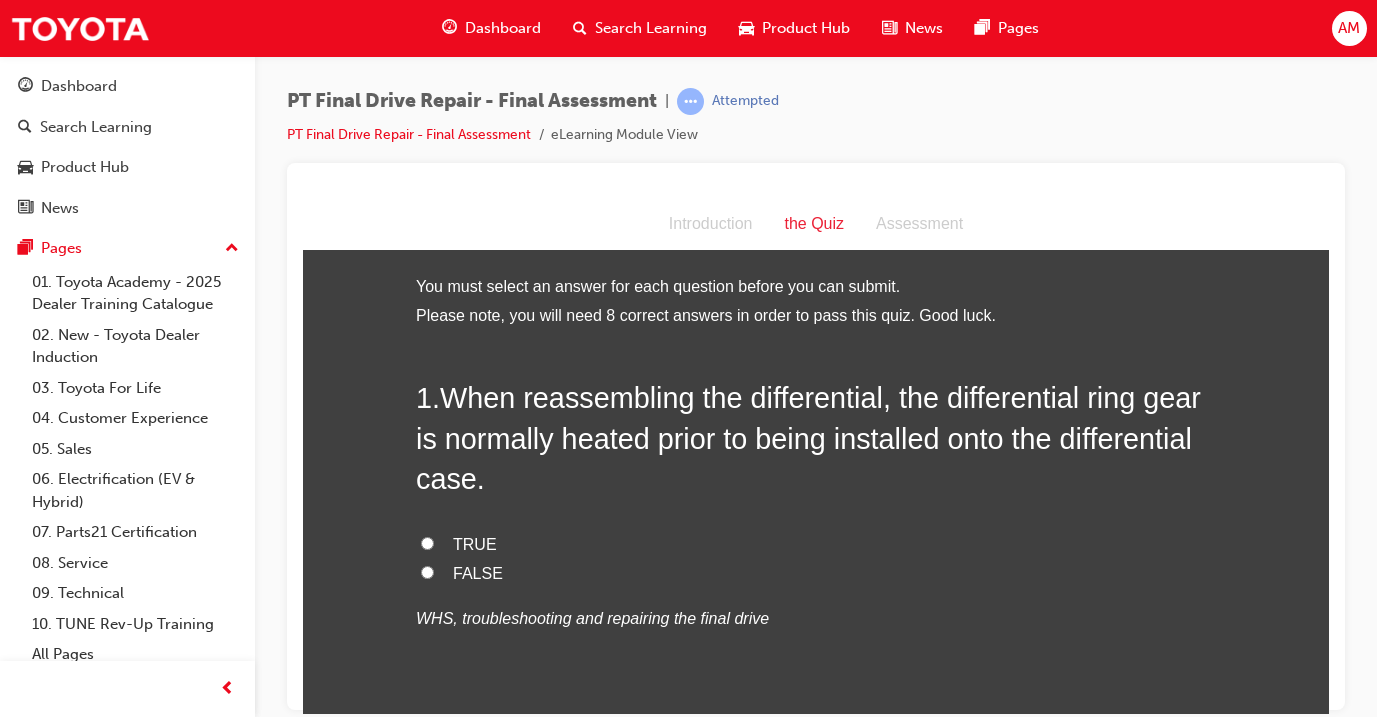 click on "TRUE" at bounding box center [475, 543] 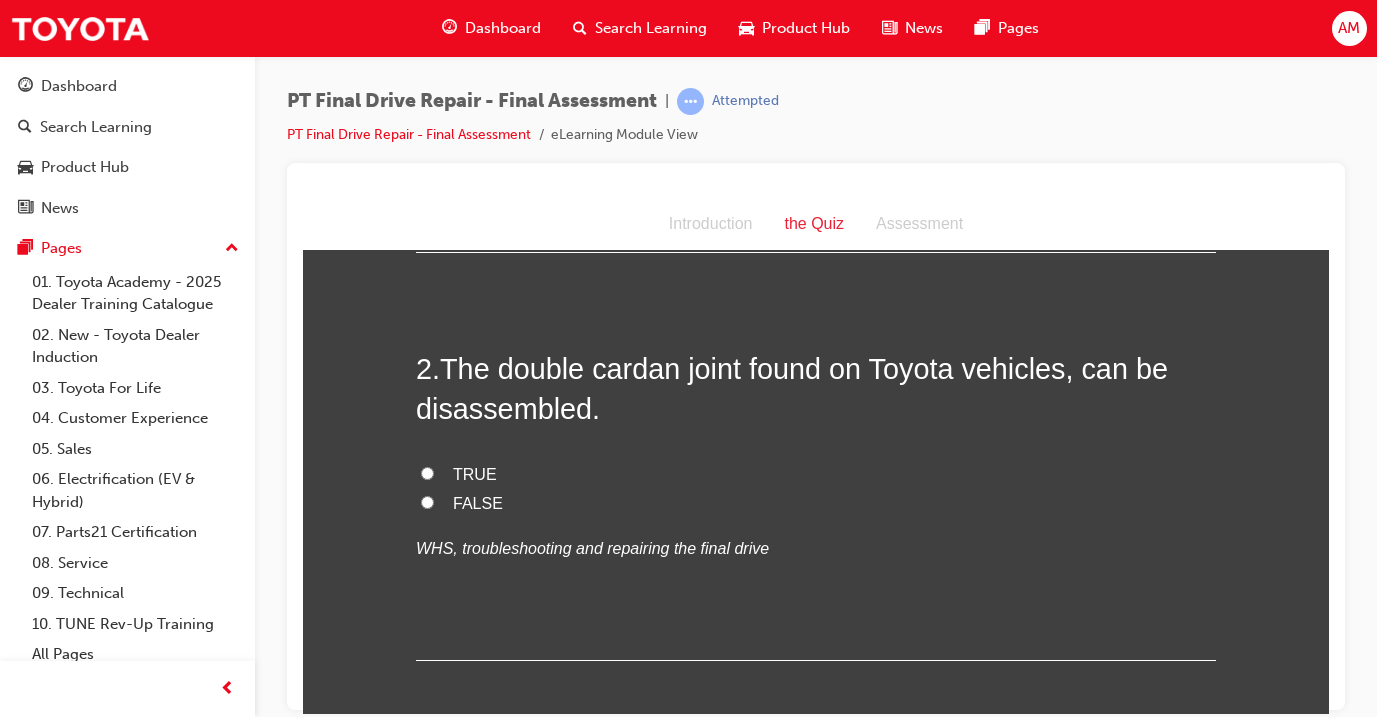 scroll, scrollTop: 488, scrollLeft: 0, axis: vertical 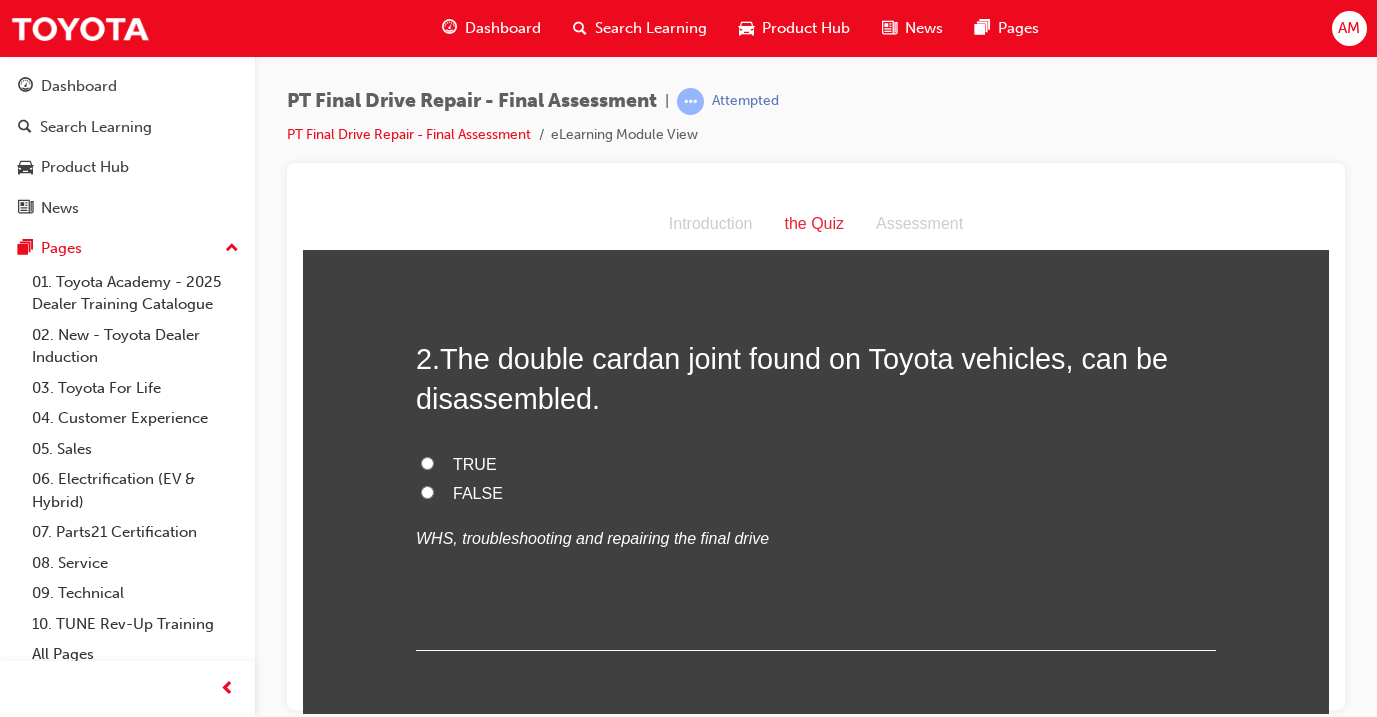 click on "TRUE" at bounding box center (475, 463) 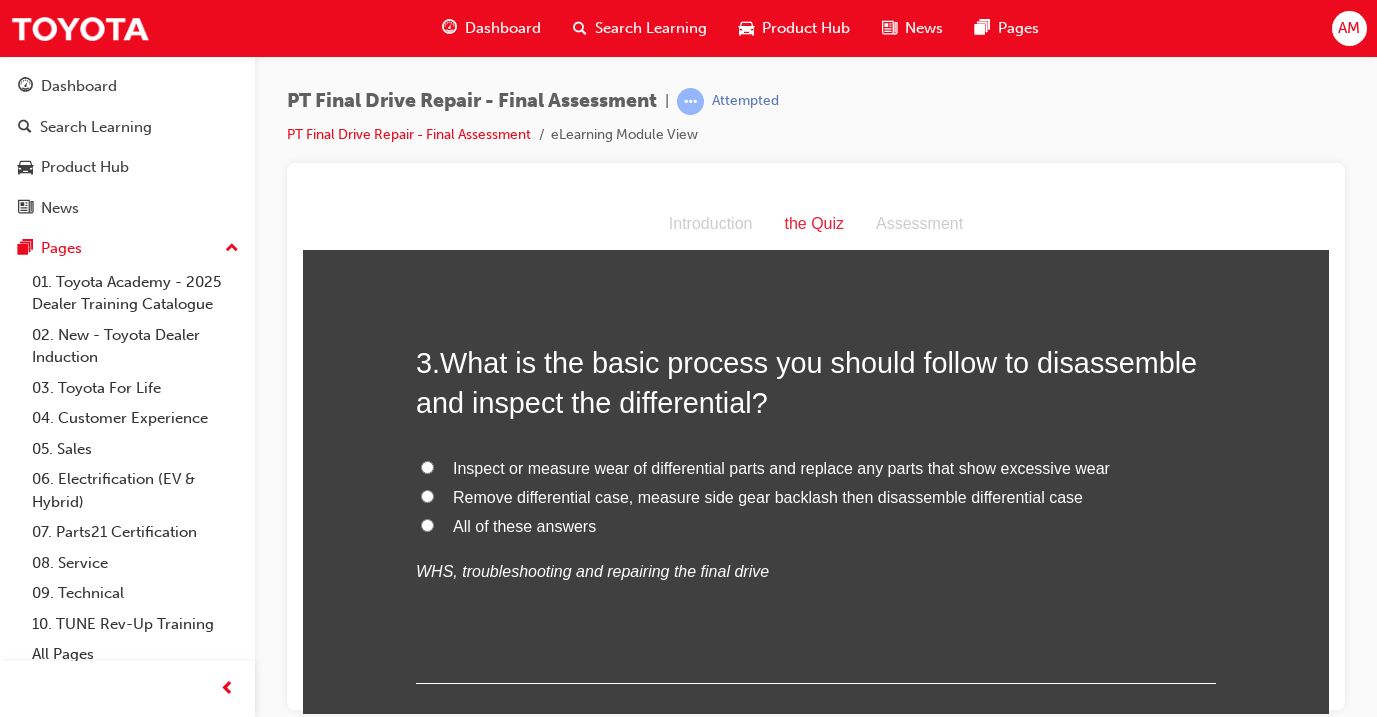scroll, scrollTop: 886, scrollLeft: 0, axis: vertical 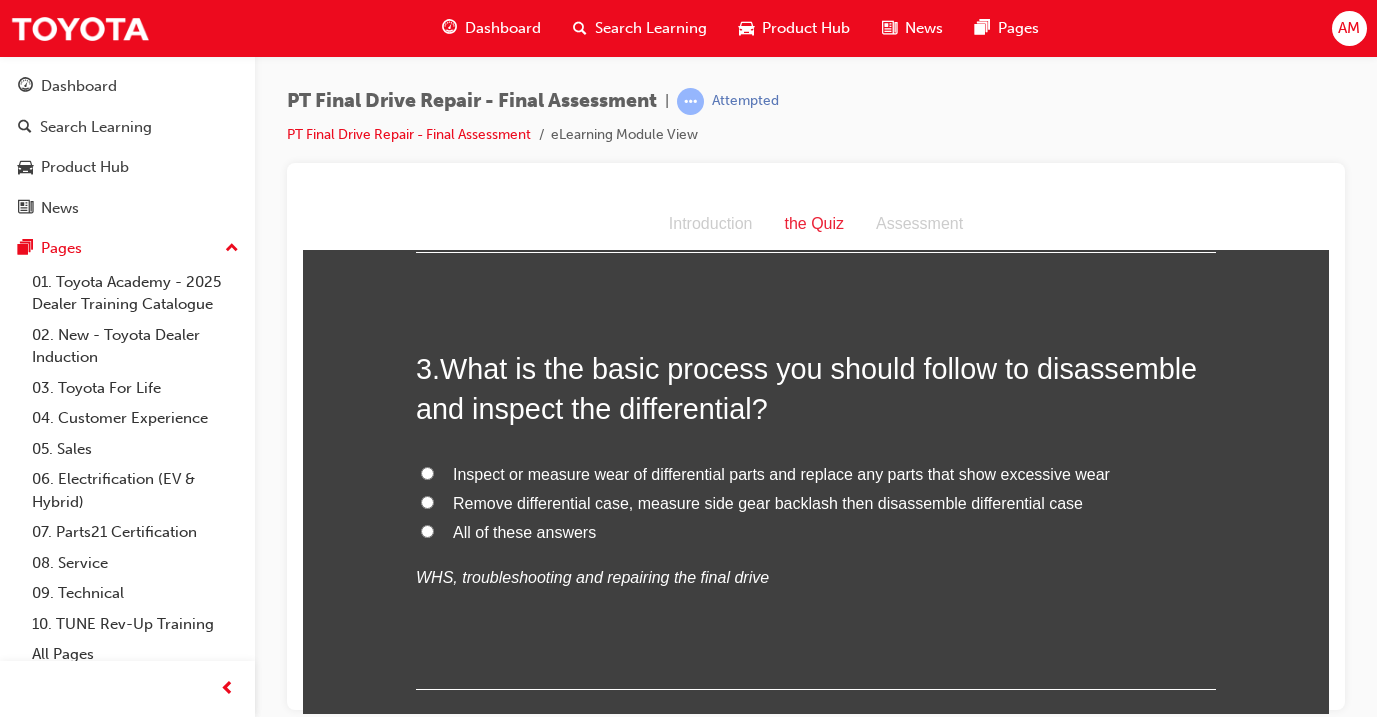 click on "All of these answers" at bounding box center [524, 531] 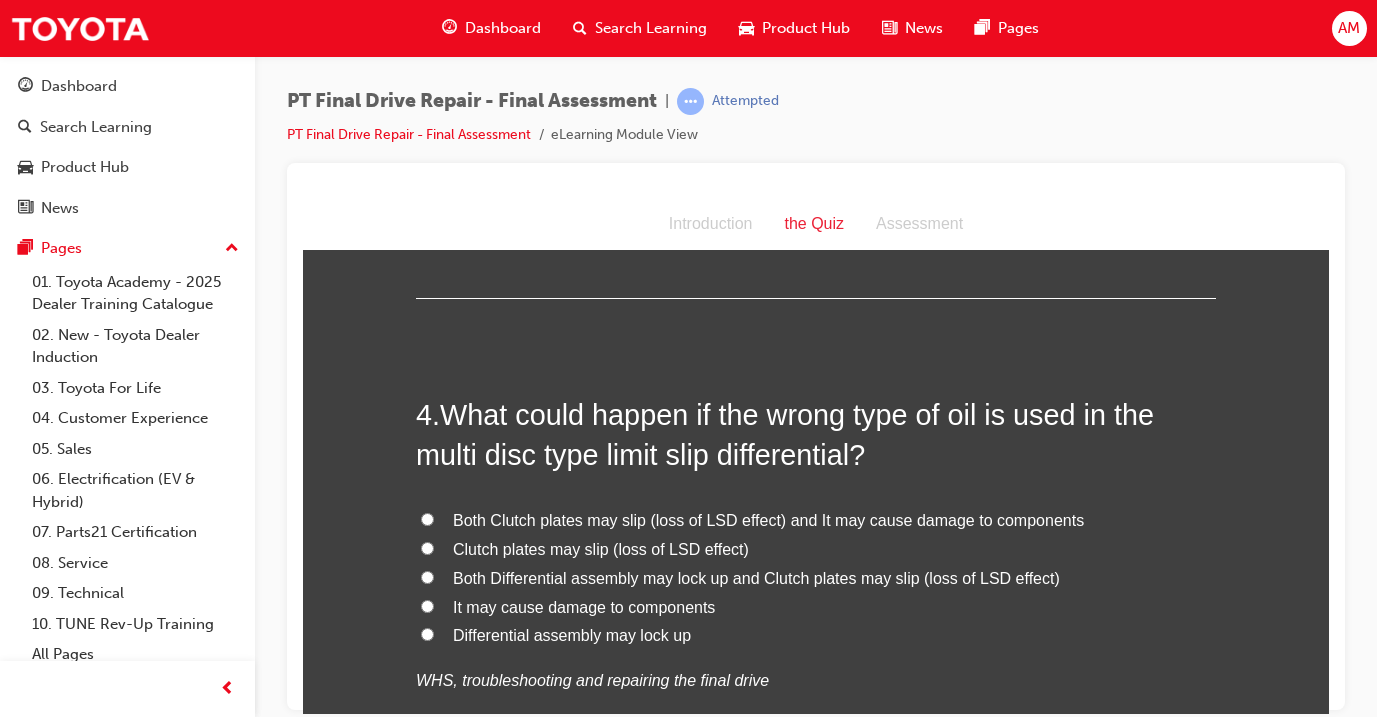 scroll, scrollTop: 1284, scrollLeft: 0, axis: vertical 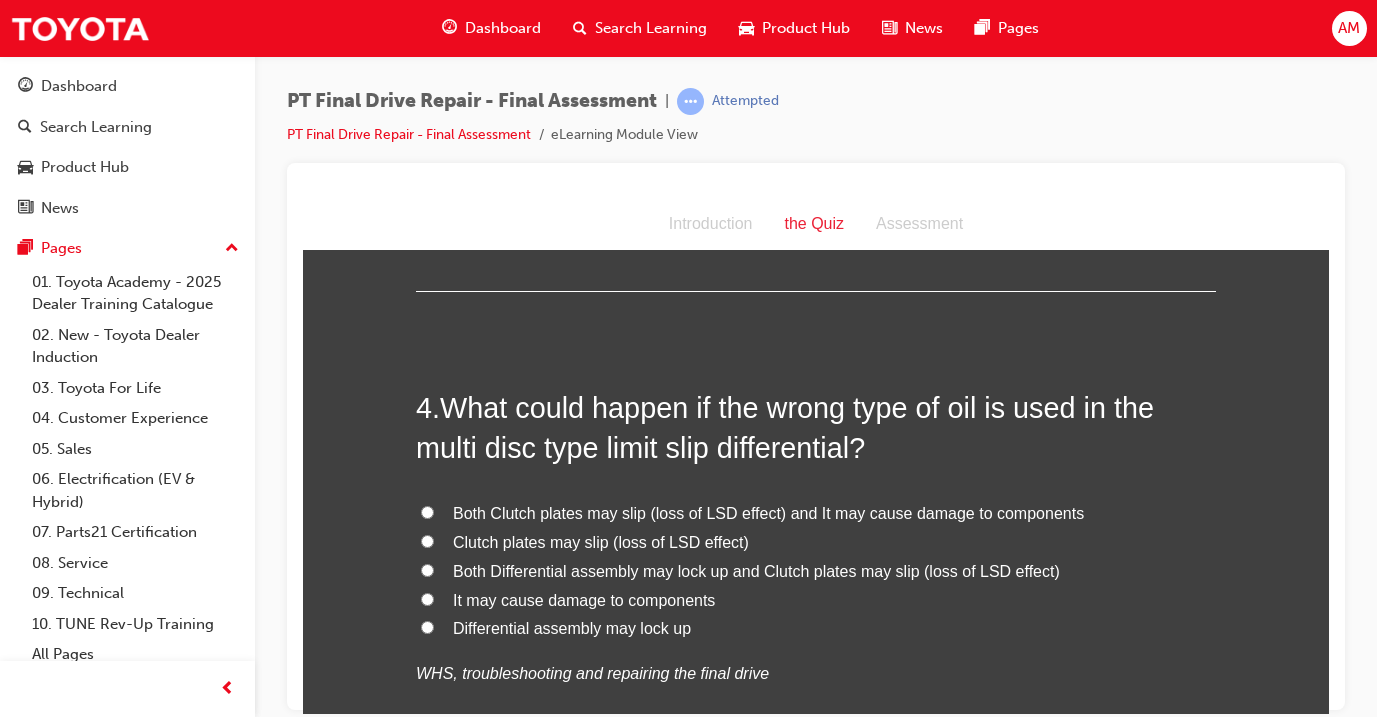 click on "Both Clutch plates may slip (loss of LSD effect) and It may cause damage to components" at bounding box center [768, 512] 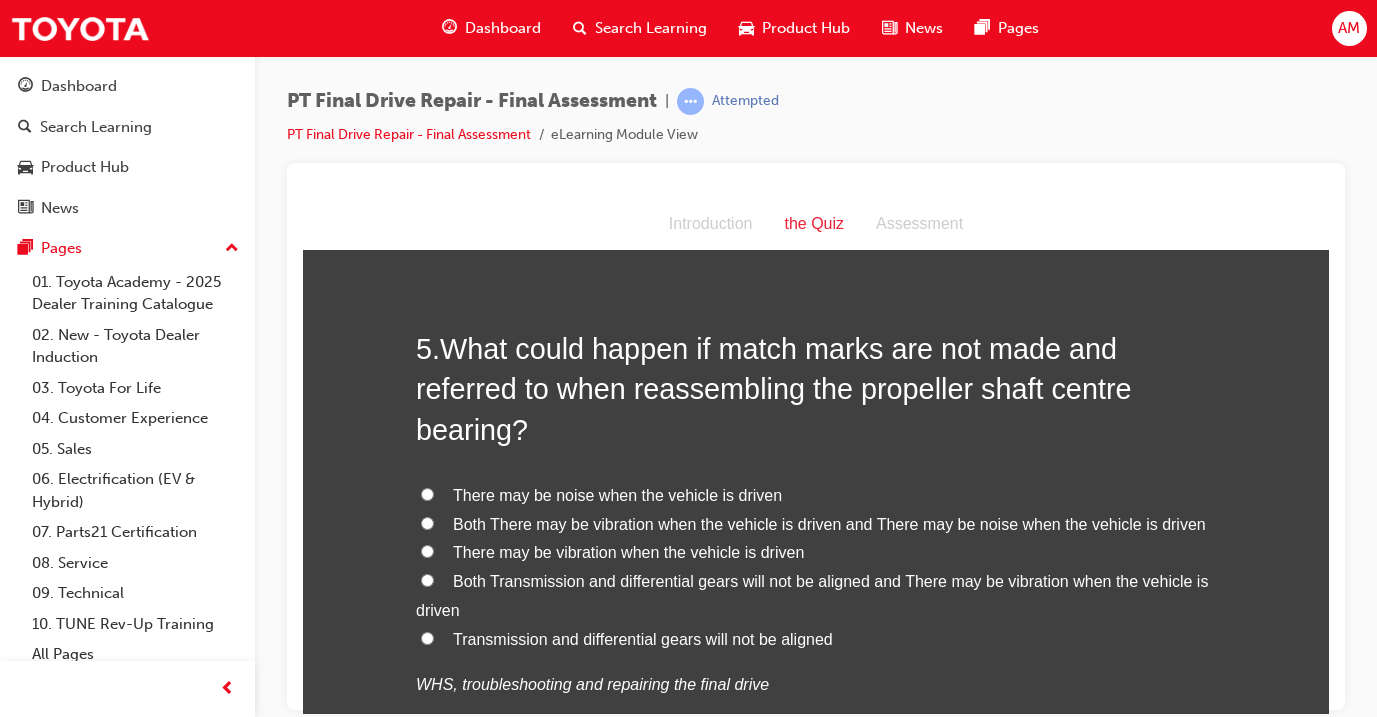scroll, scrollTop: 1841, scrollLeft: 0, axis: vertical 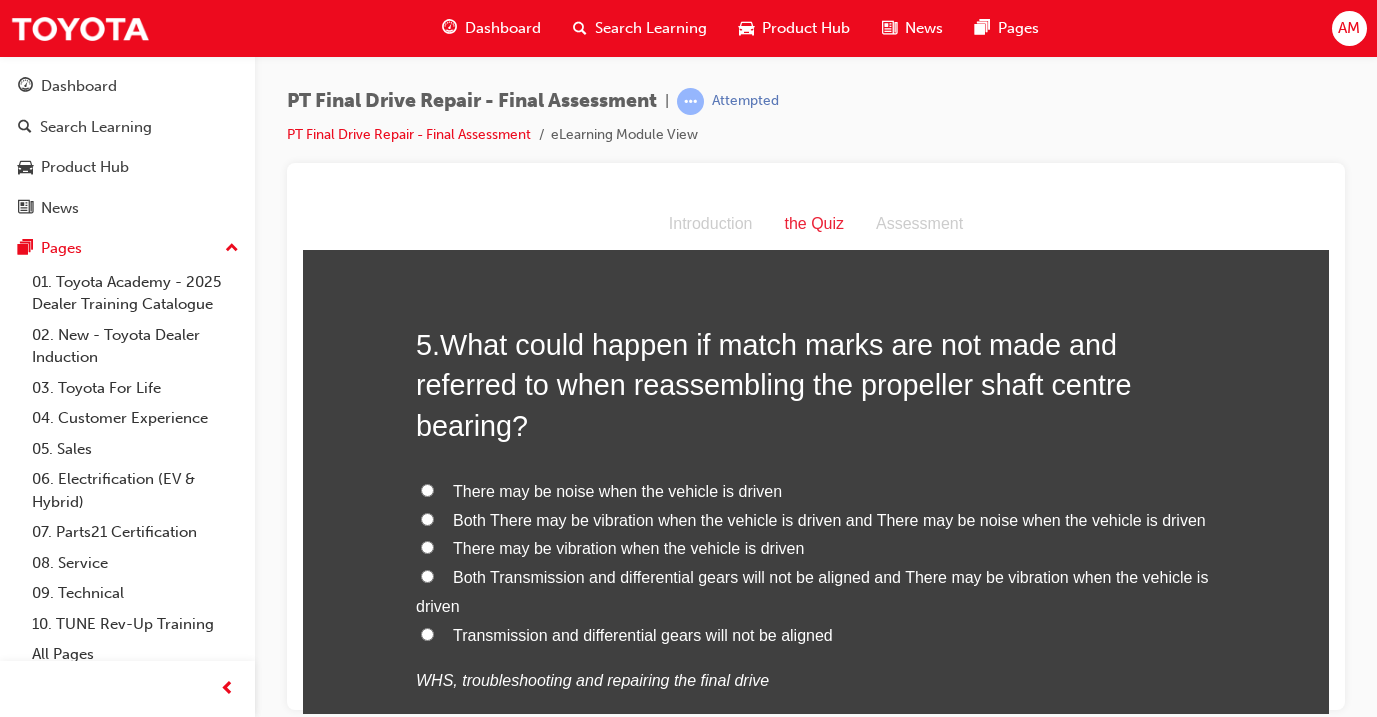 click on "Both There may be vibration when the vehicle is driven and There may be noise when the vehicle is driven" at bounding box center [816, 520] 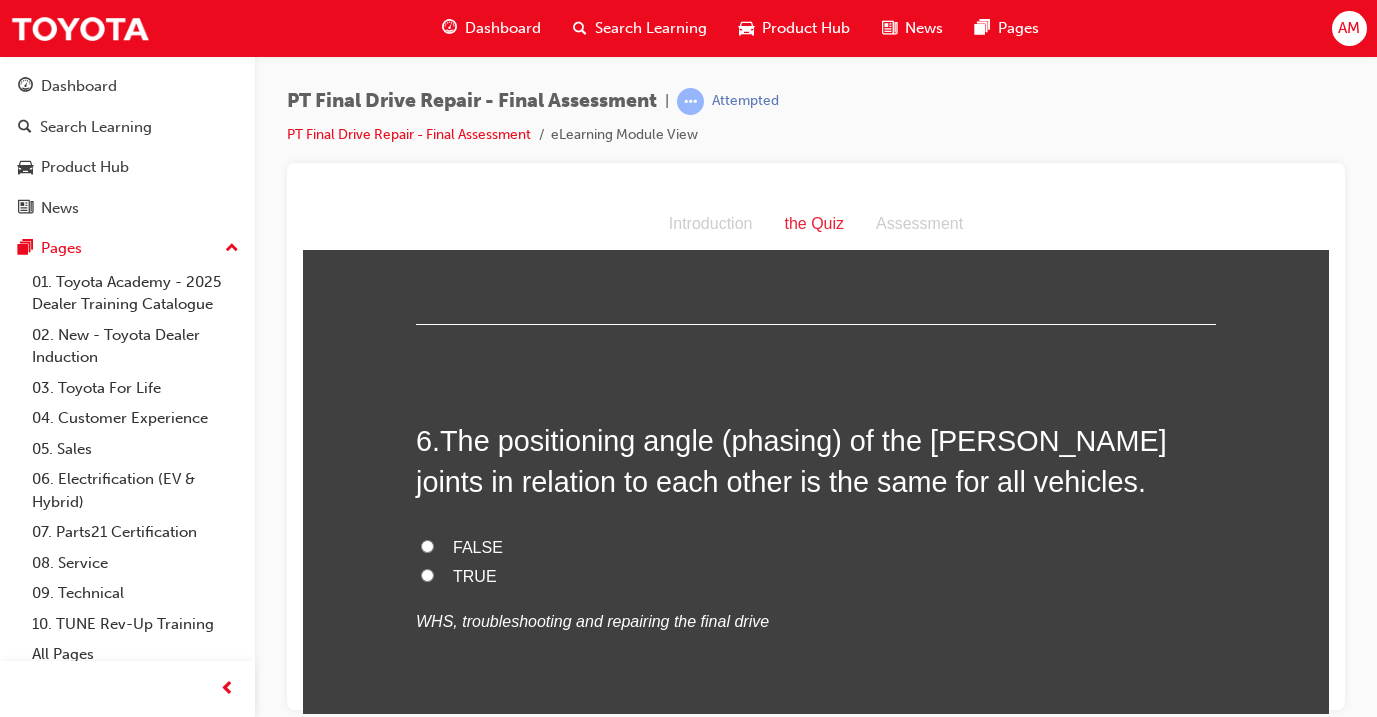 scroll, scrollTop: 2317, scrollLeft: 0, axis: vertical 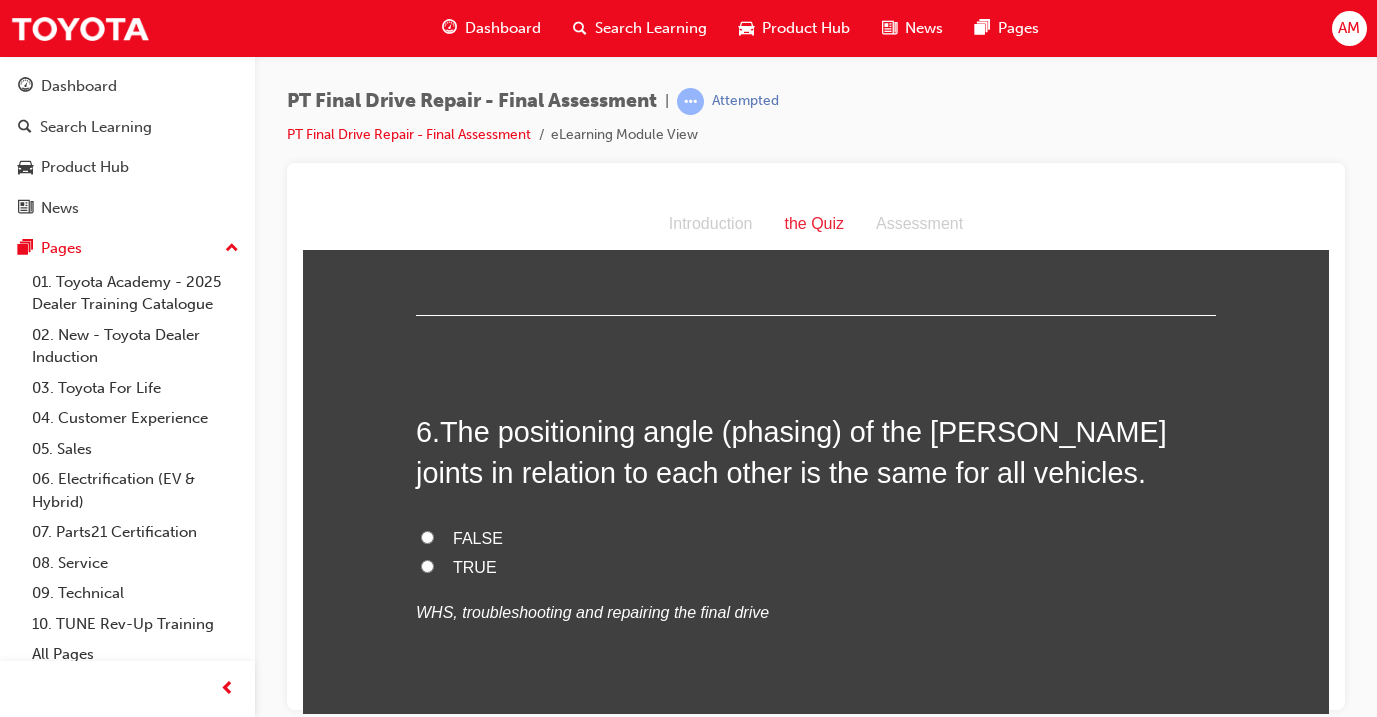 click on "FALSE" at bounding box center [478, 537] 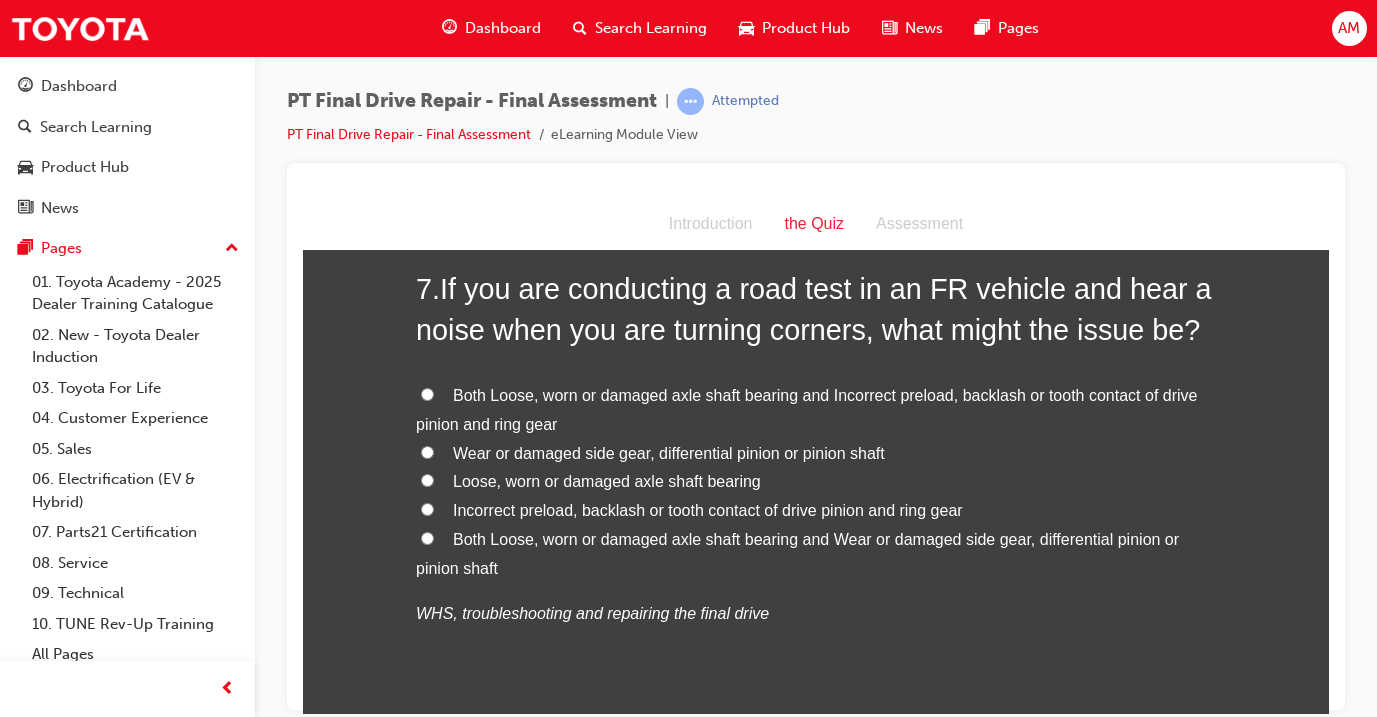 scroll, scrollTop: 2879, scrollLeft: 0, axis: vertical 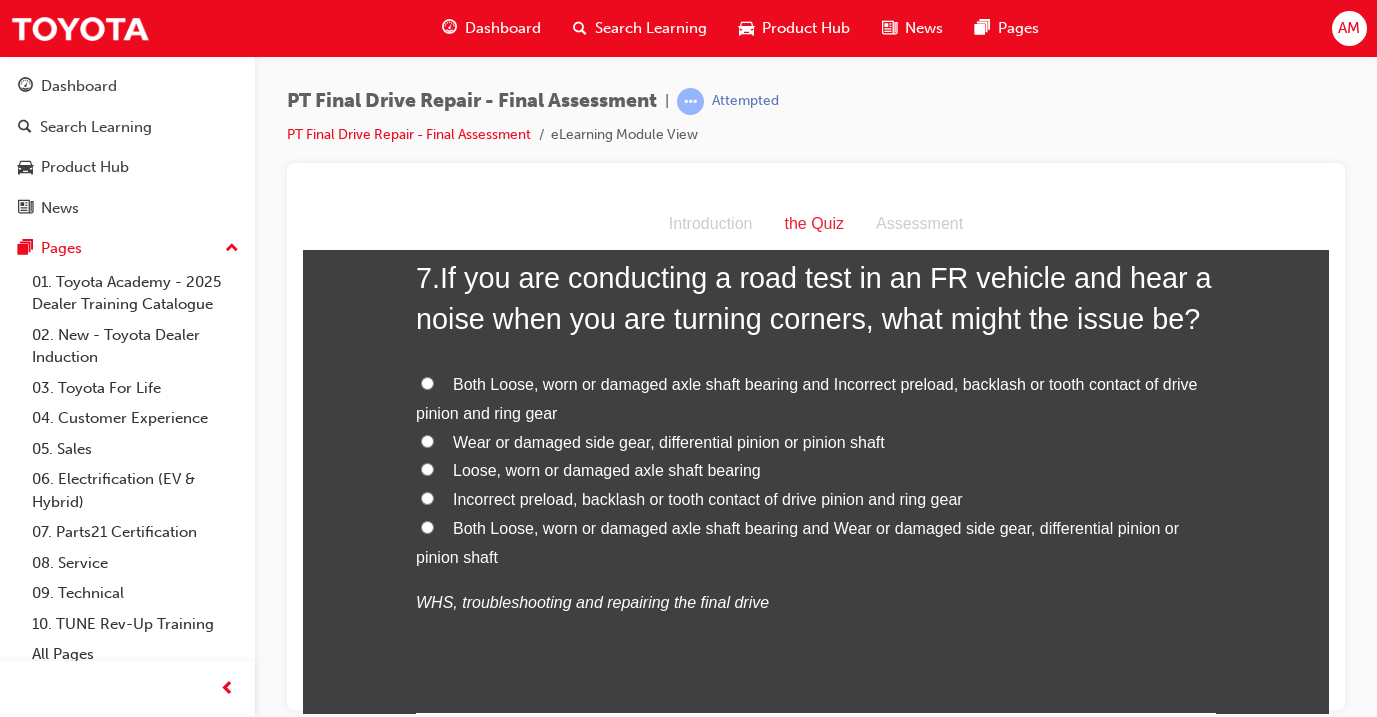 click on "Both Loose, worn or damaged axle shaft bearing and Wear or damaged side gear, differential pinion or pinion shaft" at bounding box center [797, 542] 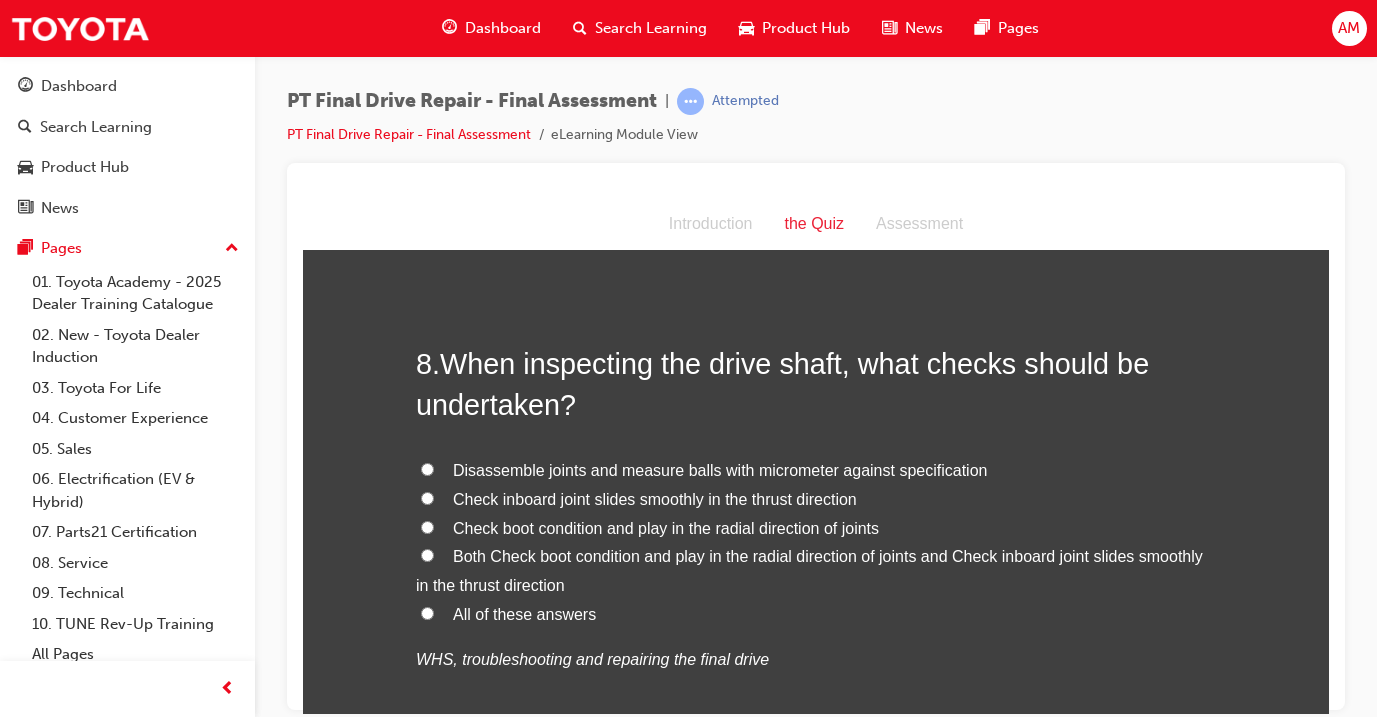 scroll, scrollTop: 3344, scrollLeft: 0, axis: vertical 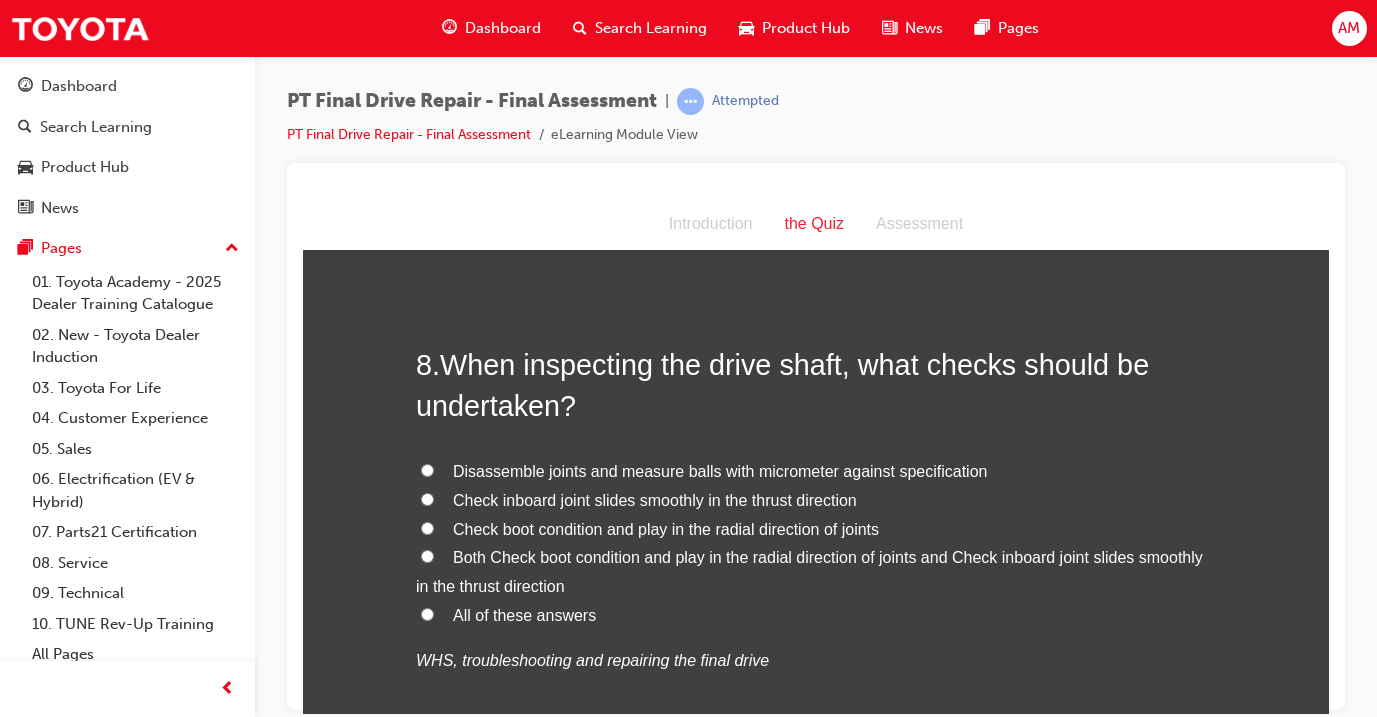 click on "All of these answers" at bounding box center [816, 615] 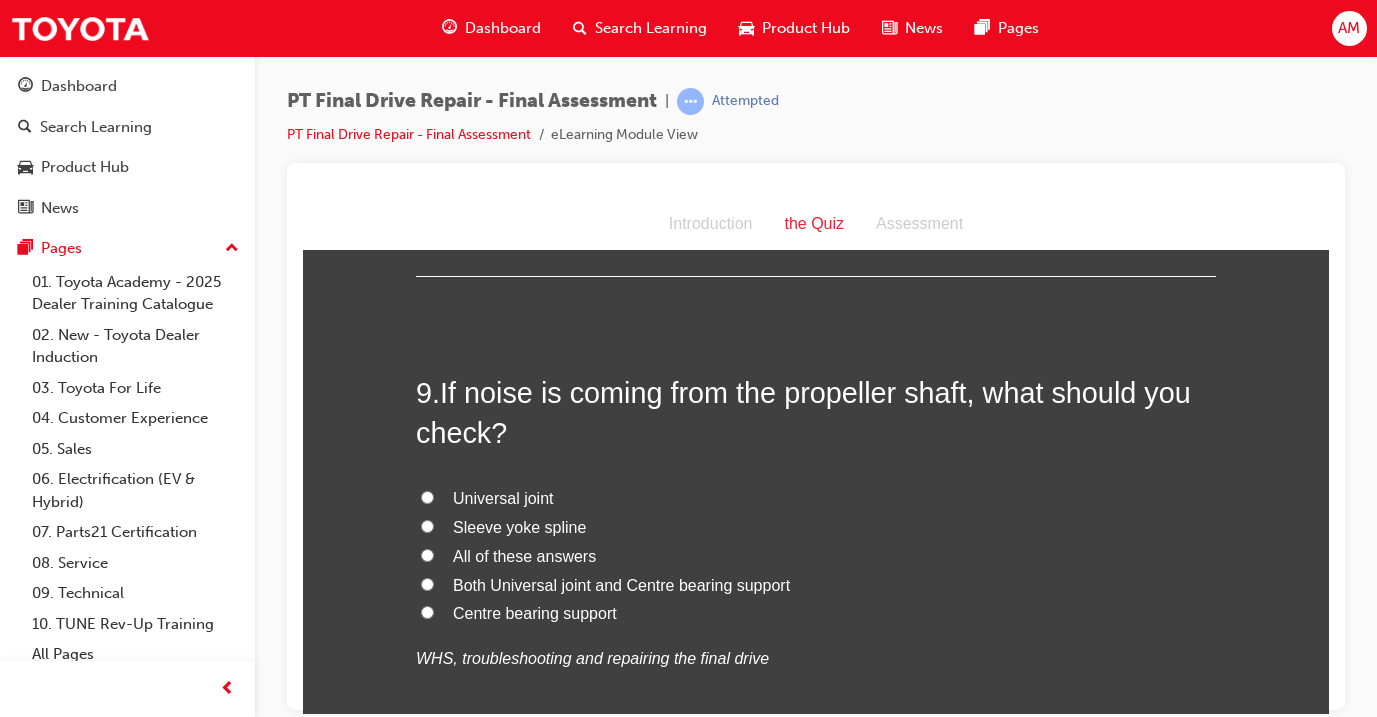 scroll, scrollTop: 3837, scrollLeft: 0, axis: vertical 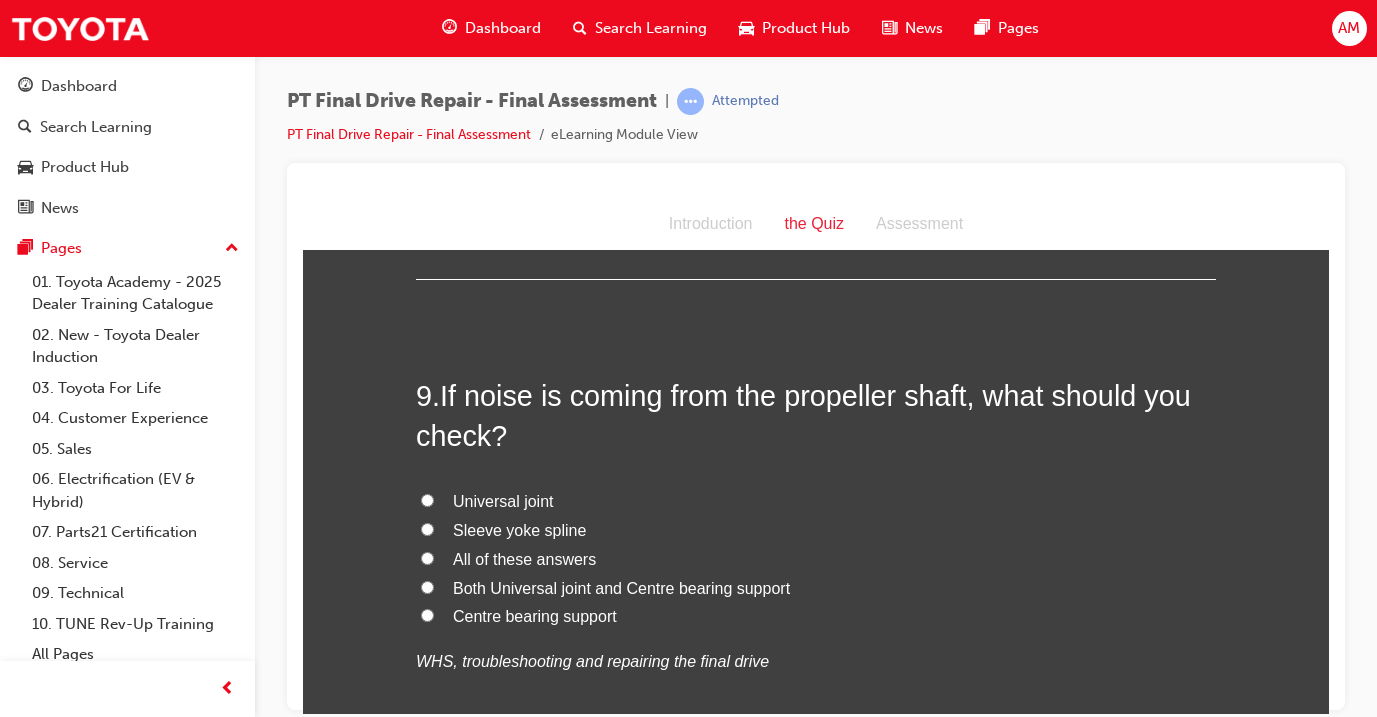 click on "All of these answers" at bounding box center (524, 558) 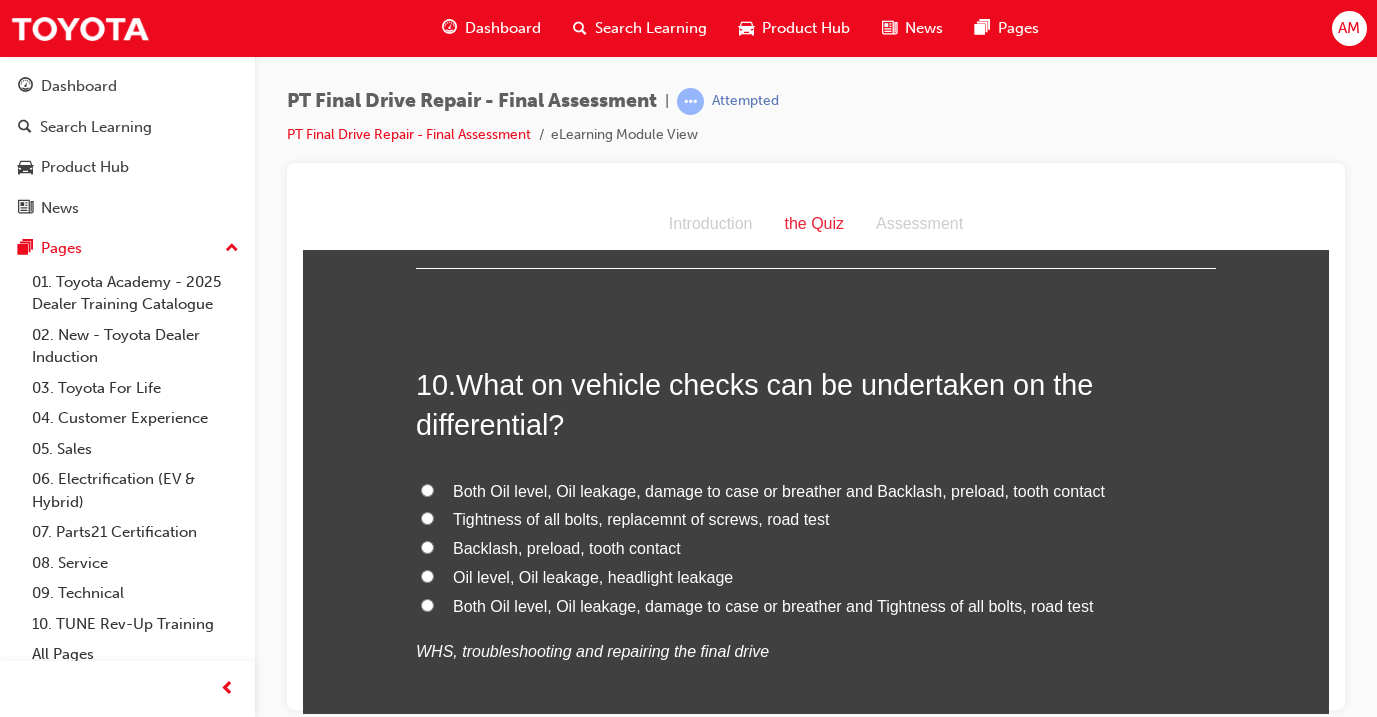 scroll, scrollTop: 4345, scrollLeft: 0, axis: vertical 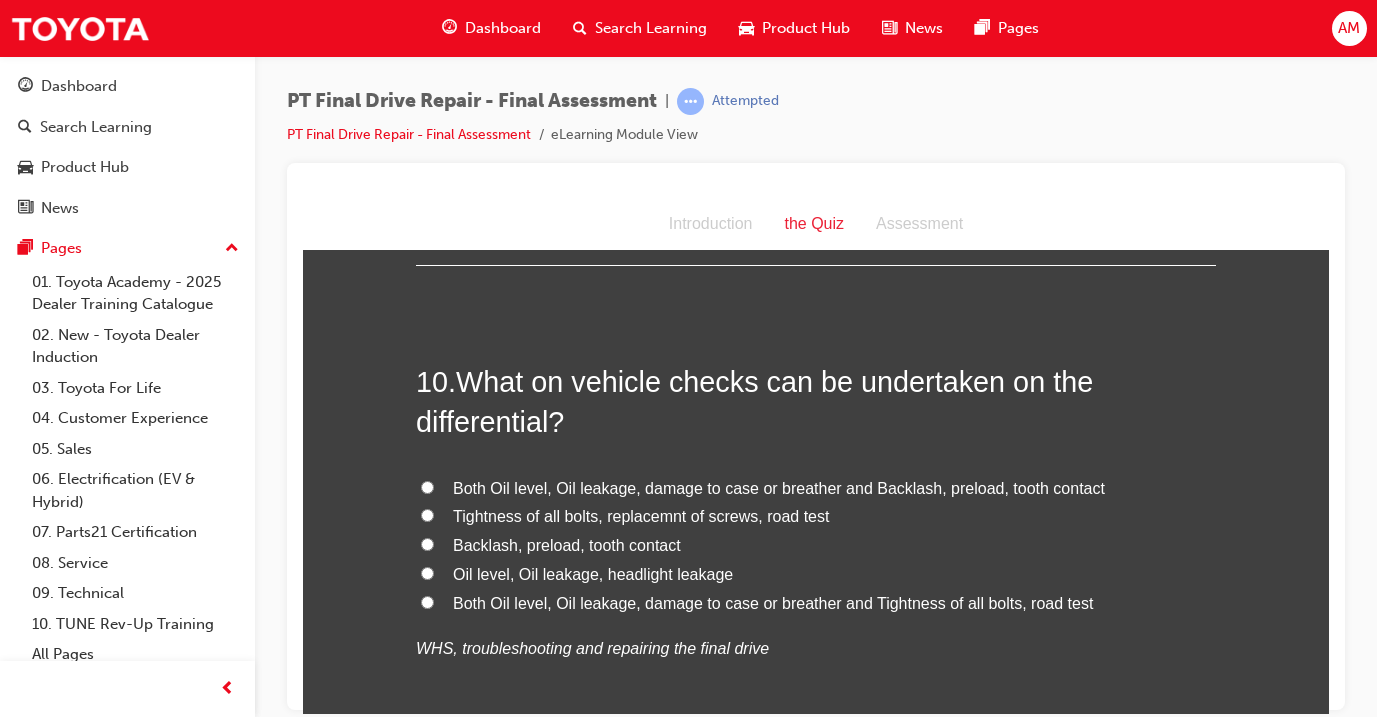 click on "Both Oil level, Oil leakage, damage to case or breather and Tightness of all bolts, road test" at bounding box center [816, 603] 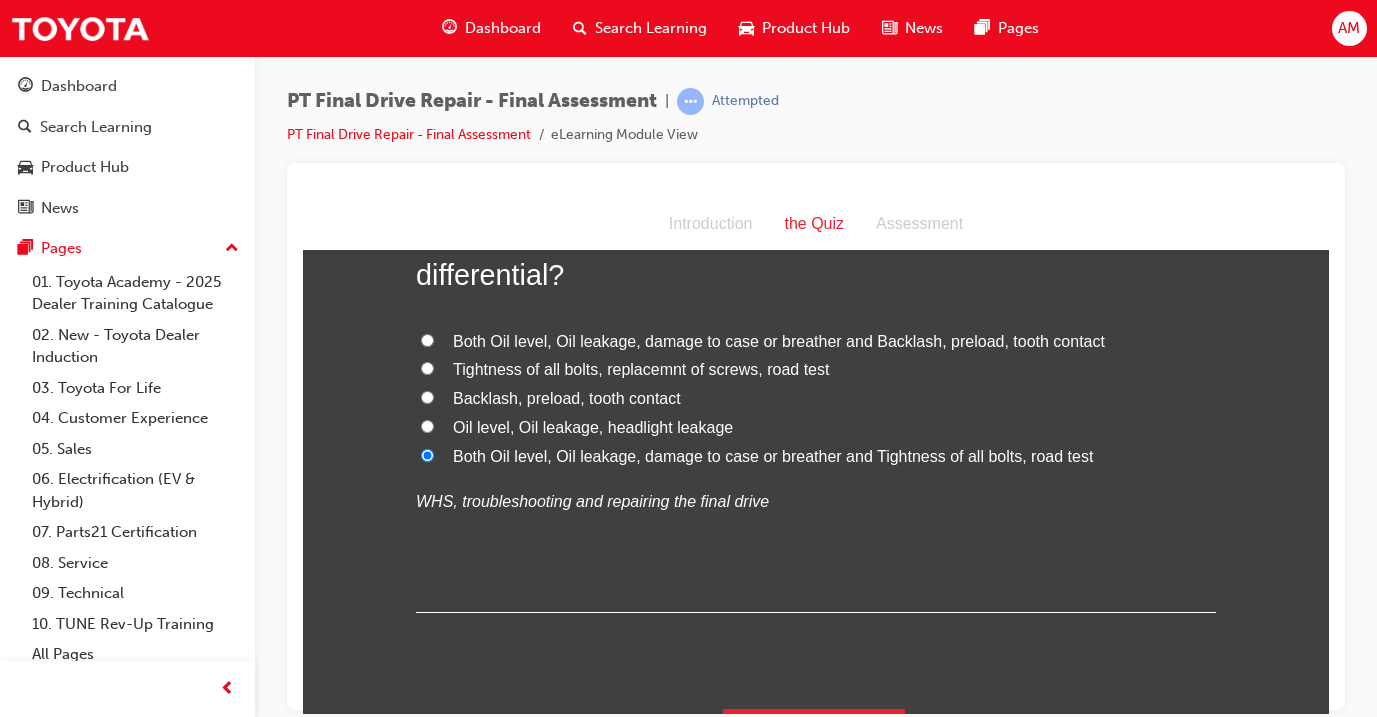 scroll, scrollTop: 4491, scrollLeft: 0, axis: vertical 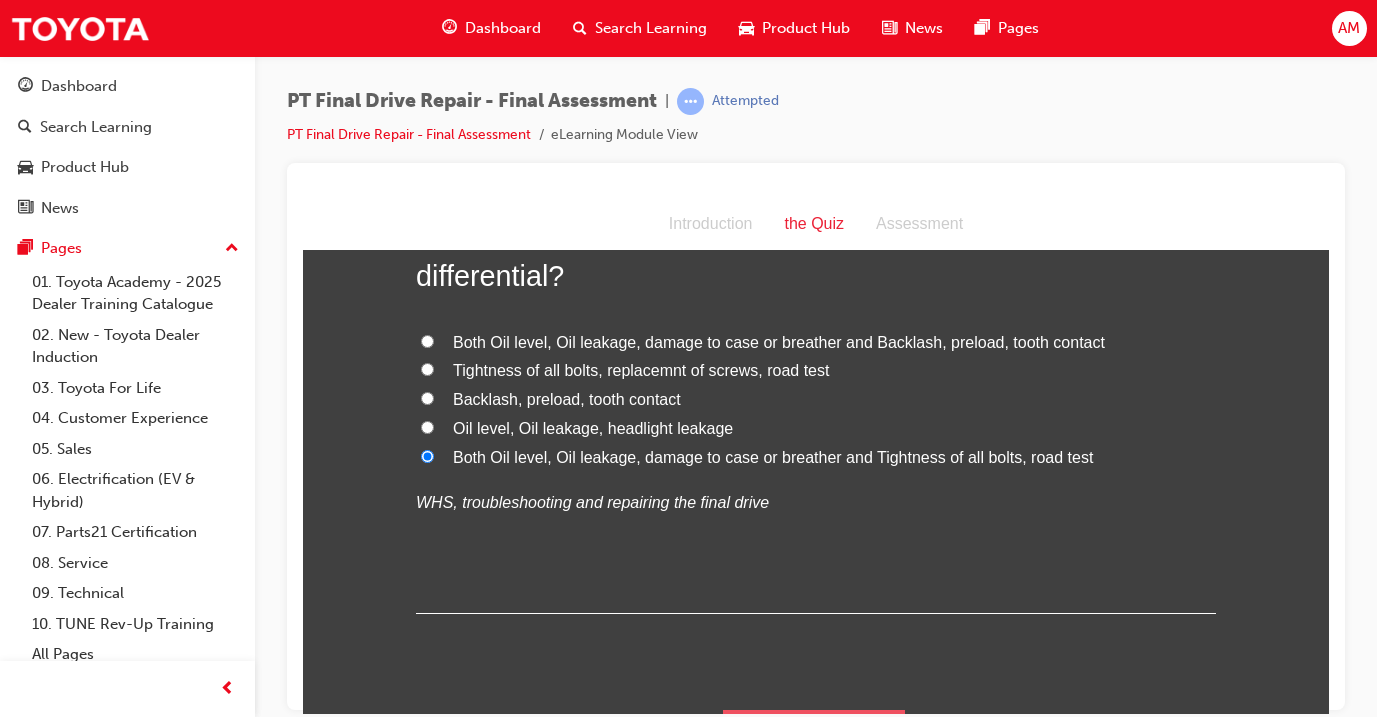 click on "Submit Answers" at bounding box center (814, 737) 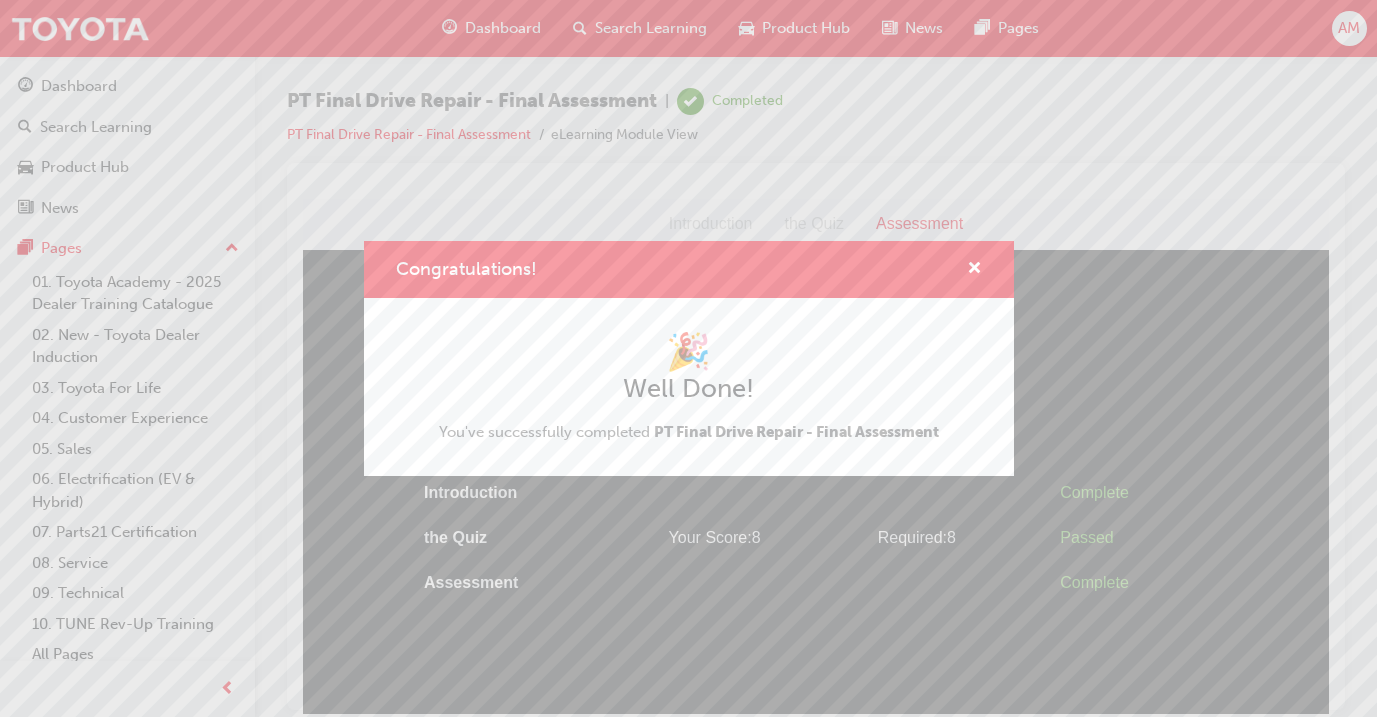 scroll, scrollTop: 0, scrollLeft: 0, axis: both 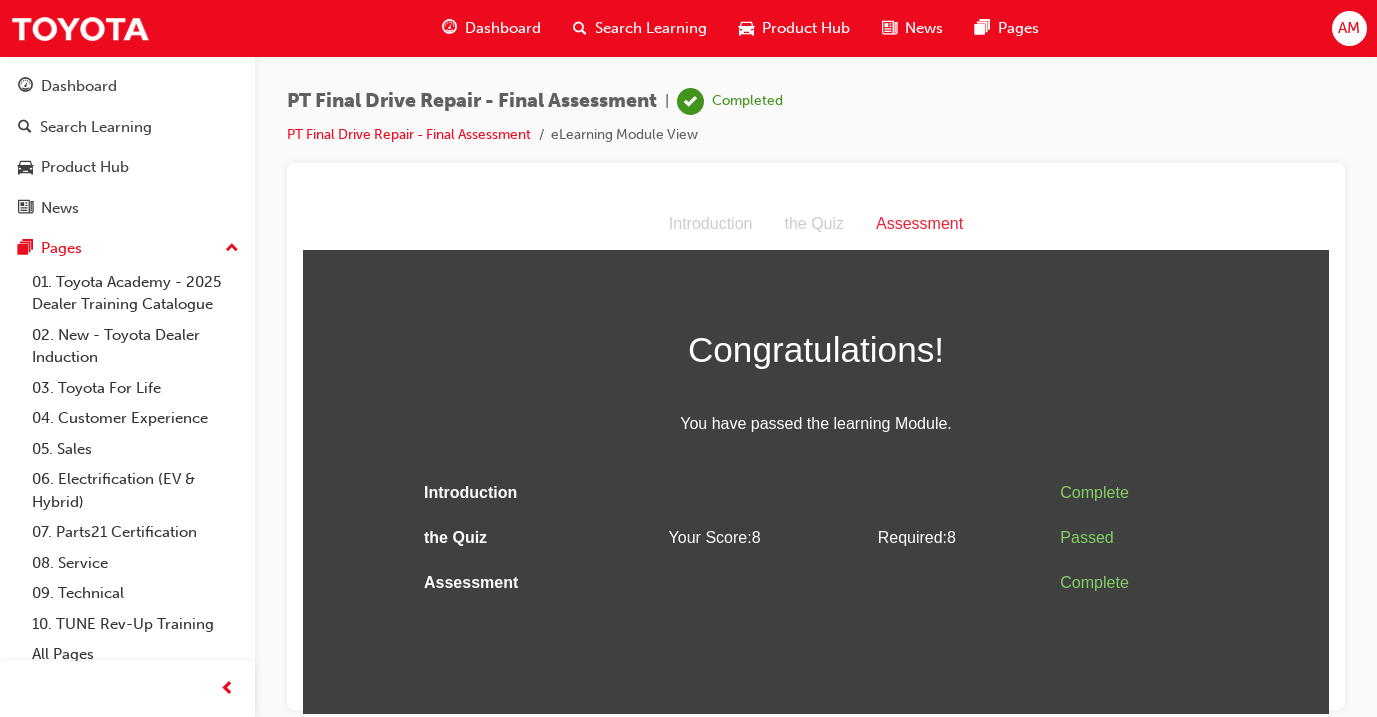 click on "Dashboard" at bounding box center [503, 28] 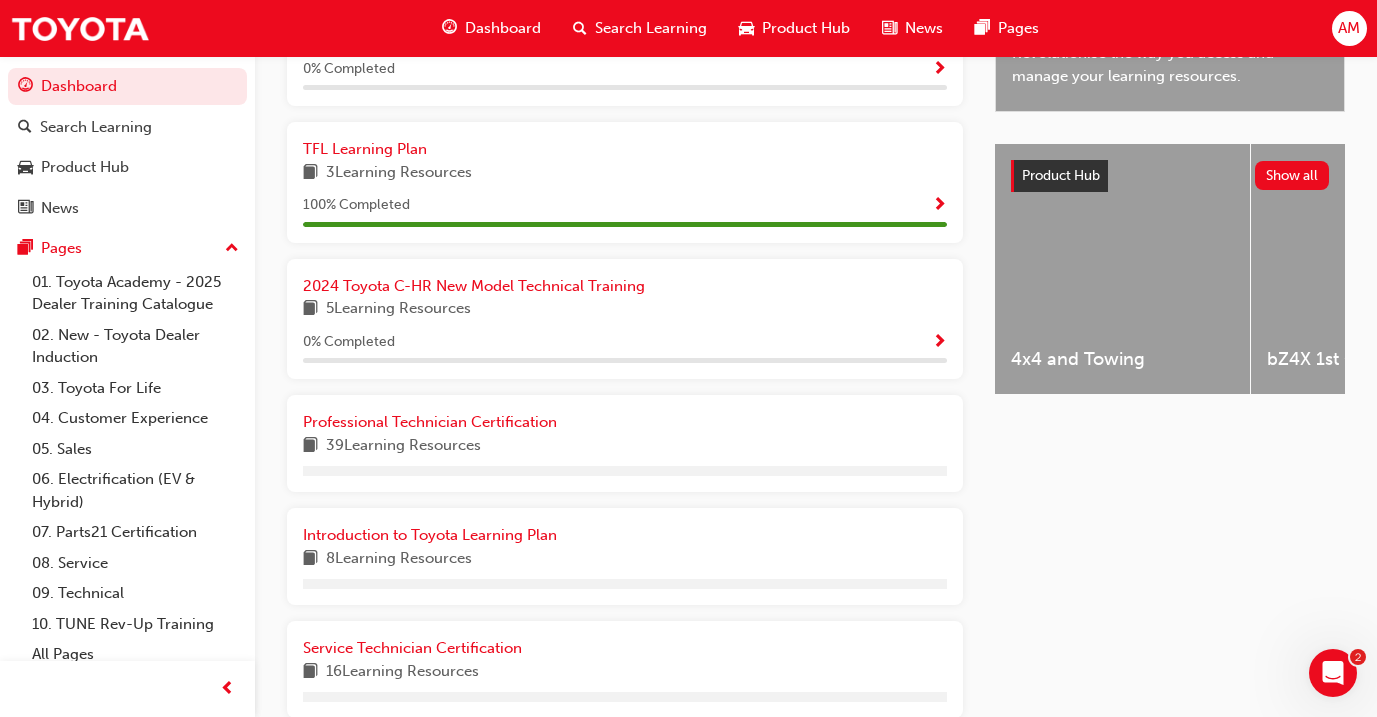 scroll, scrollTop: 626, scrollLeft: 0, axis: vertical 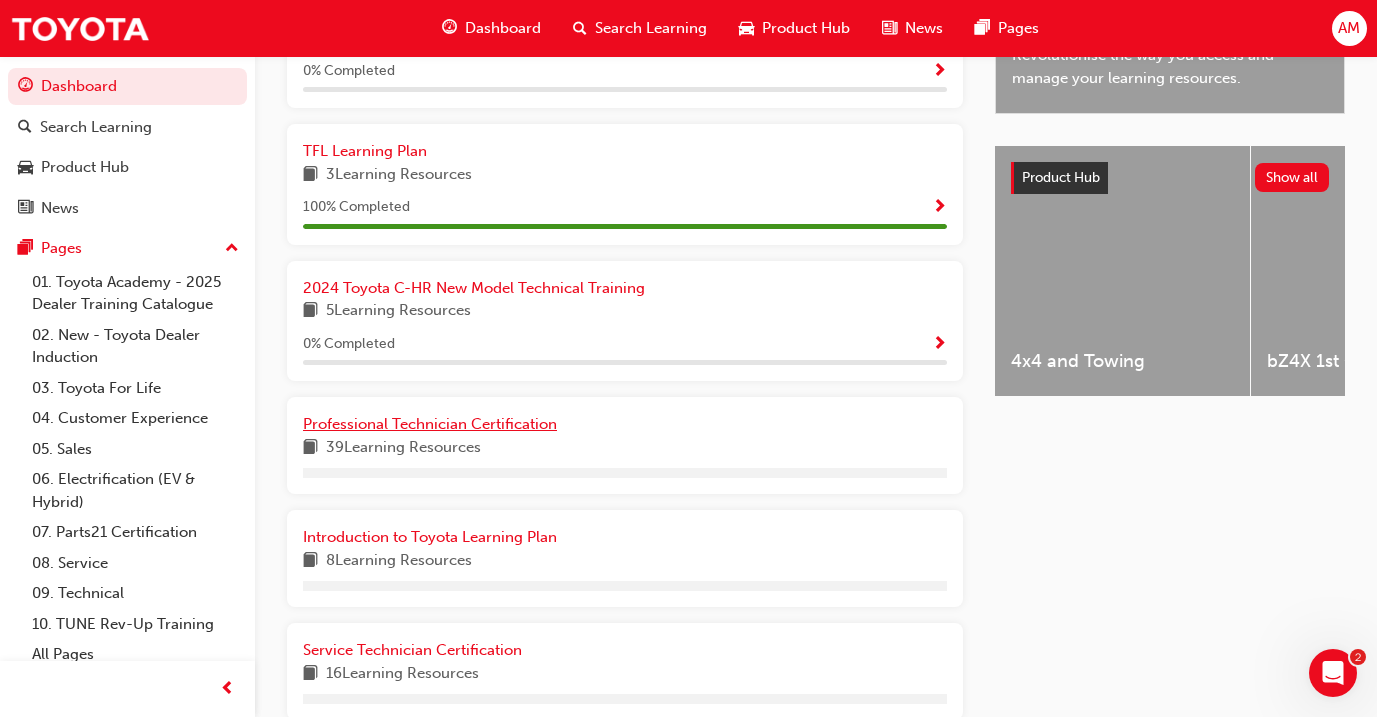 click on "Professional Technician Certification" at bounding box center [430, 424] 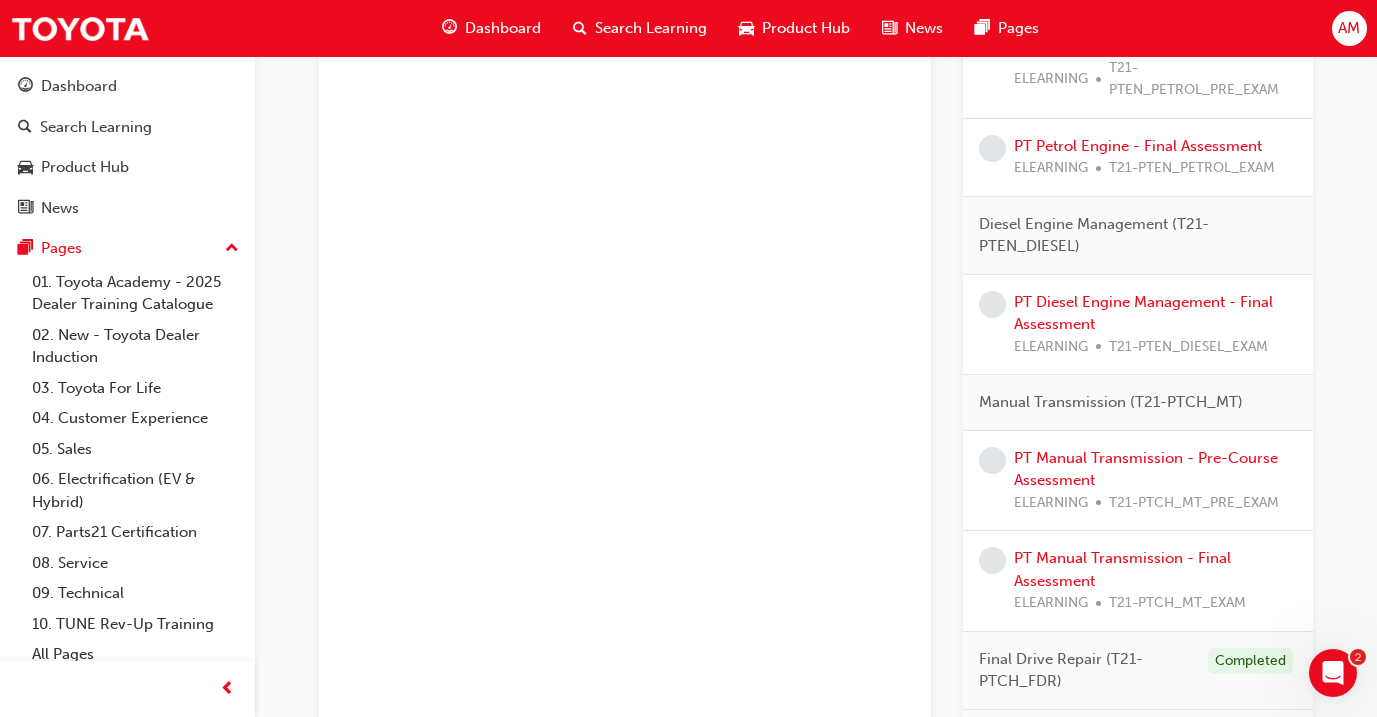scroll, scrollTop: 1516, scrollLeft: 0, axis: vertical 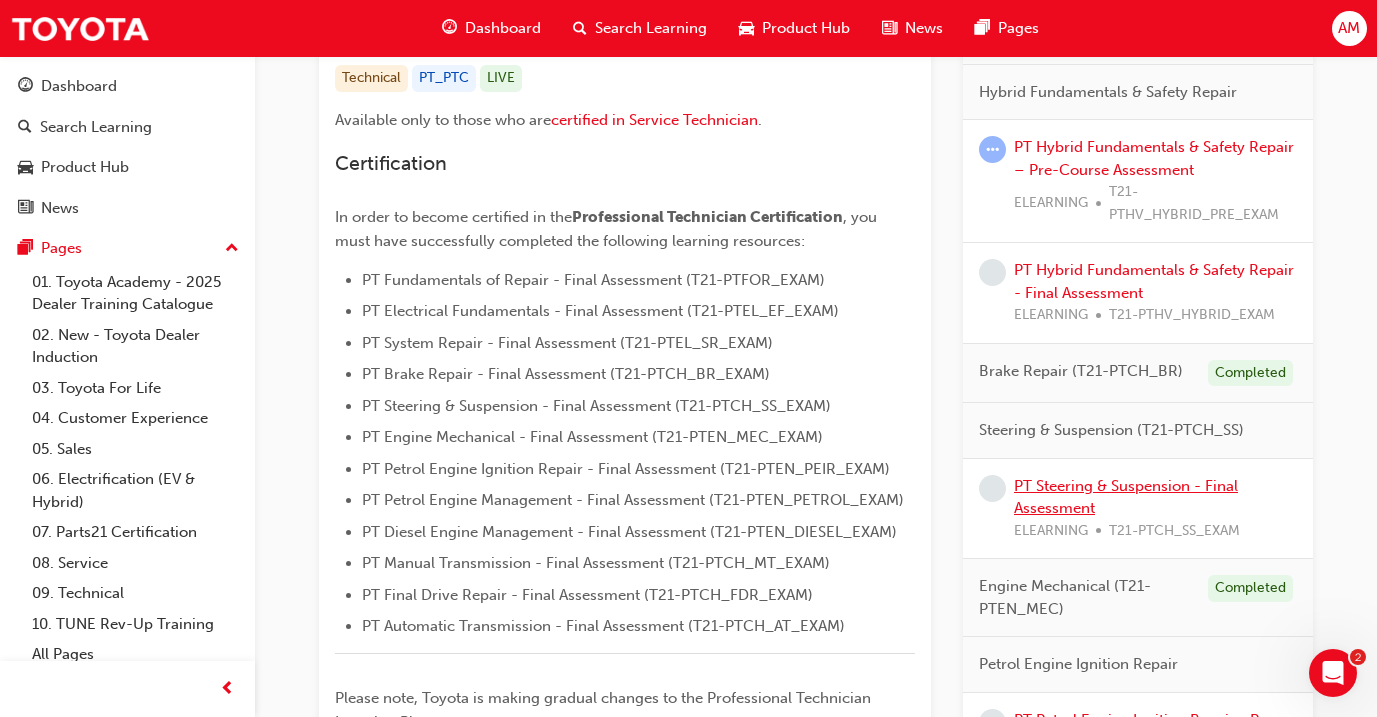 click on "PT Steering & Suspension - Final Assessment" at bounding box center (1126, 497) 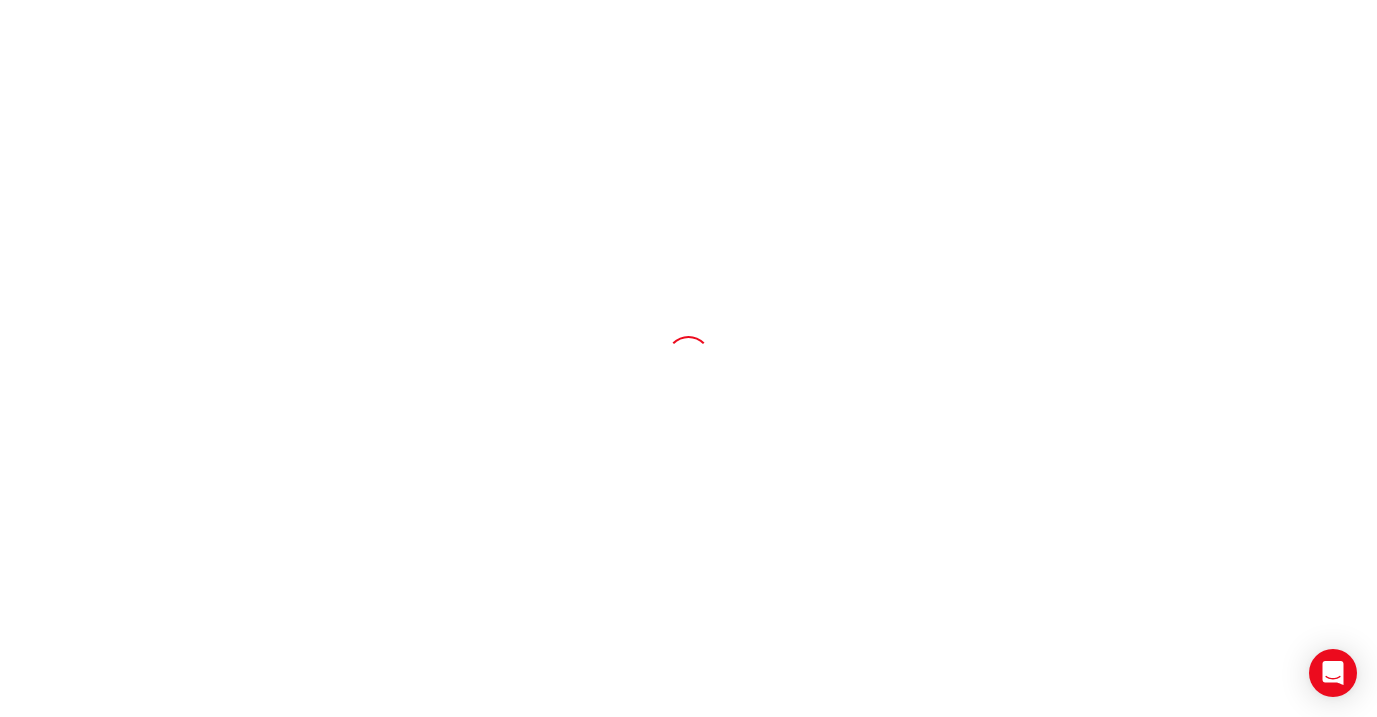 scroll, scrollTop: 0, scrollLeft: 0, axis: both 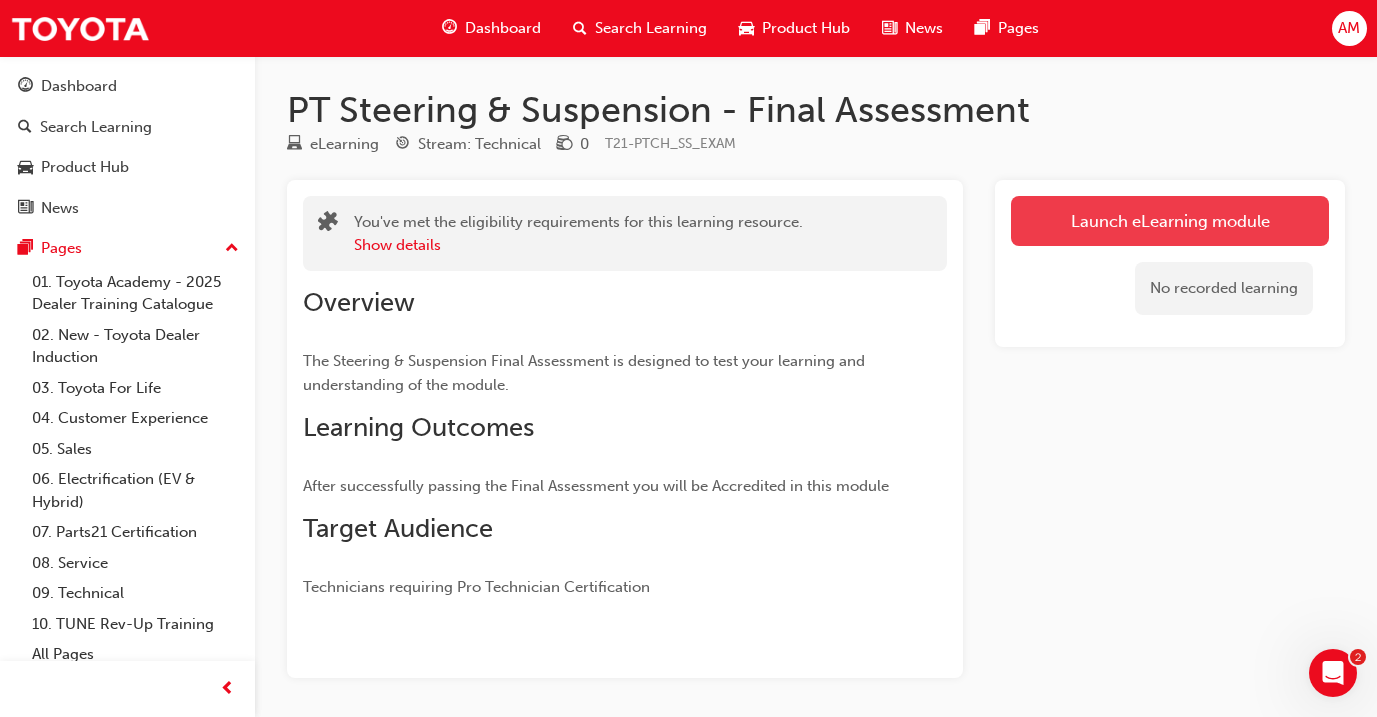 click on "Launch eLearning module" at bounding box center [1170, 221] 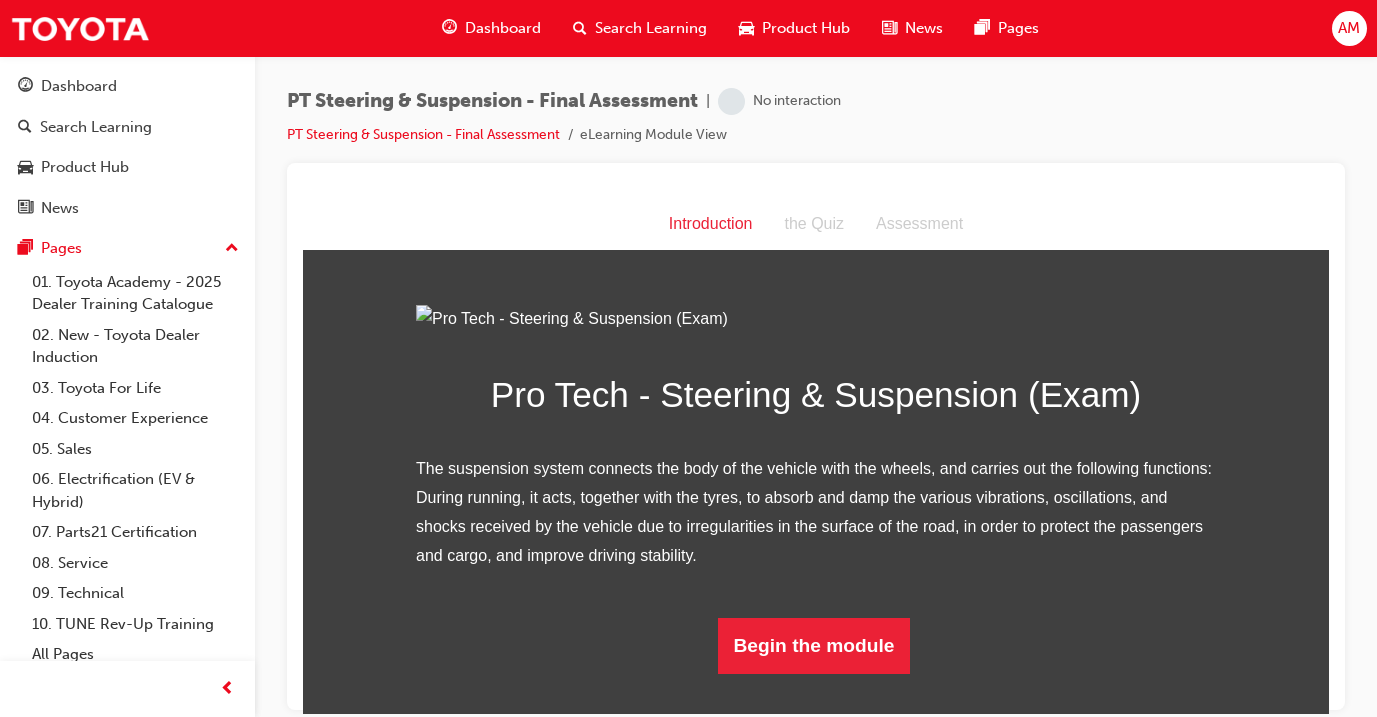 scroll, scrollTop: 176, scrollLeft: 0, axis: vertical 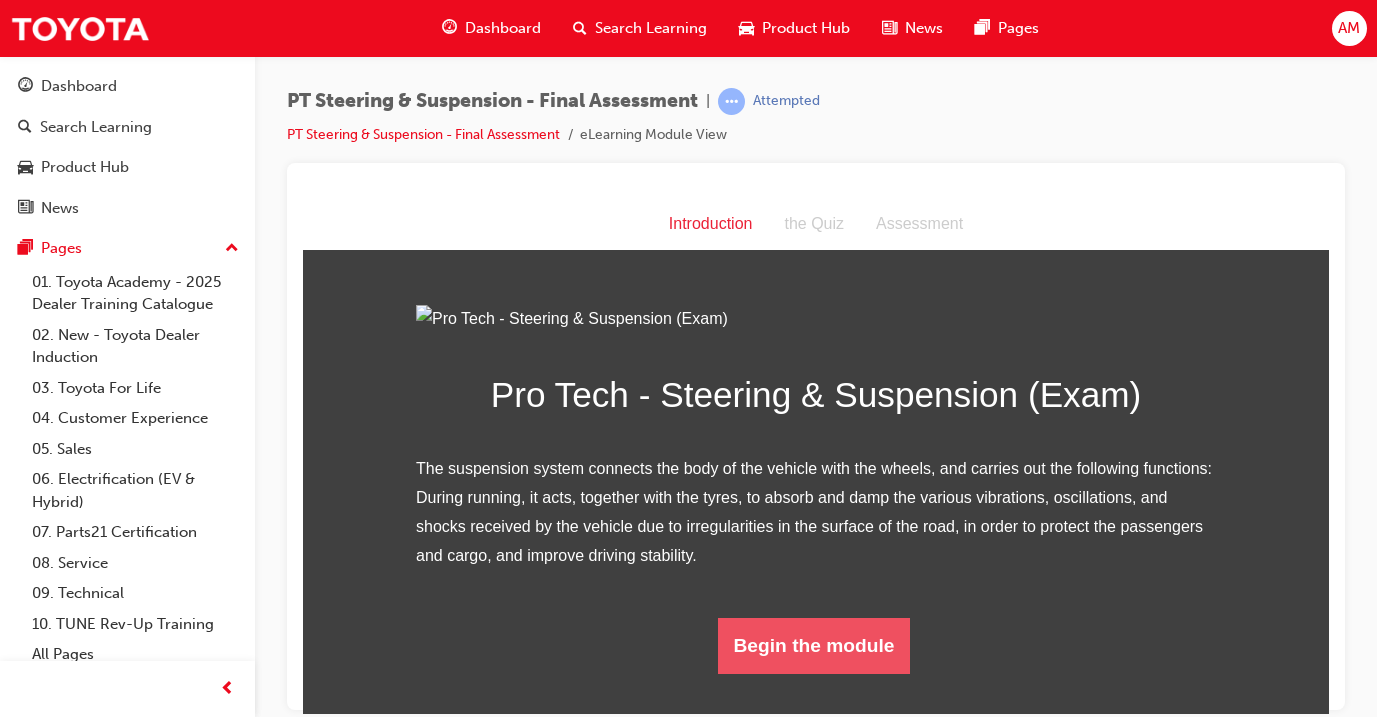 click on "Begin the module" at bounding box center [814, 645] 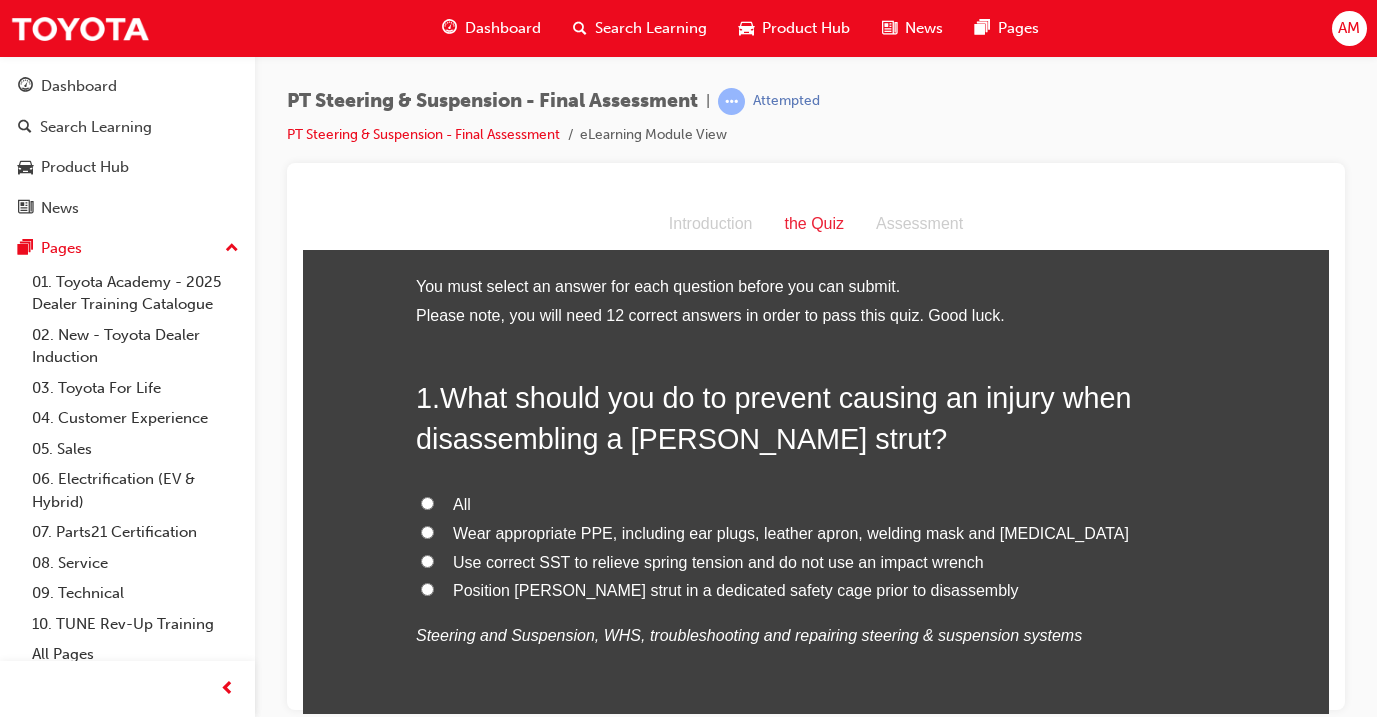 scroll, scrollTop: 0, scrollLeft: 0, axis: both 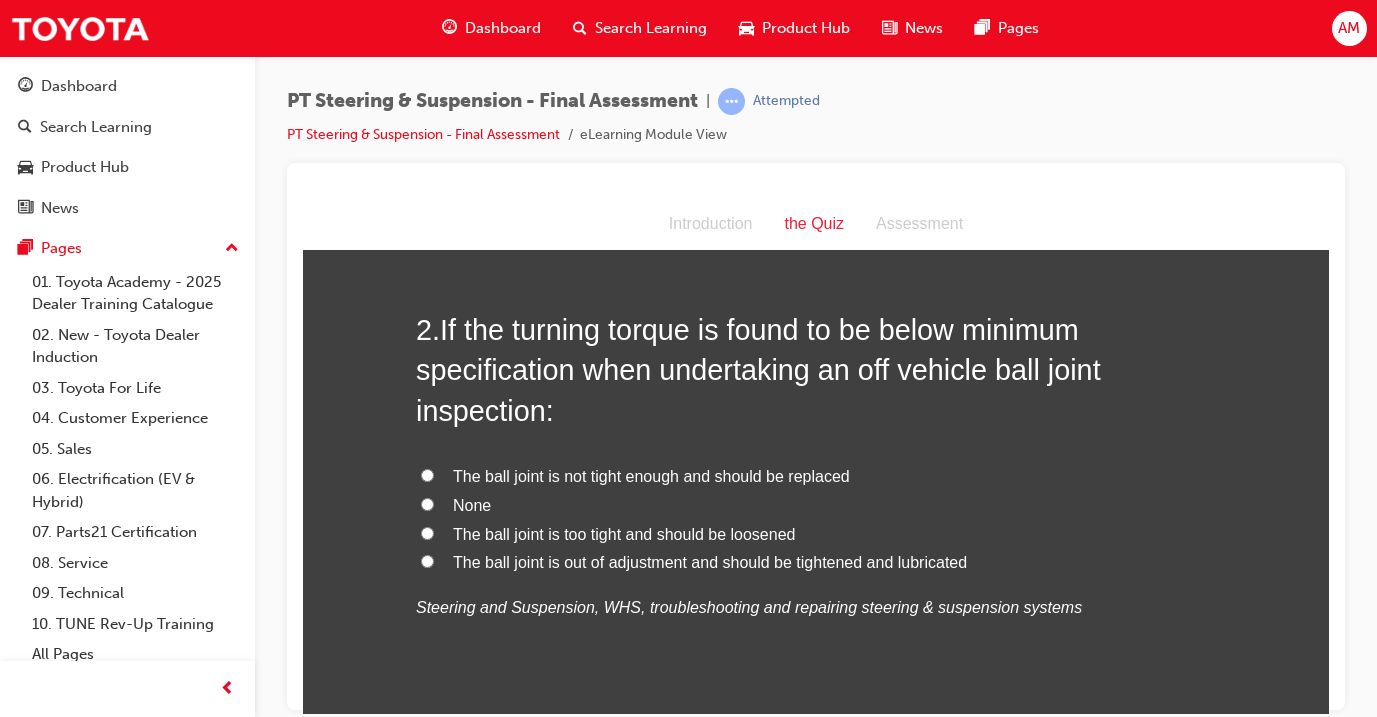 click on "The ball joint is not tight enough and should be replaced" at bounding box center (651, 475) 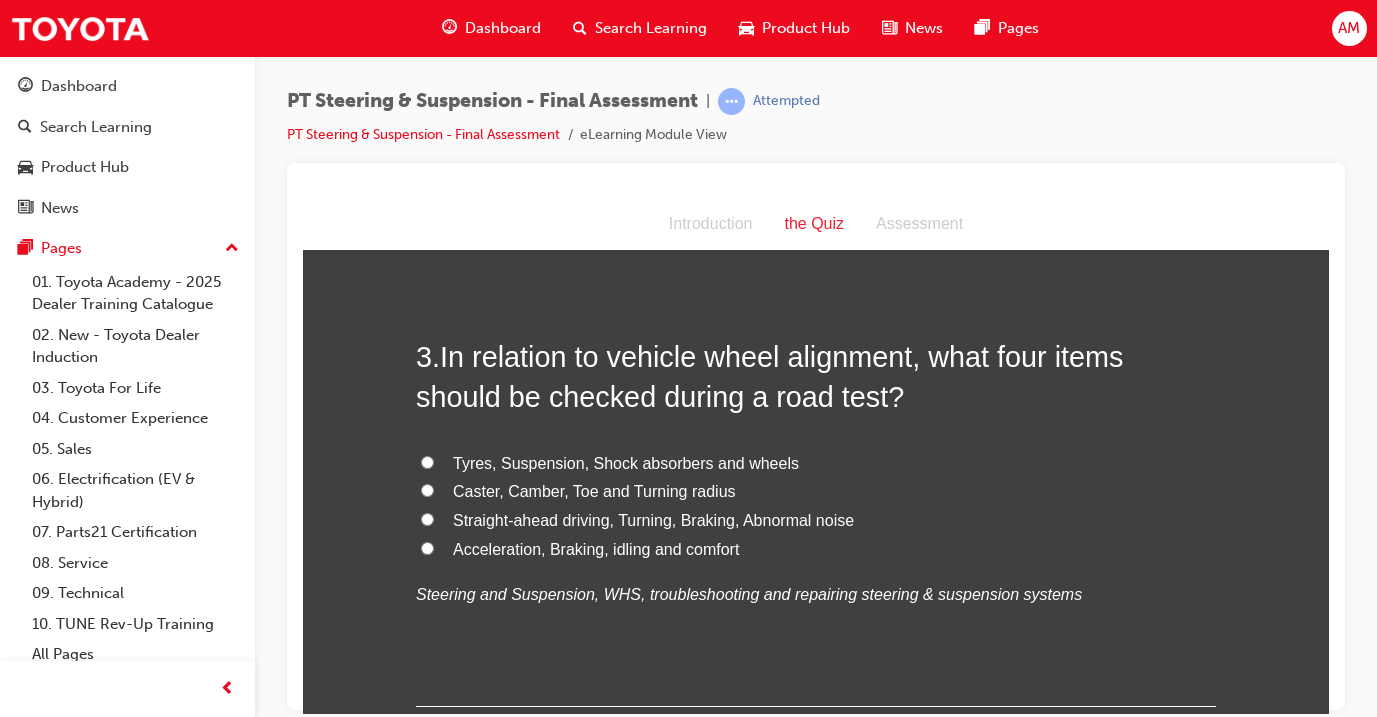 scroll, scrollTop: 1012, scrollLeft: 0, axis: vertical 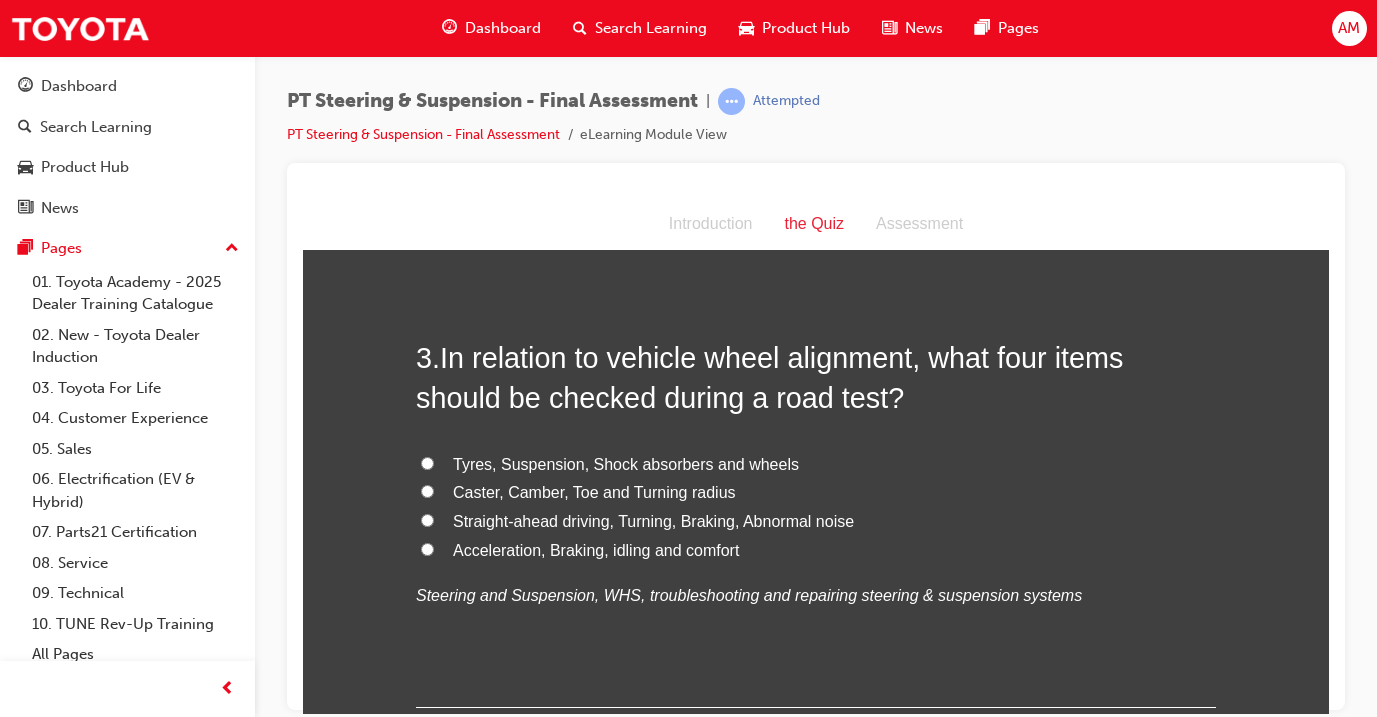 click on "Straight-ahead driving, Turning, Braking, Abnormal noise" at bounding box center (653, 520) 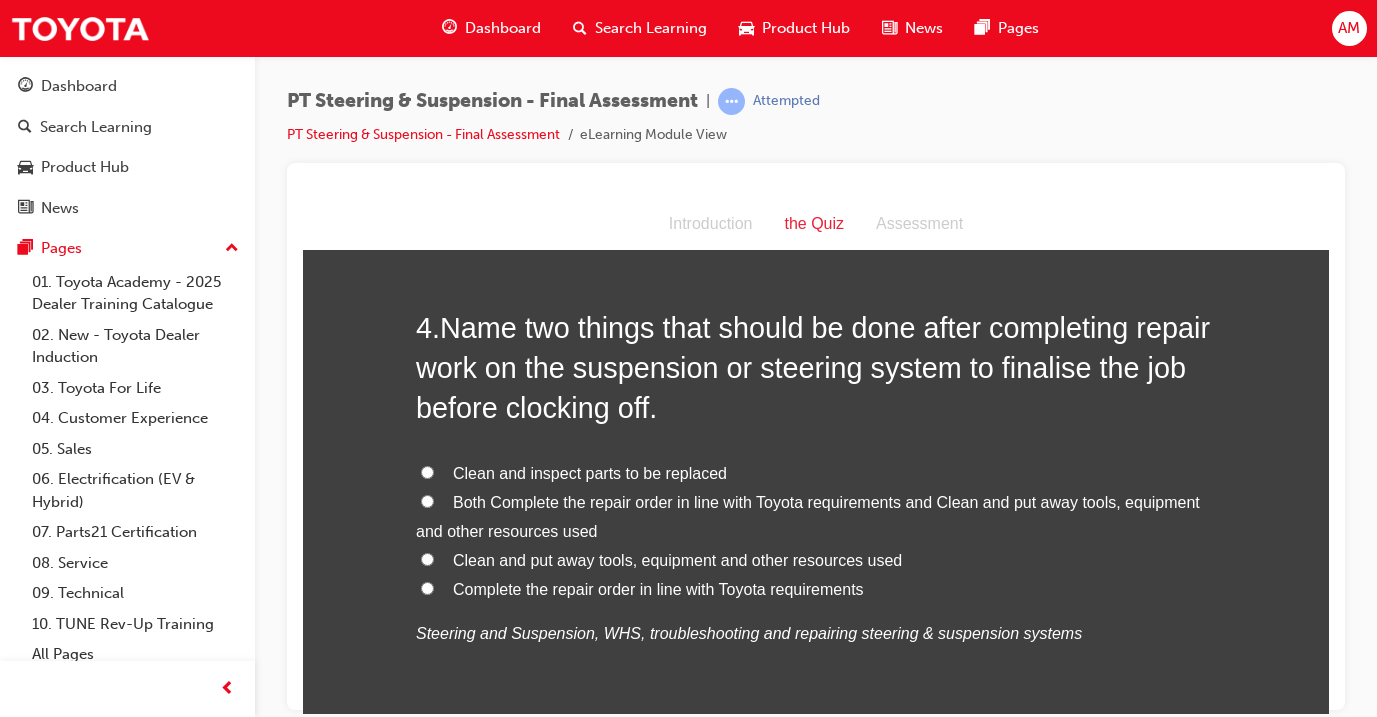 scroll, scrollTop: 1507, scrollLeft: 0, axis: vertical 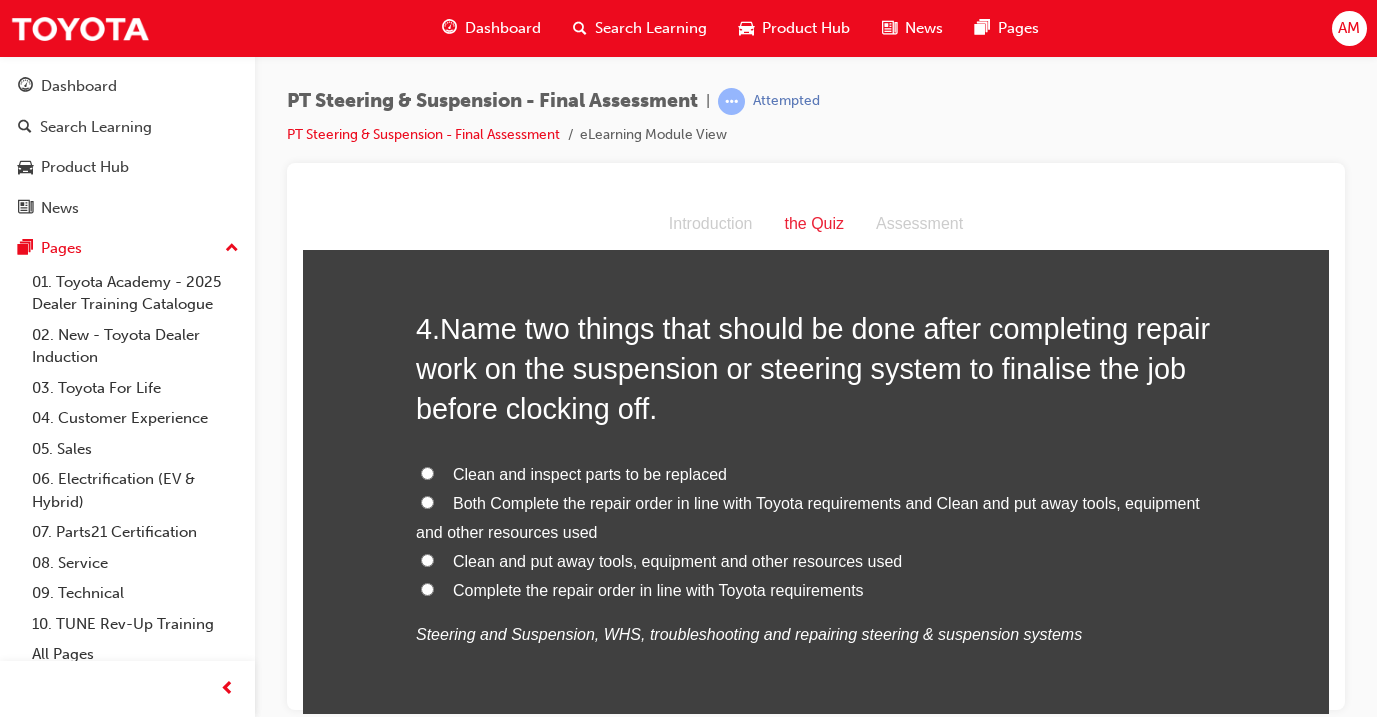 click on "Complete the repair order in line with Toyota requirements" at bounding box center (658, 589) 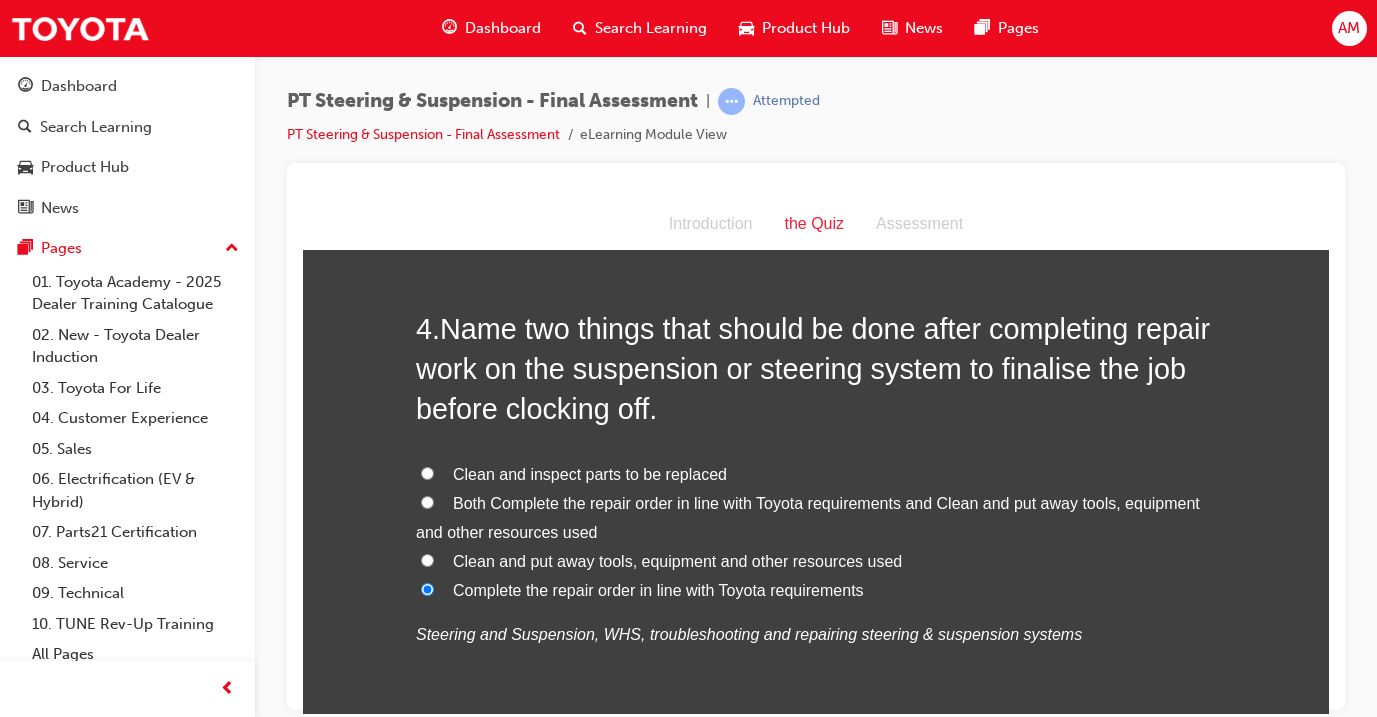 click on "Clean and put away tools, equipment and other resources used" at bounding box center (677, 560) 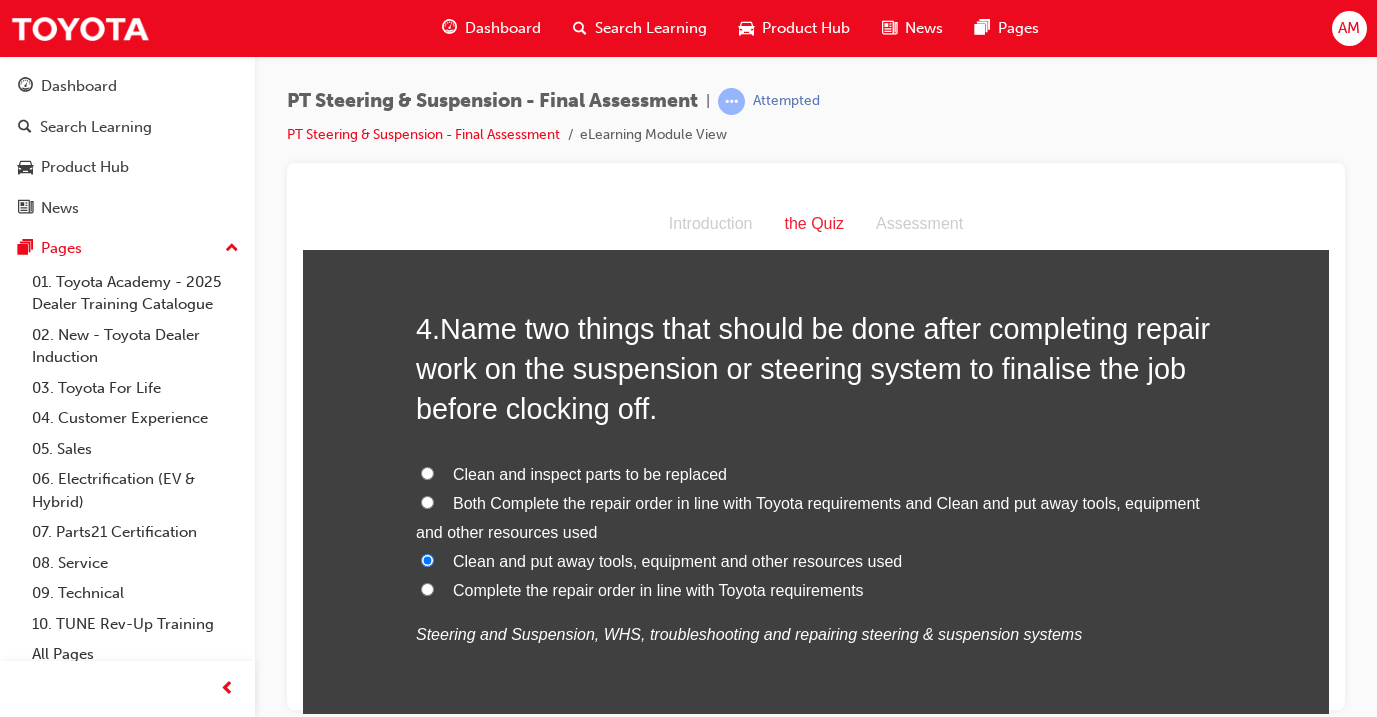 click on "Complete the repair order in line with Toyota requirements" at bounding box center (816, 590) 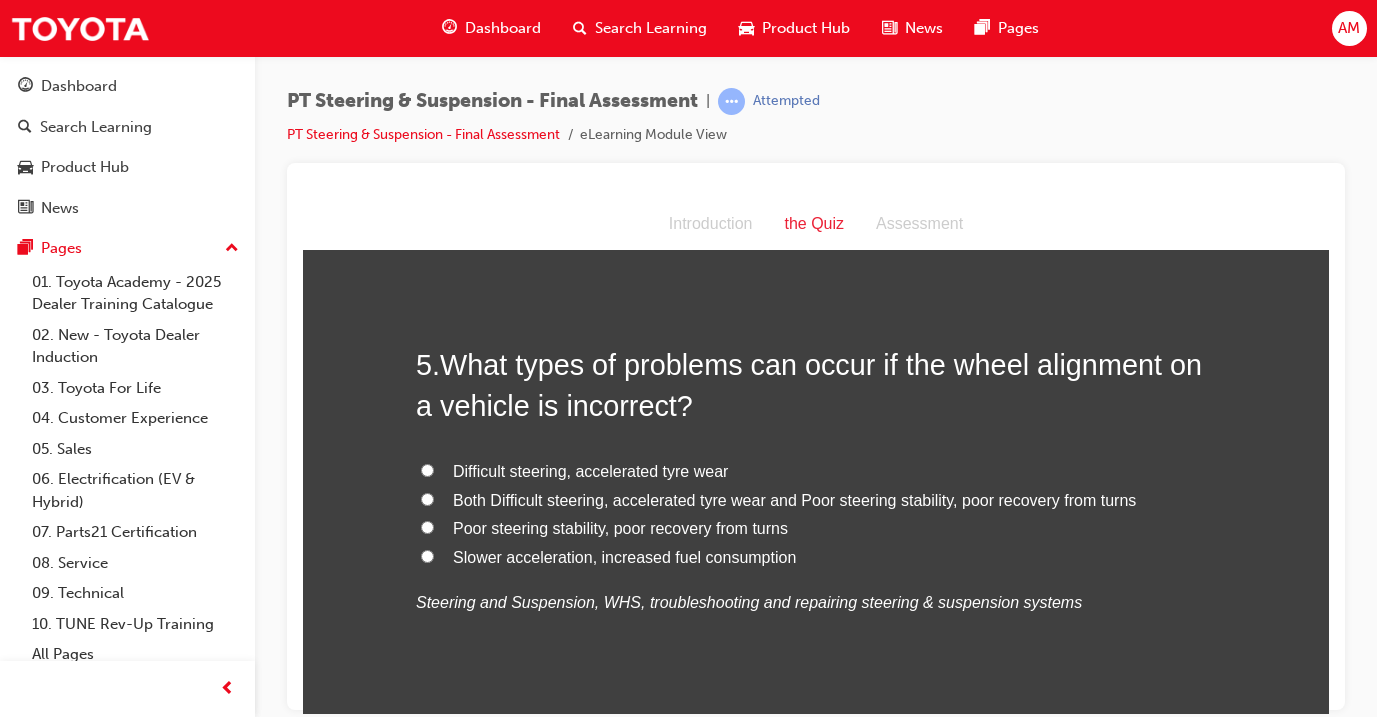 scroll, scrollTop: 2001, scrollLeft: 0, axis: vertical 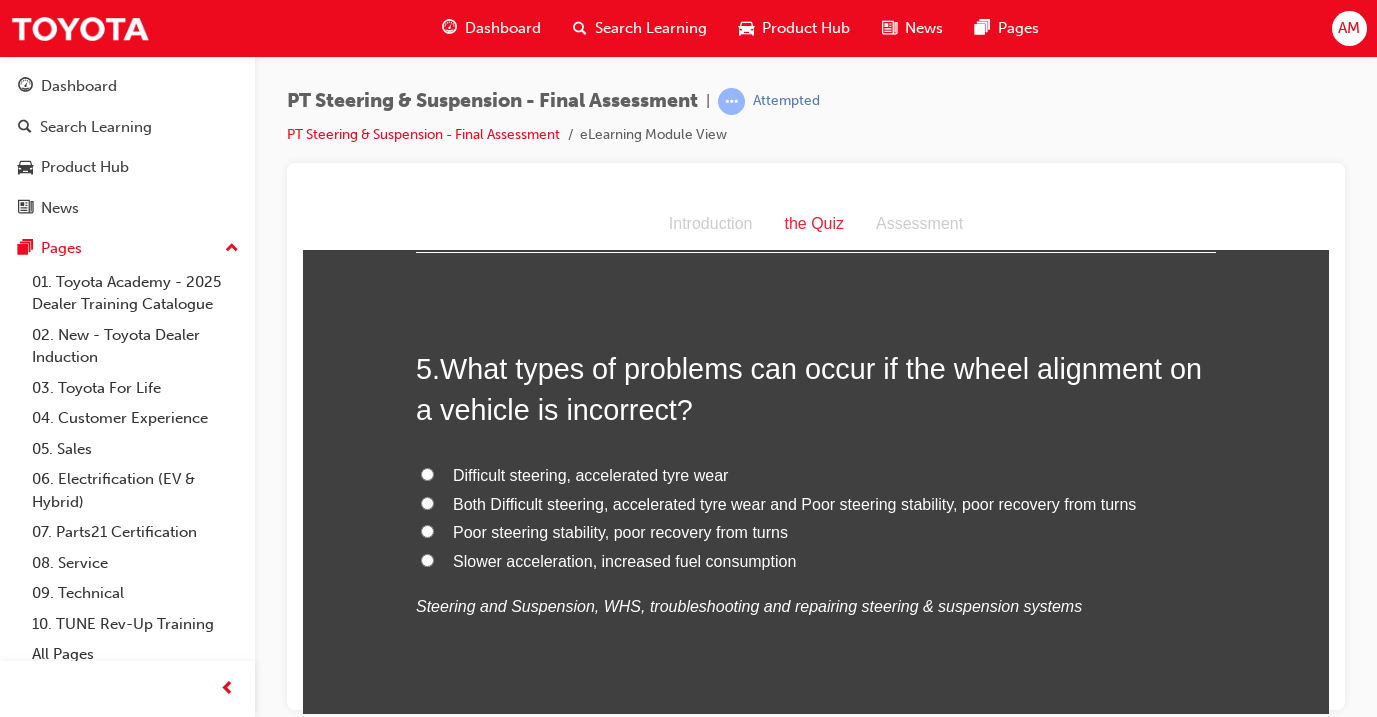 click on "Both Difficult steering, accelerated tyre wear and Poor steering stability, poor recovery from turns" at bounding box center [794, 503] 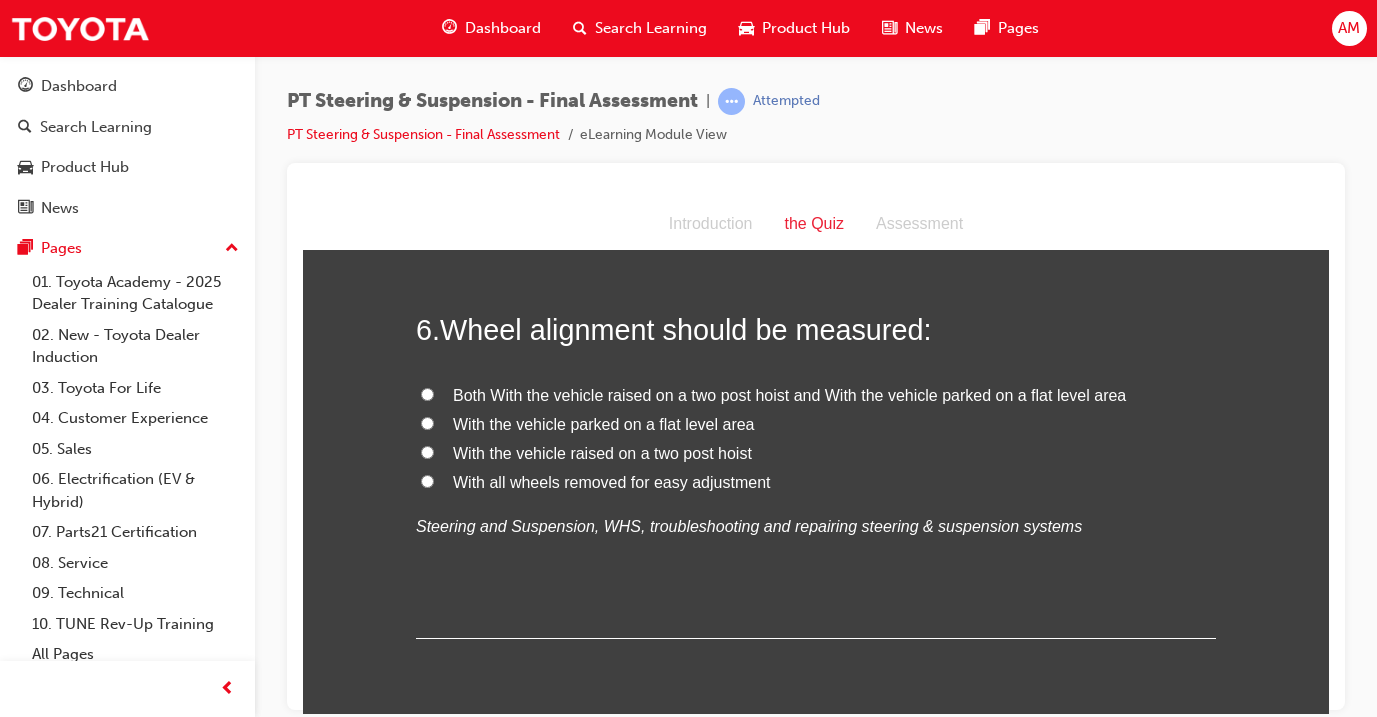 scroll, scrollTop: 2507, scrollLeft: 0, axis: vertical 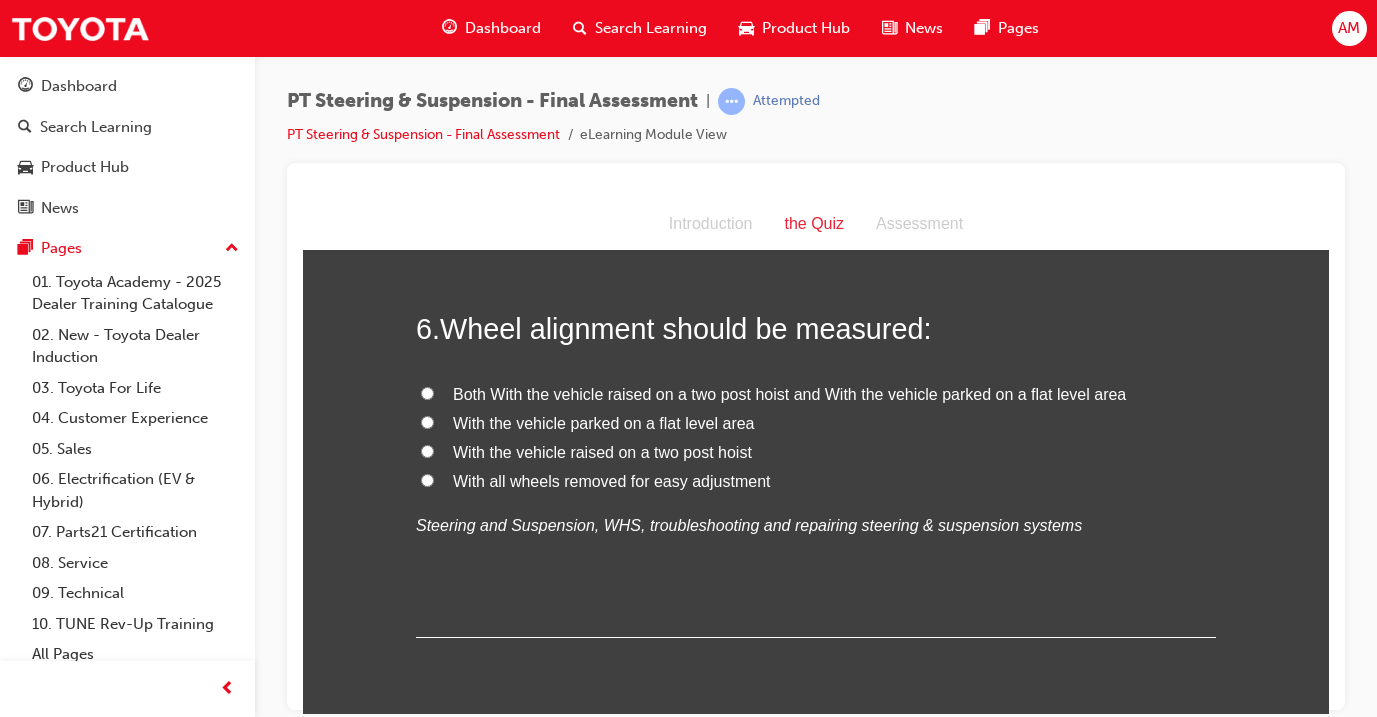 click on "With the vehicle parked on a flat level area" at bounding box center [604, 422] 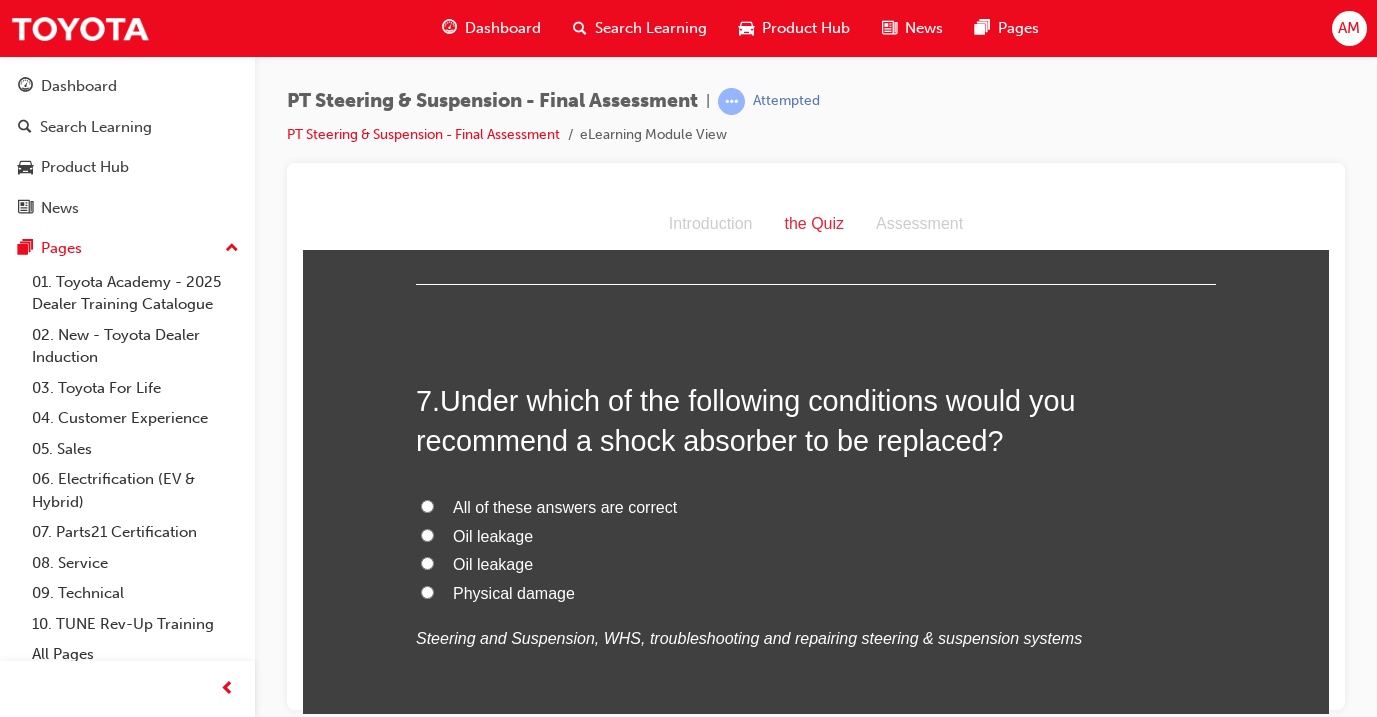 scroll, scrollTop: 2893, scrollLeft: 0, axis: vertical 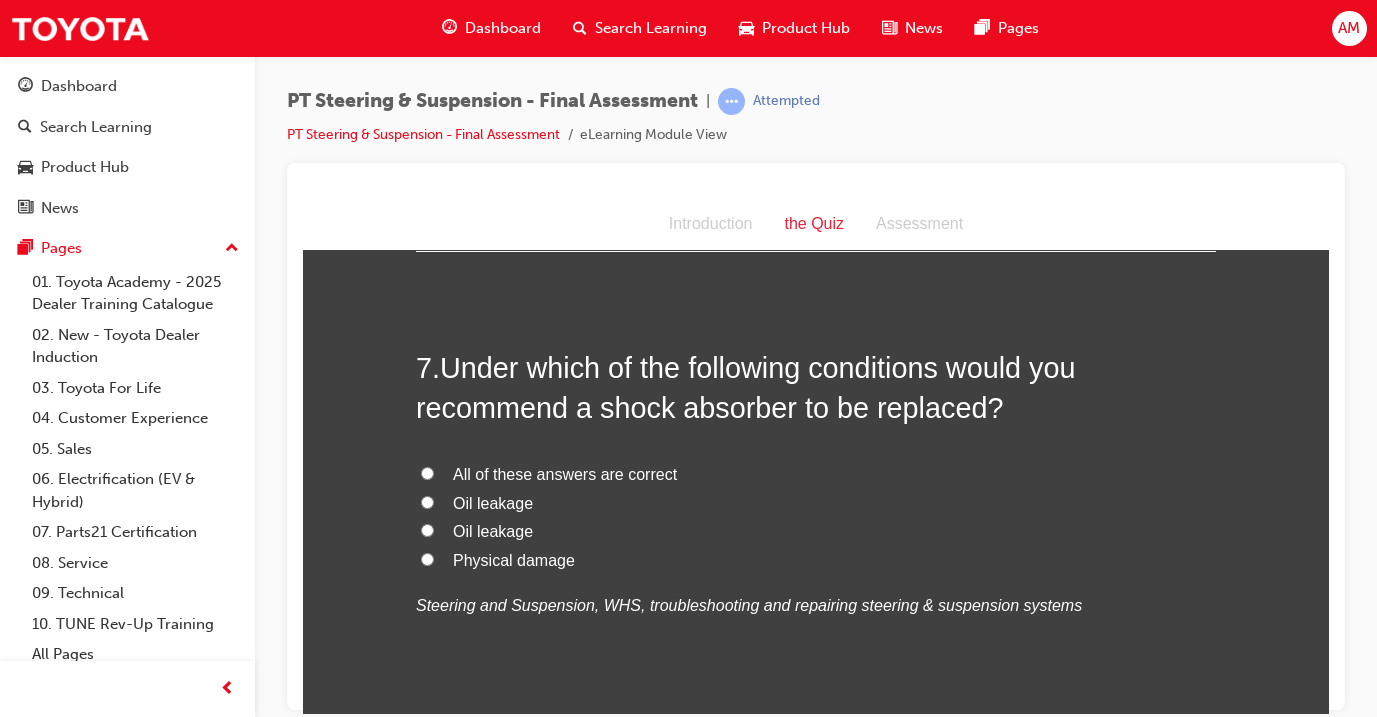 click on "All of these answers are correct" at bounding box center (565, 473) 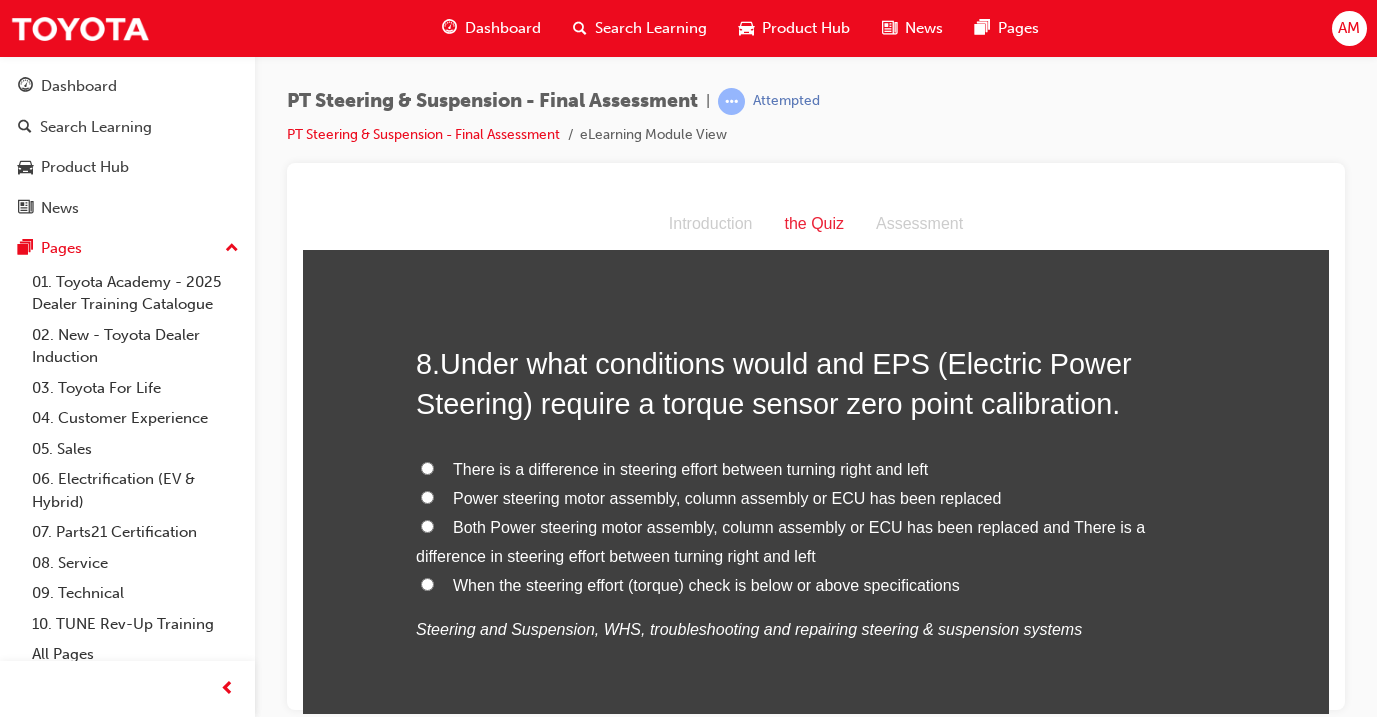 scroll, scrollTop: 3374, scrollLeft: 0, axis: vertical 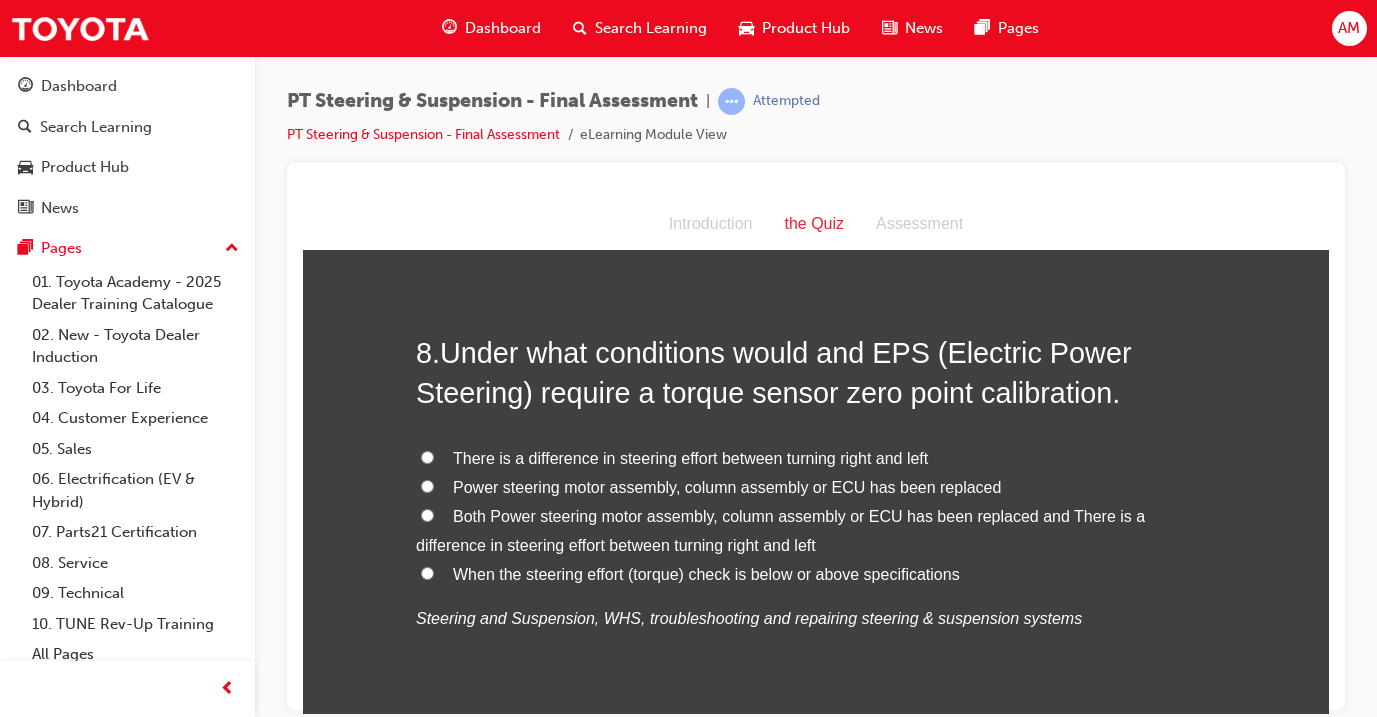 click on "Both Power steering motor assembly, column assembly or ECU has been replaced and There is a difference in steering effort between turning right and left" at bounding box center (780, 530) 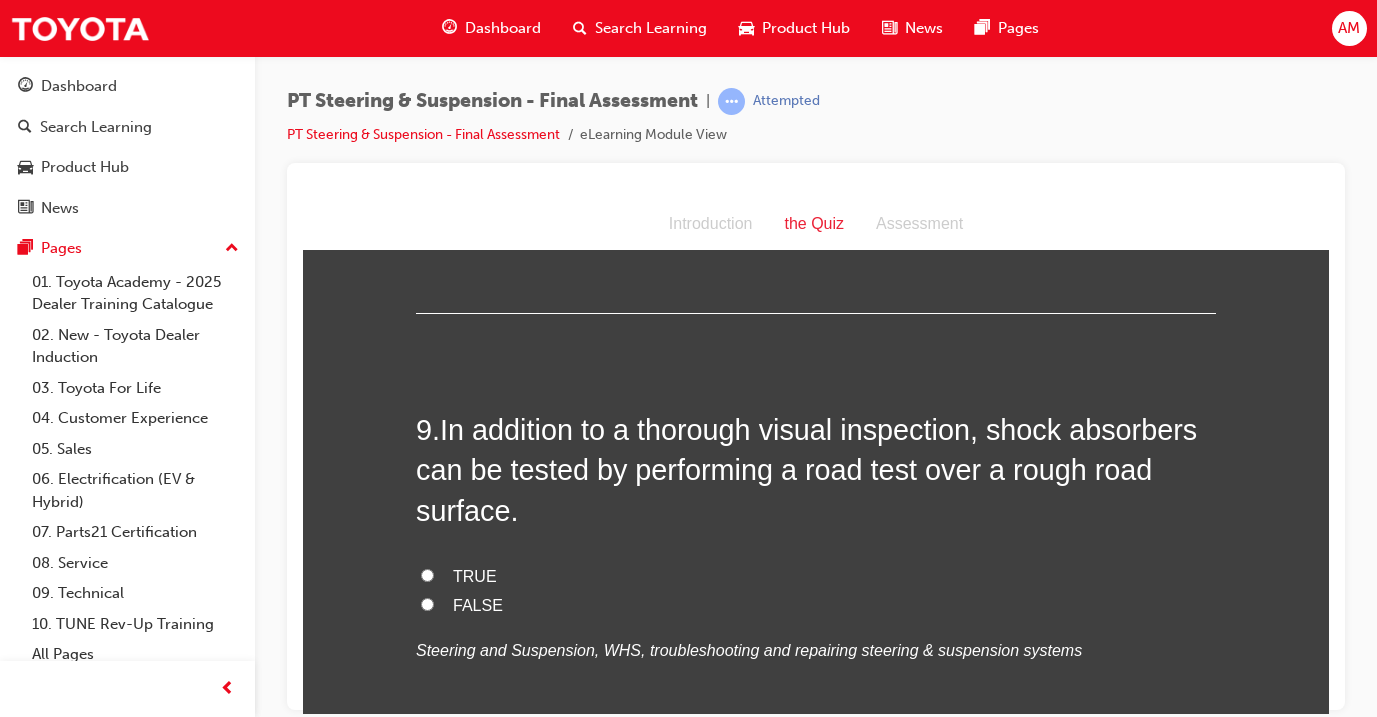 scroll, scrollTop: 3802, scrollLeft: 0, axis: vertical 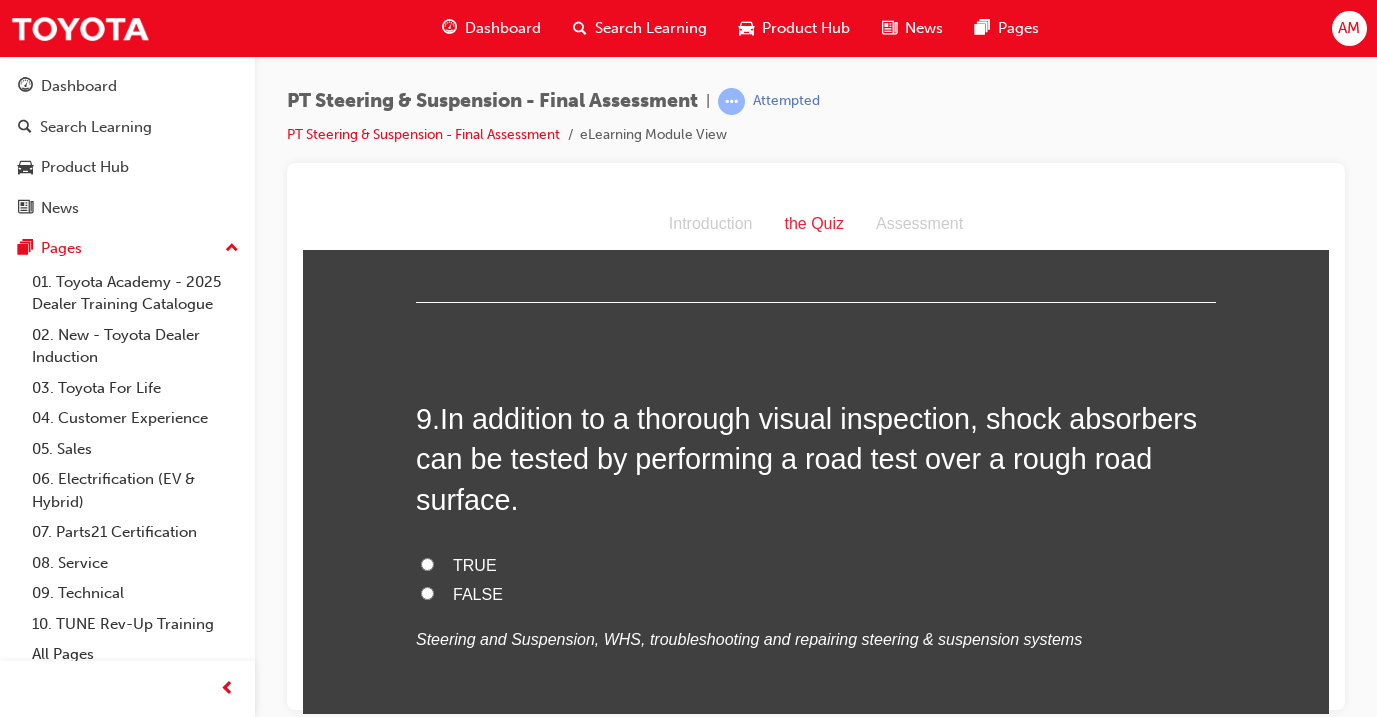 click on "TRUE" at bounding box center [475, 564] 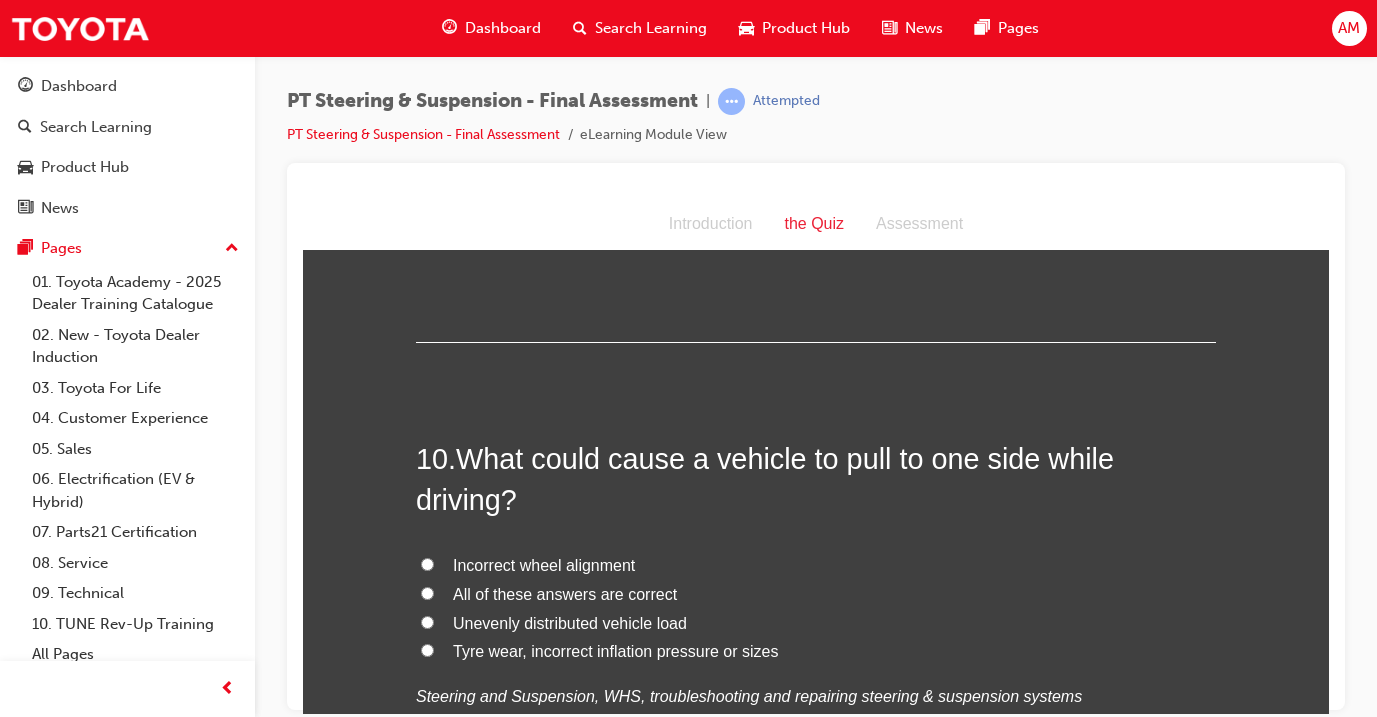 scroll, scrollTop: 4217, scrollLeft: 0, axis: vertical 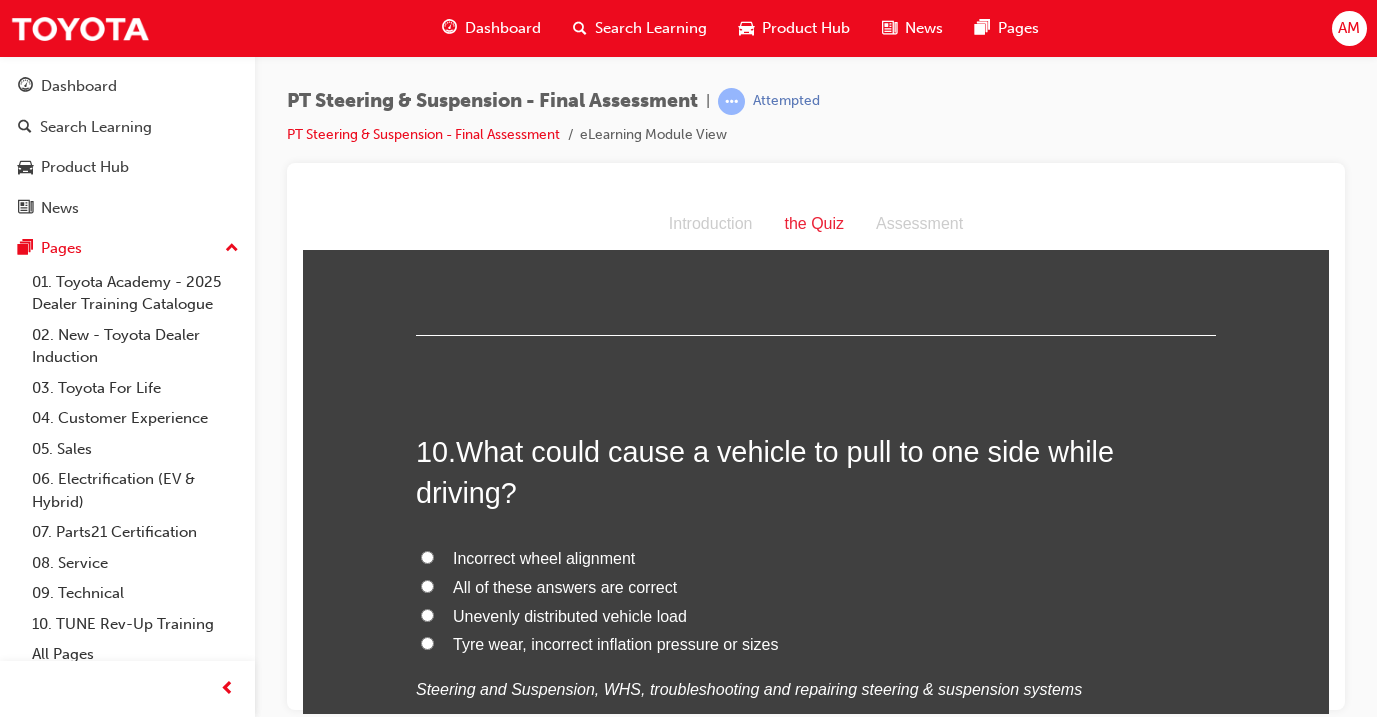 click on "All of these answers are correct" at bounding box center (565, 586) 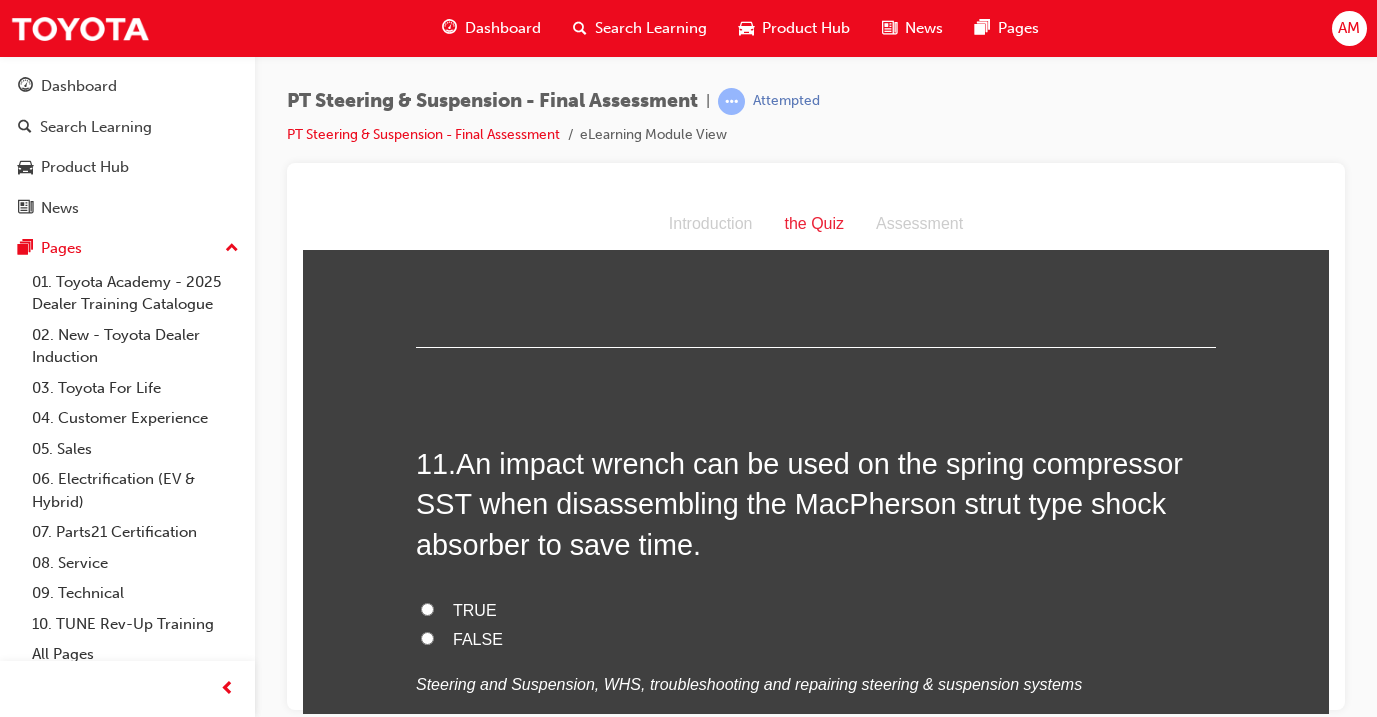 scroll, scrollTop: 4672, scrollLeft: 0, axis: vertical 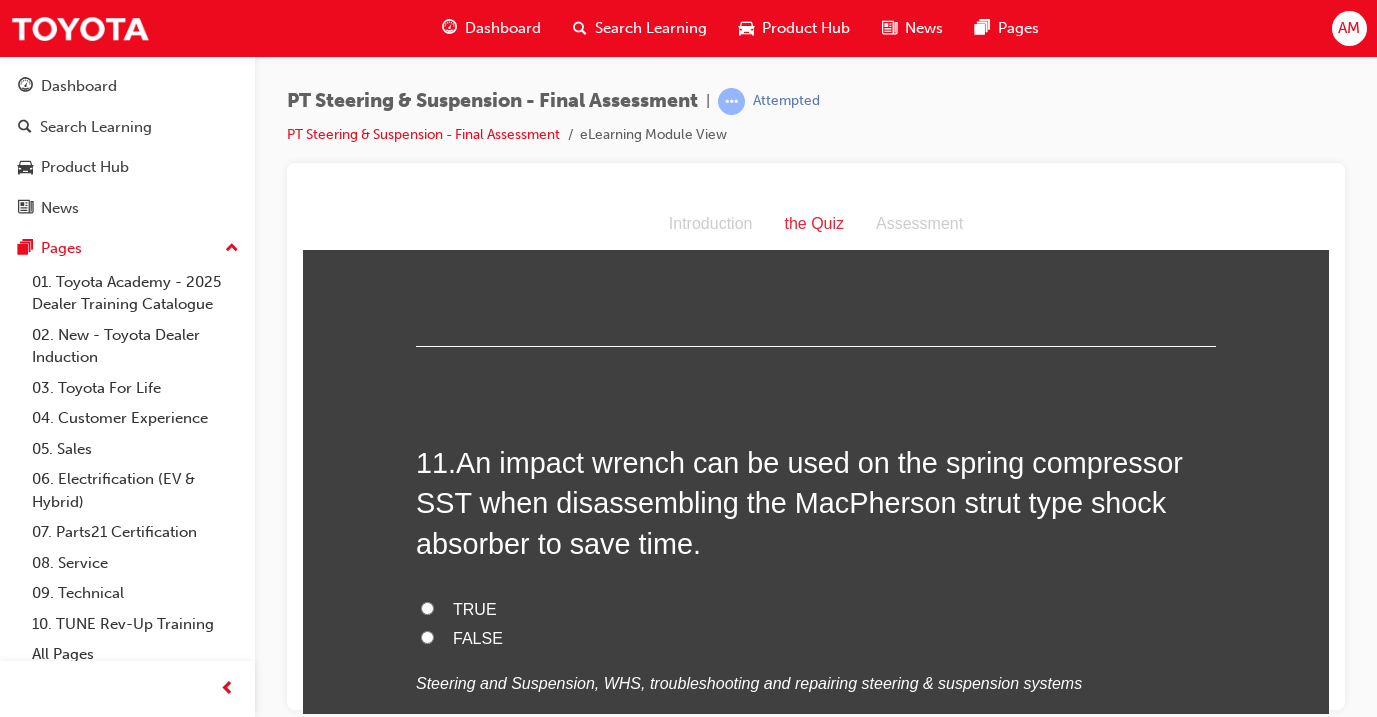 click on "FALSE" at bounding box center [816, 638] 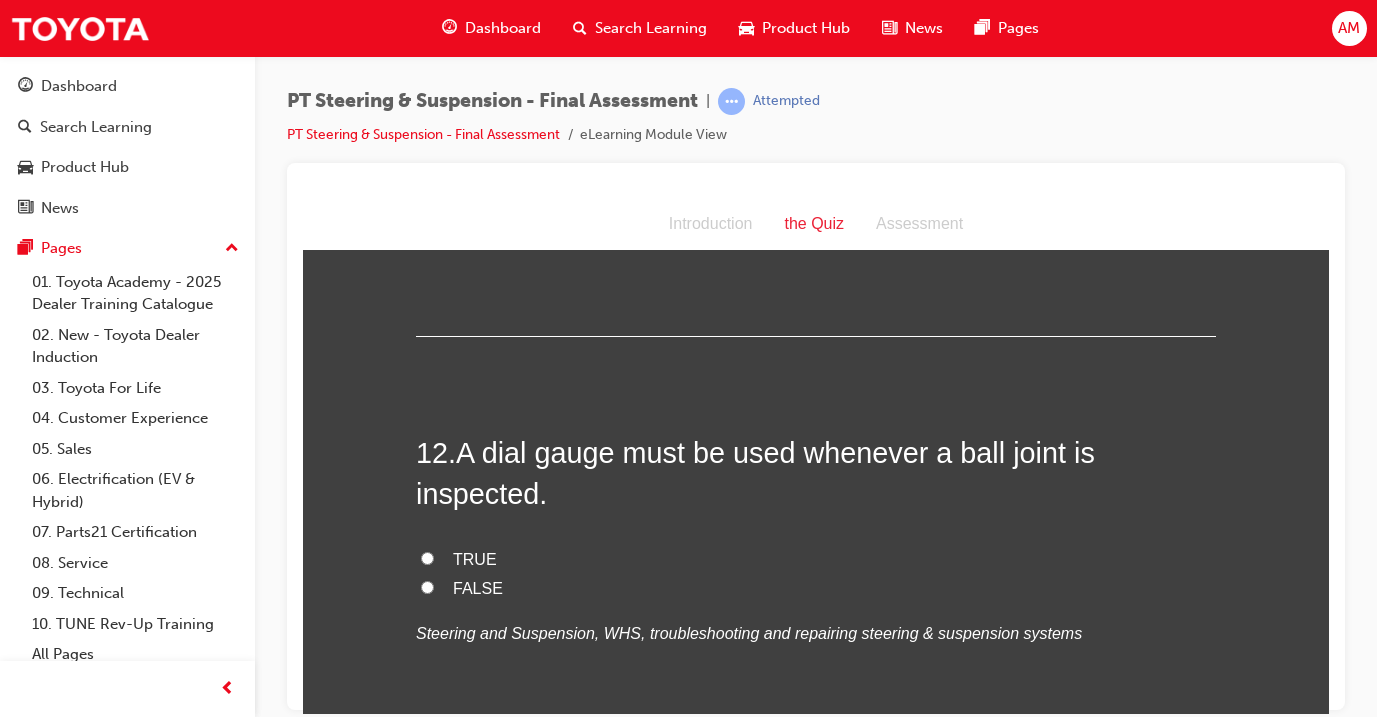 scroll, scrollTop: 5128, scrollLeft: 0, axis: vertical 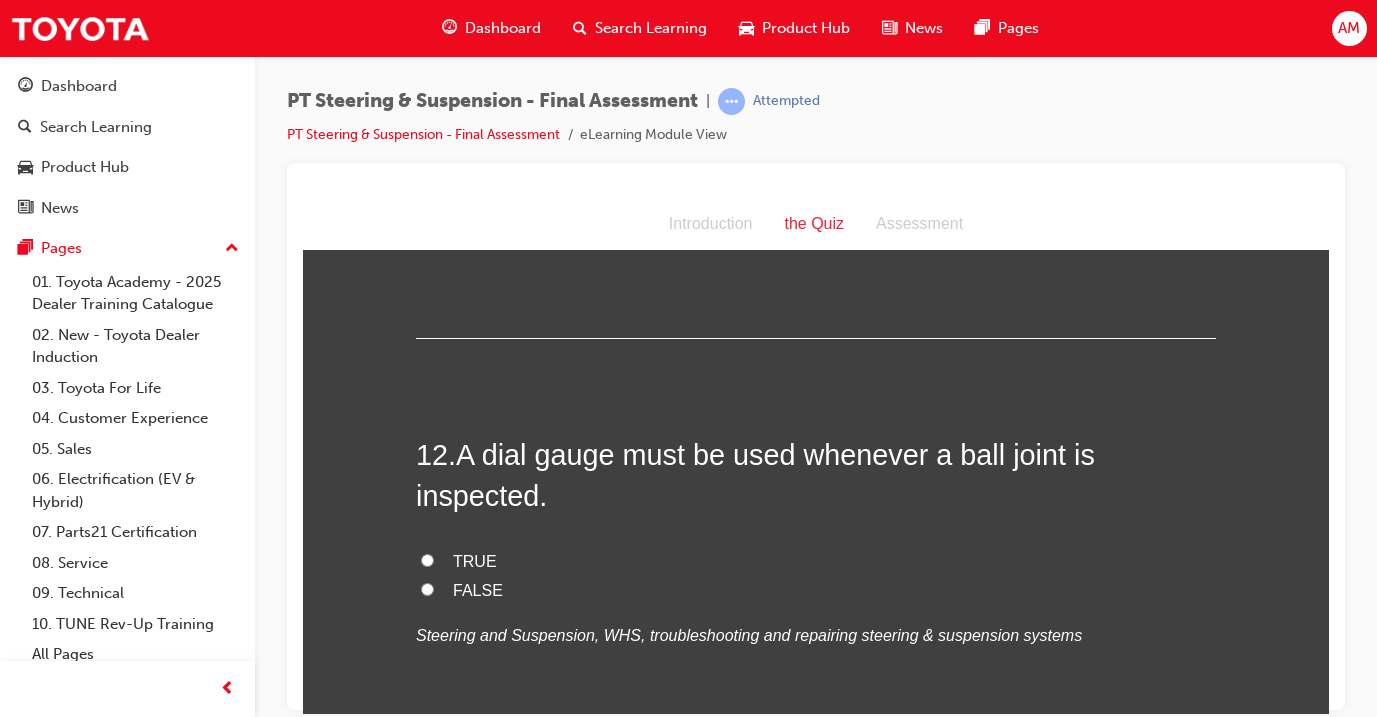 click on "FALSE" at bounding box center [478, 589] 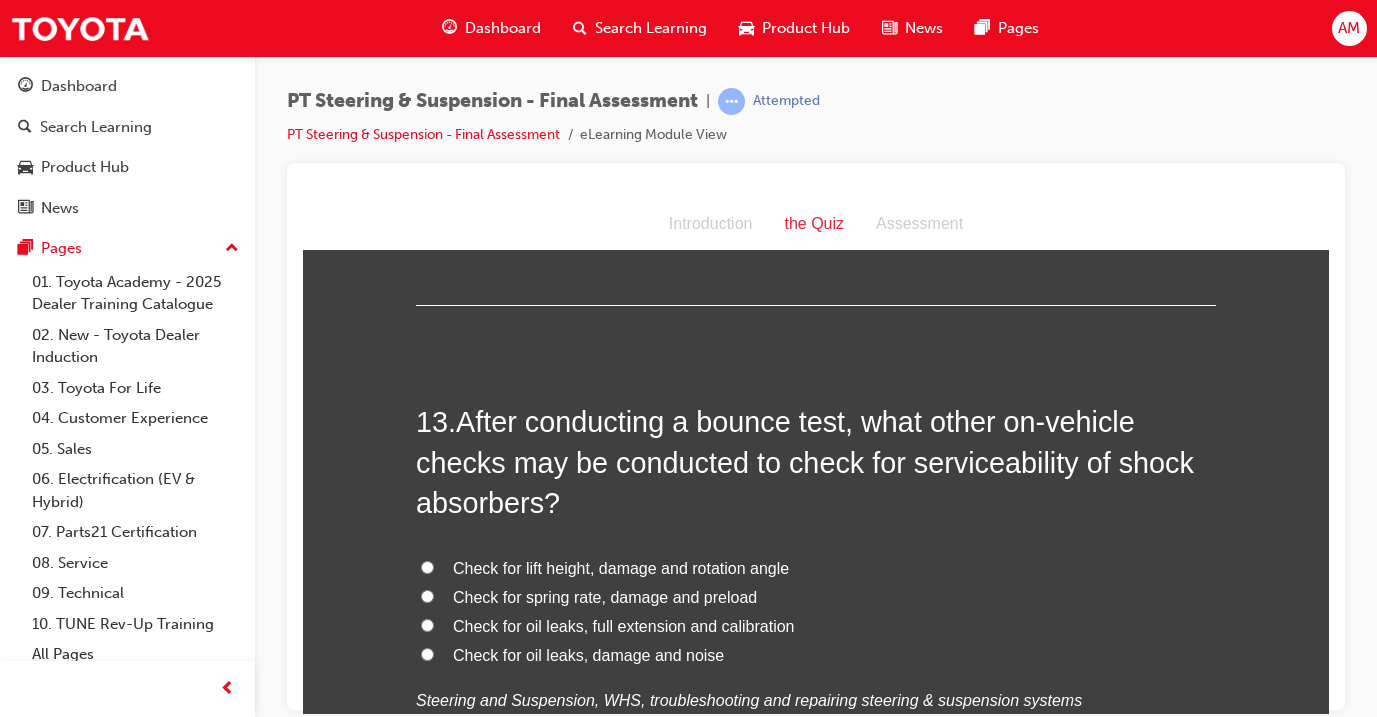 scroll, scrollTop: 5561, scrollLeft: 0, axis: vertical 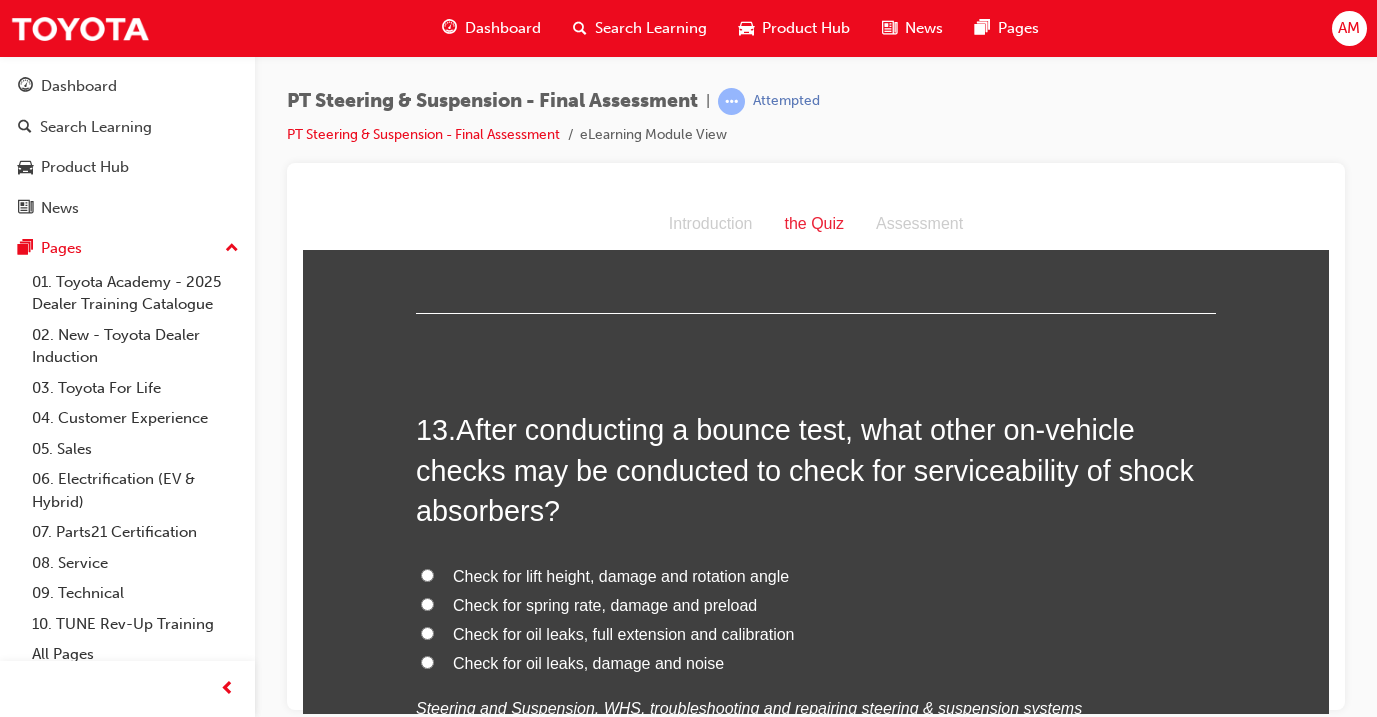 click on "Check for lift height, damage and rotation angle" at bounding box center [621, 575] 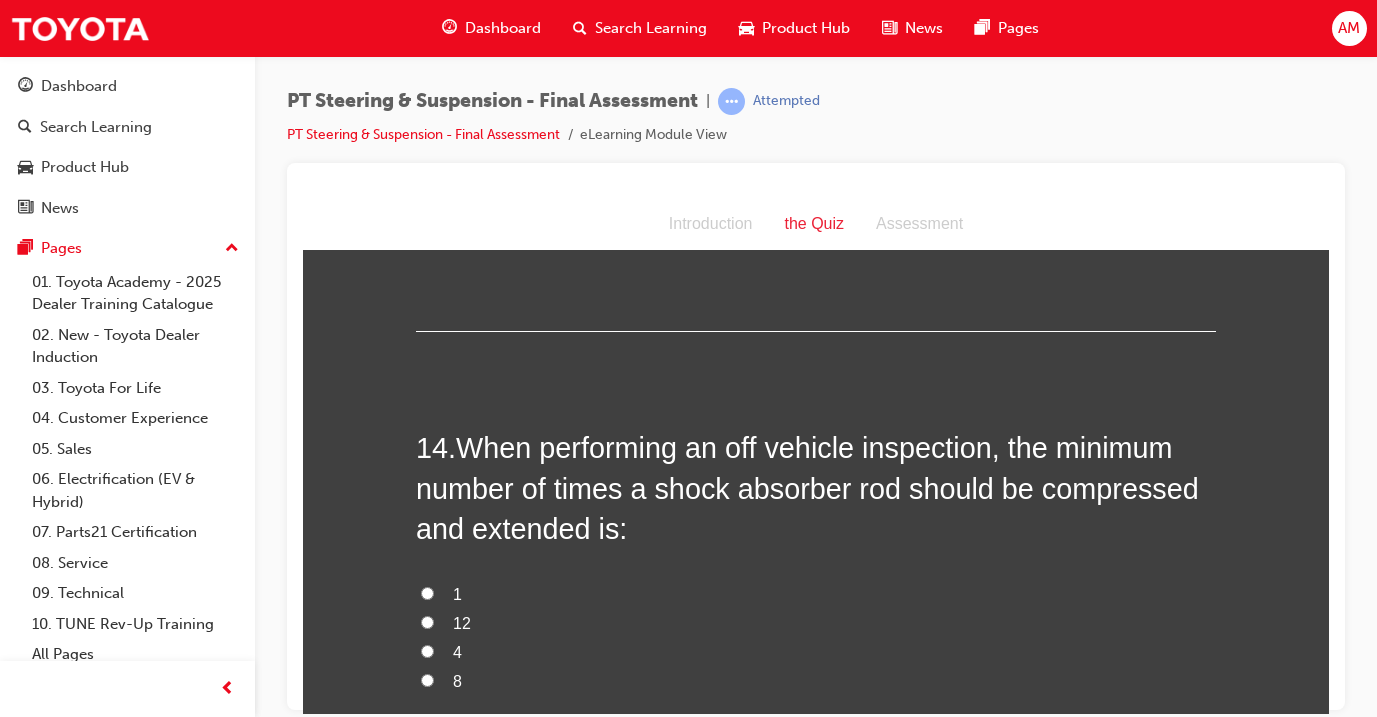 scroll, scrollTop: 6050, scrollLeft: 0, axis: vertical 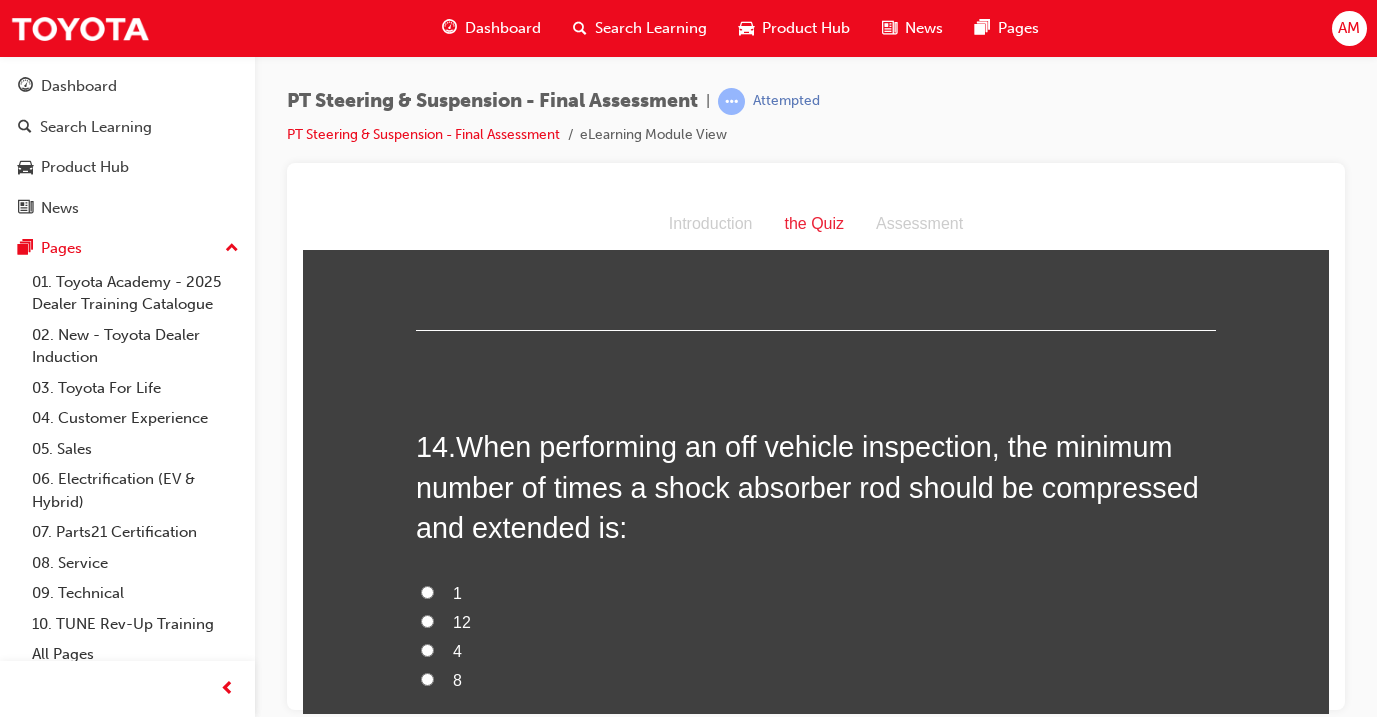 click on "4" at bounding box center (457, 650) 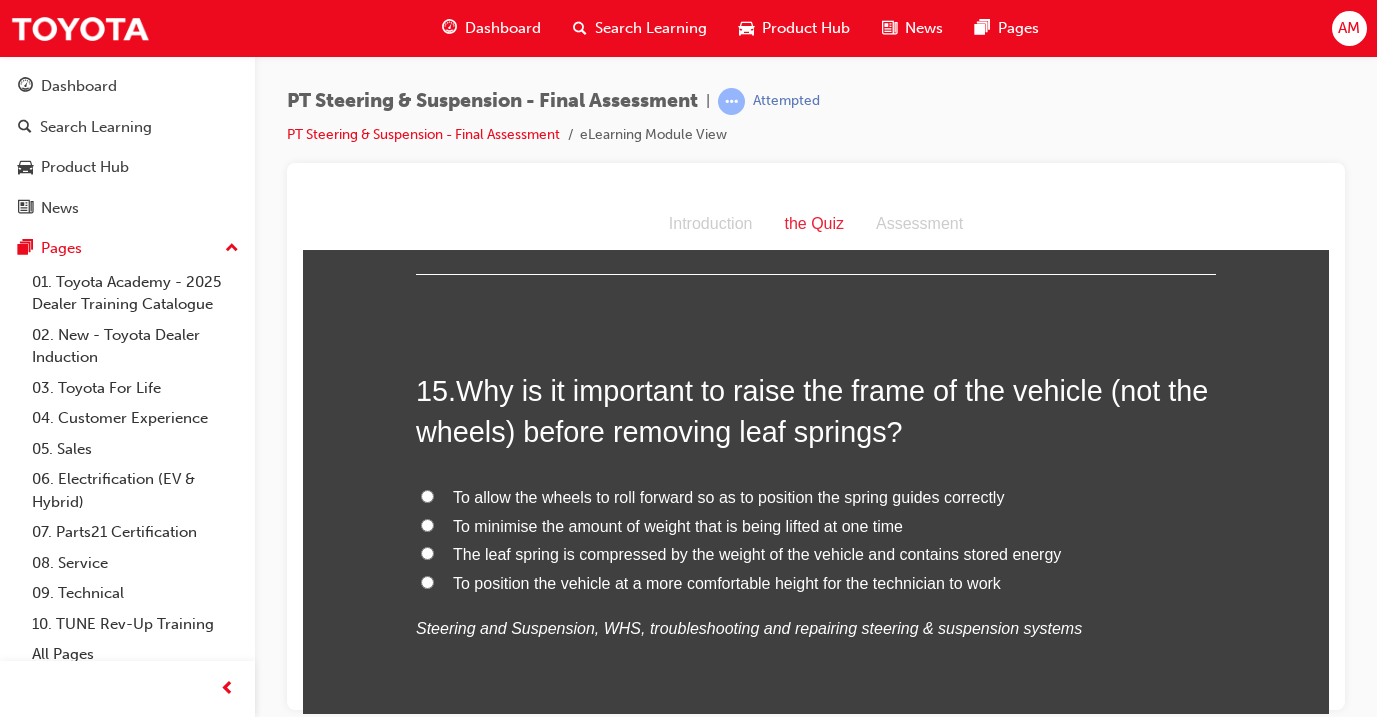 scroll, scrollTop: 6608, scrollLeft: 0, axis: vertical 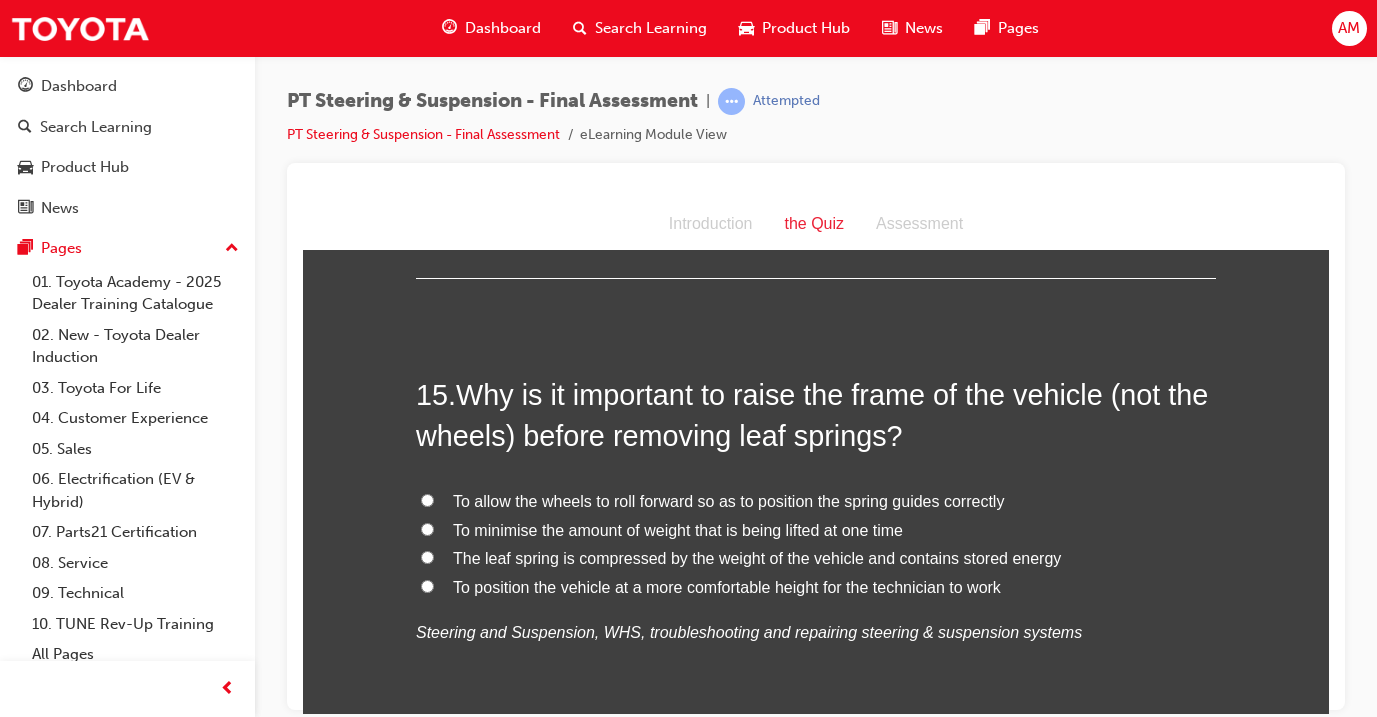 click on "The leaf spring is compressed by the weight of the vehicle and contains stored energy" at bounding box center [757, 557] 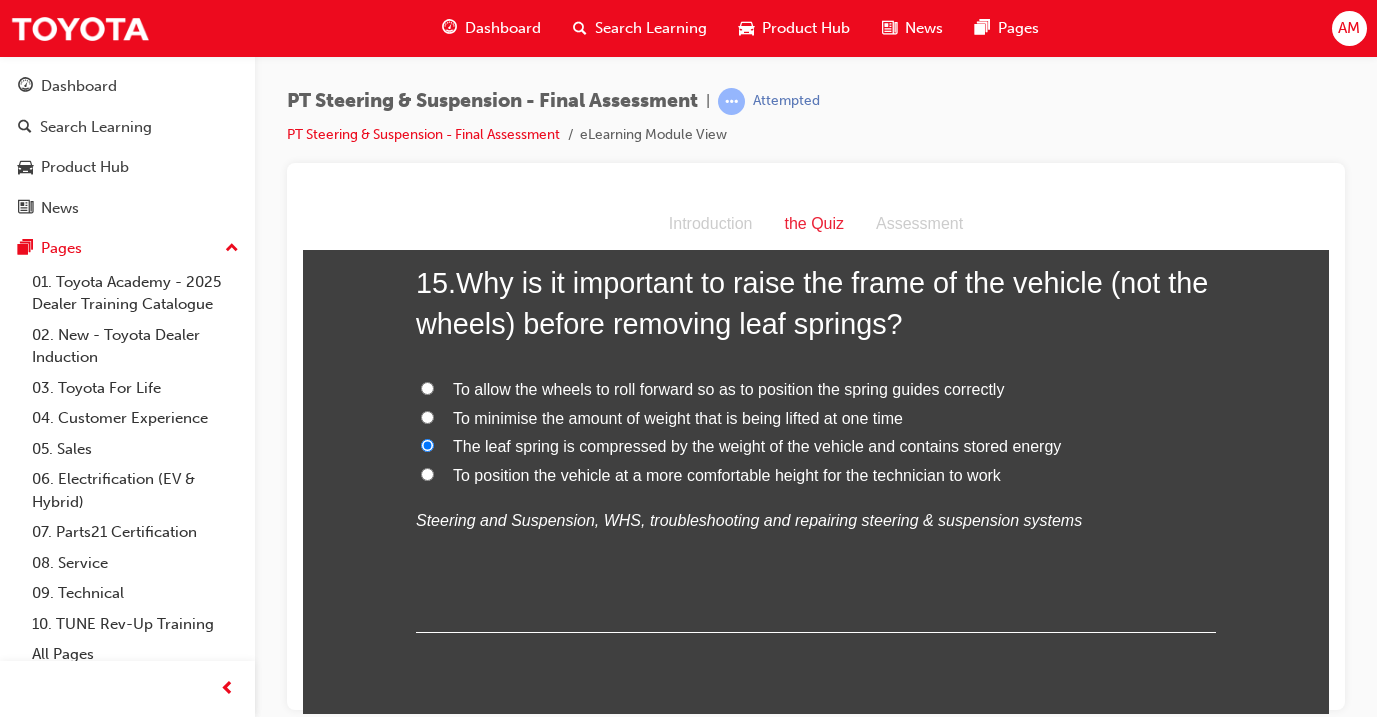 scroll, scrollTop: 0, scrollLeft: 0, axis: both 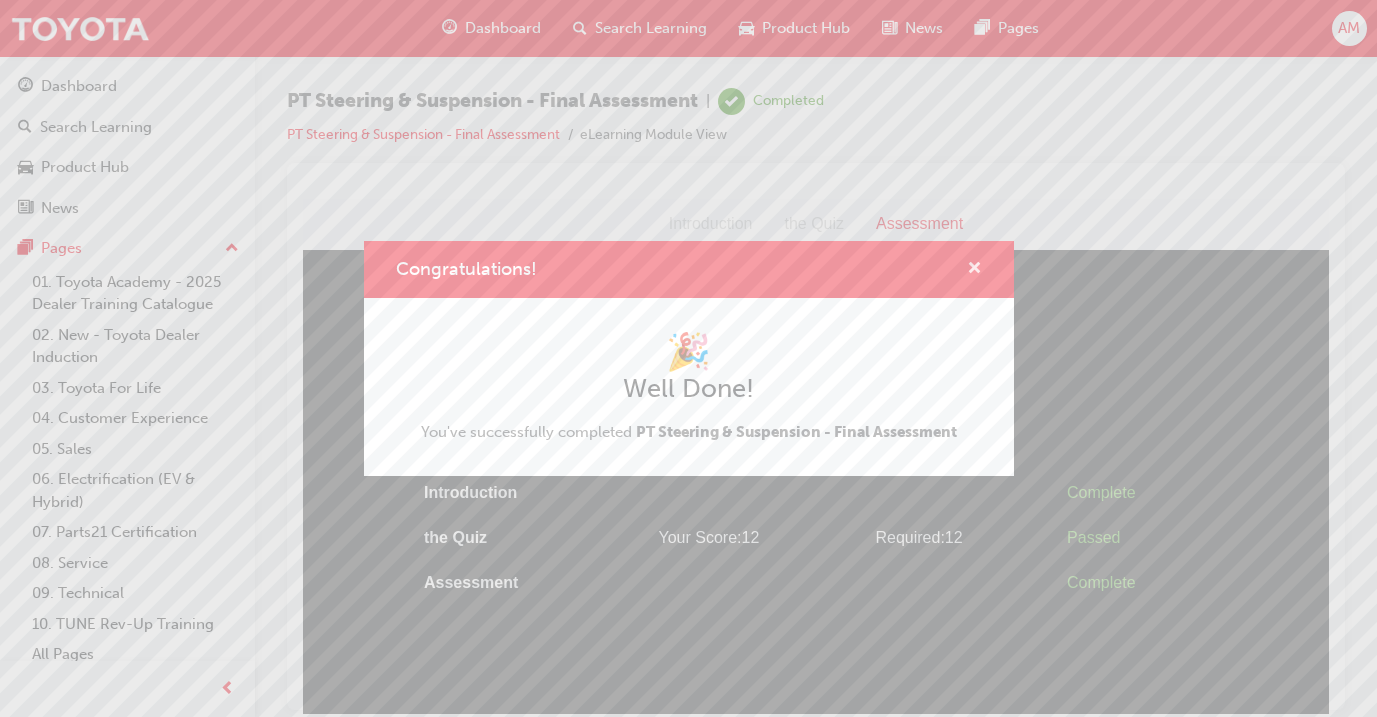 click at bounding box center [974, 270] 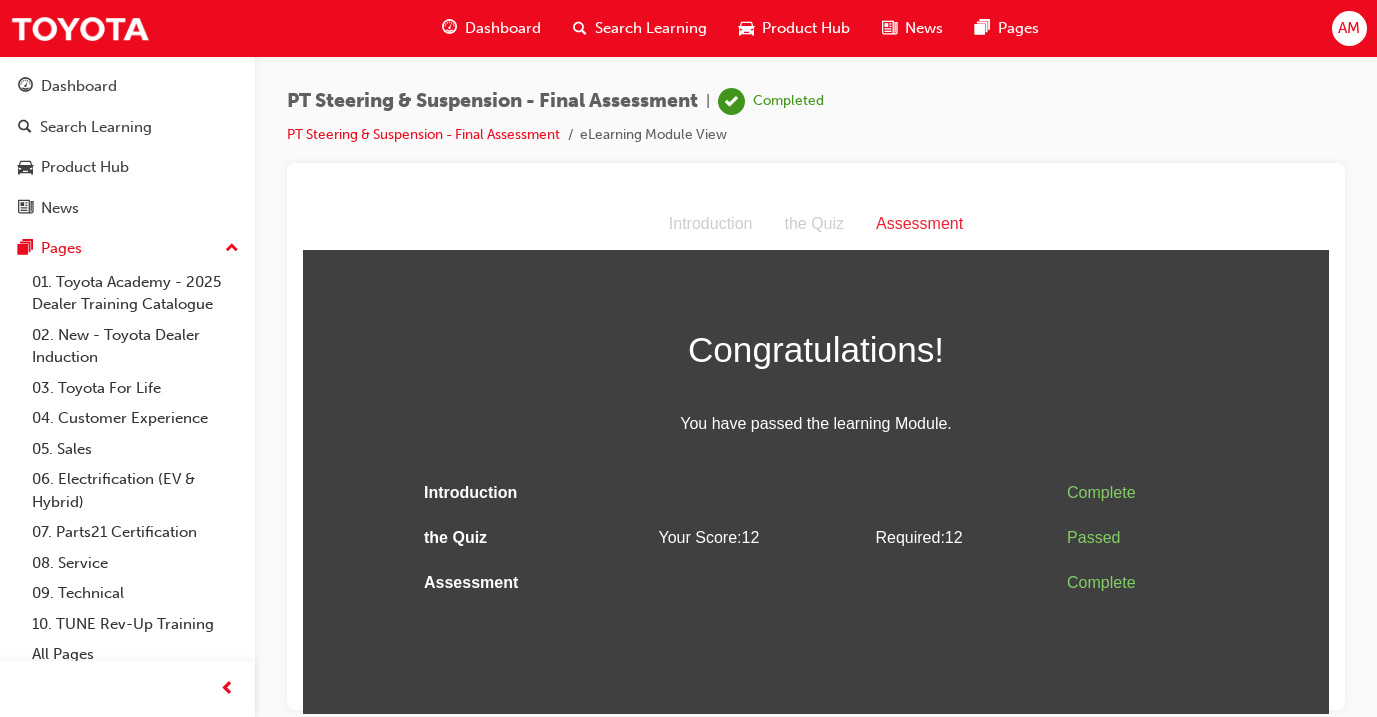 click on "Dashboard" at bounding box center (491, 28) 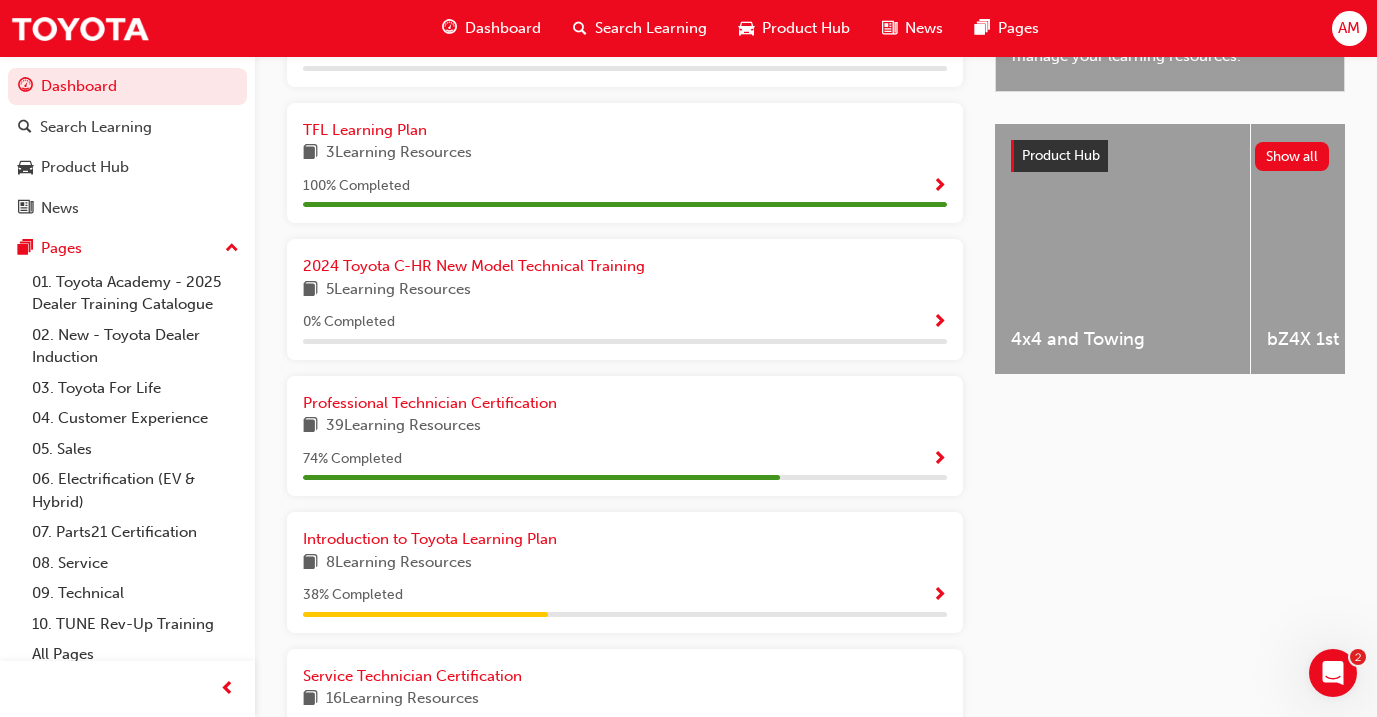 scroll, scrollTop: 718, scrollLeft: 0, axis: vertical 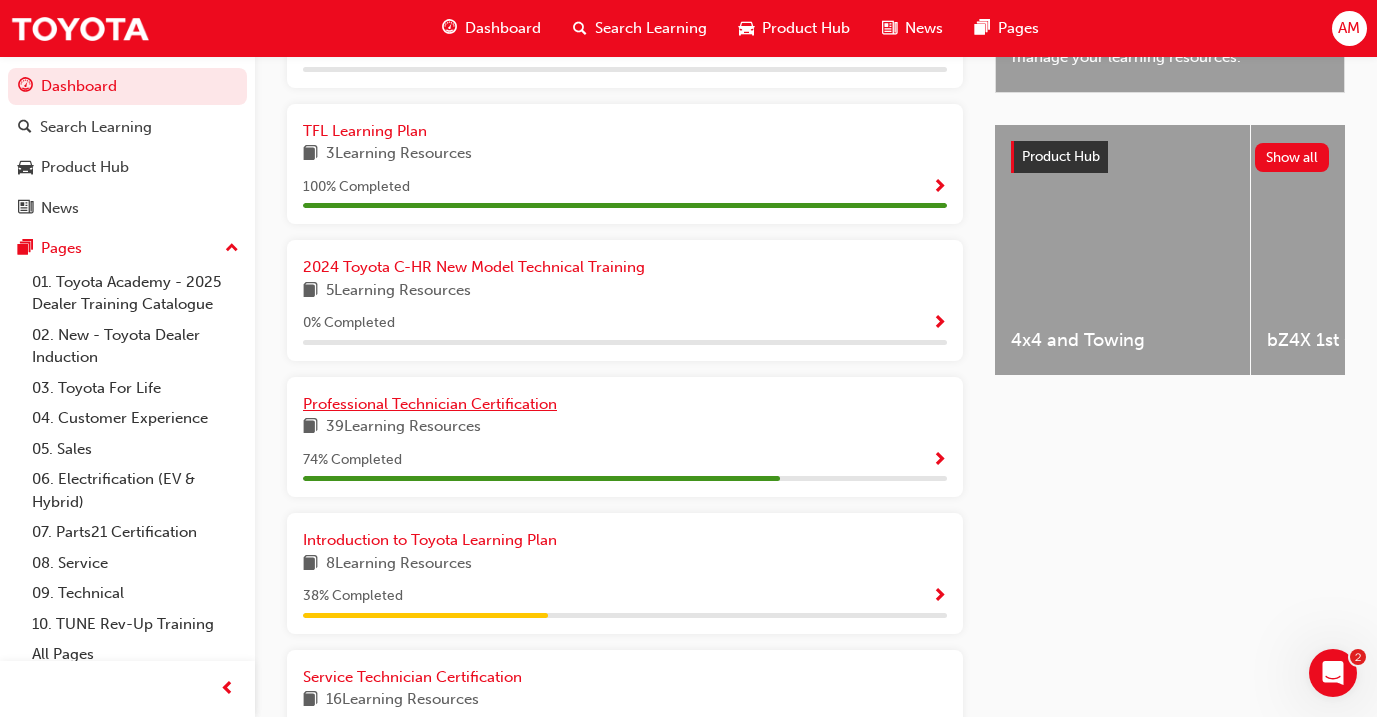 click on "Professional Technician Certification" at bounding box center (430, 404) 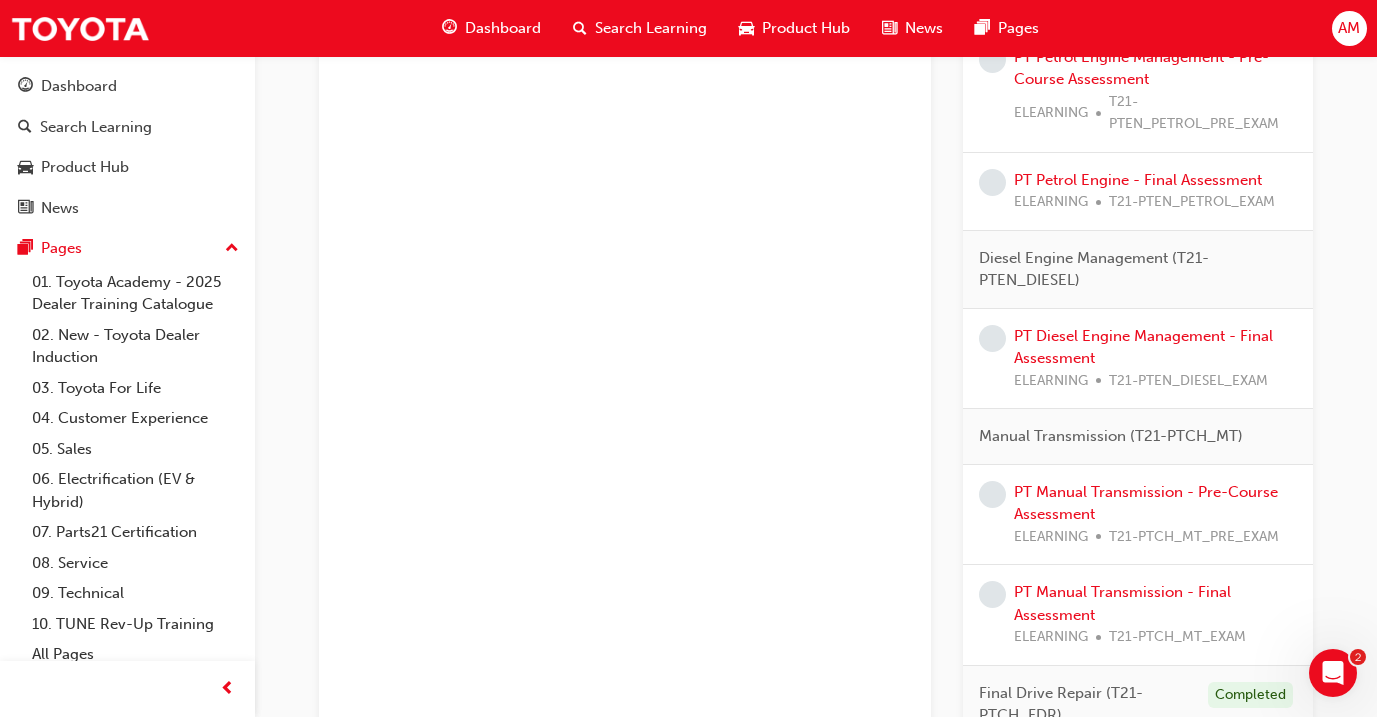 scroll, scrollTop: 1400, scrollLeft: 0, axis: vertical 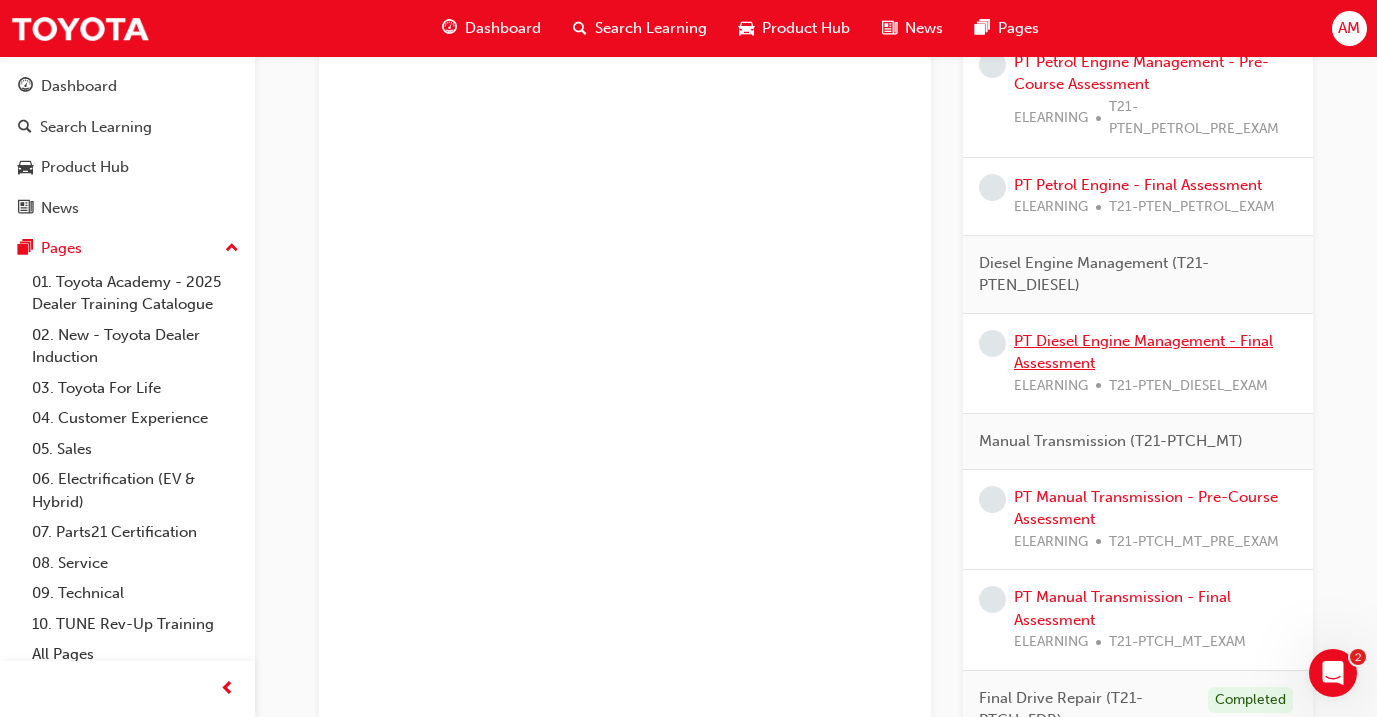 click on "PT Diesel Engine Management - Final Assessment" at bounding box center [1143, 352] 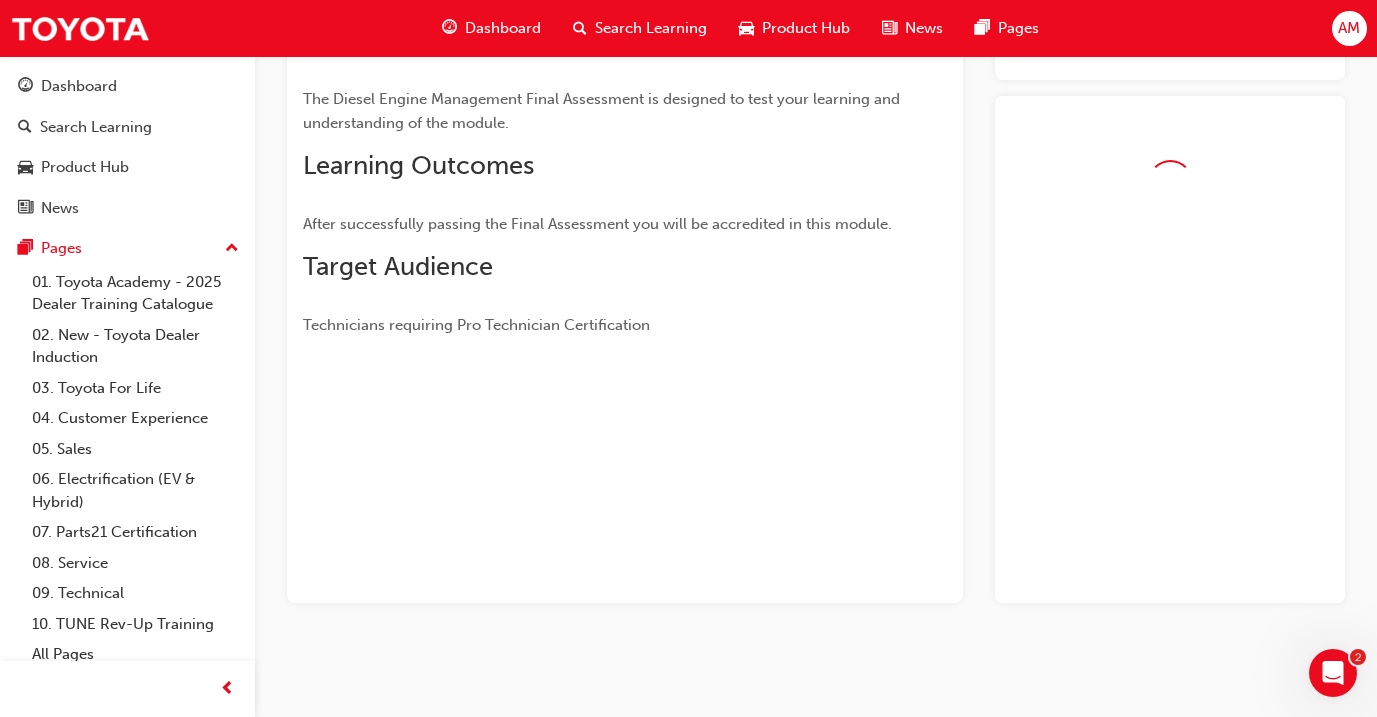 scroll, scrollTop: 185, scrollLeft: 0, axis: vertical 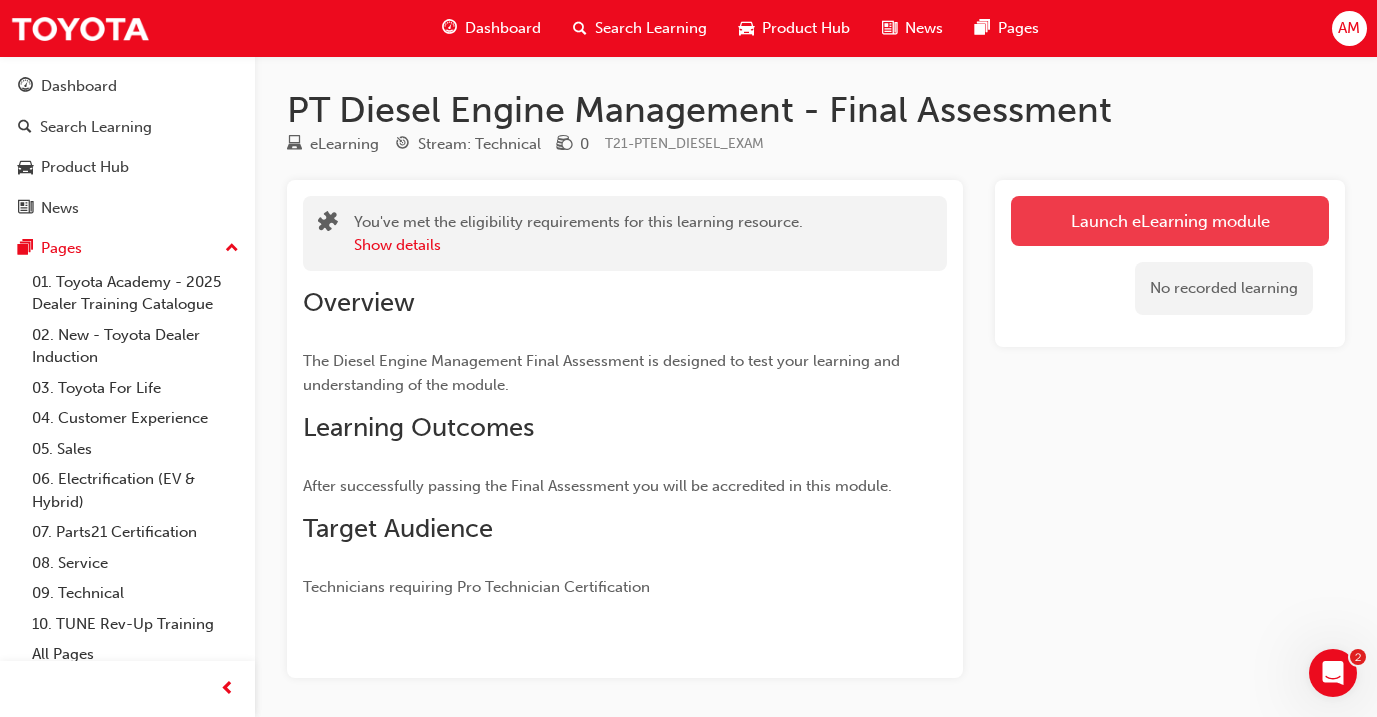 click on "Launch eLearning module" at bounding box center [1170, 221] 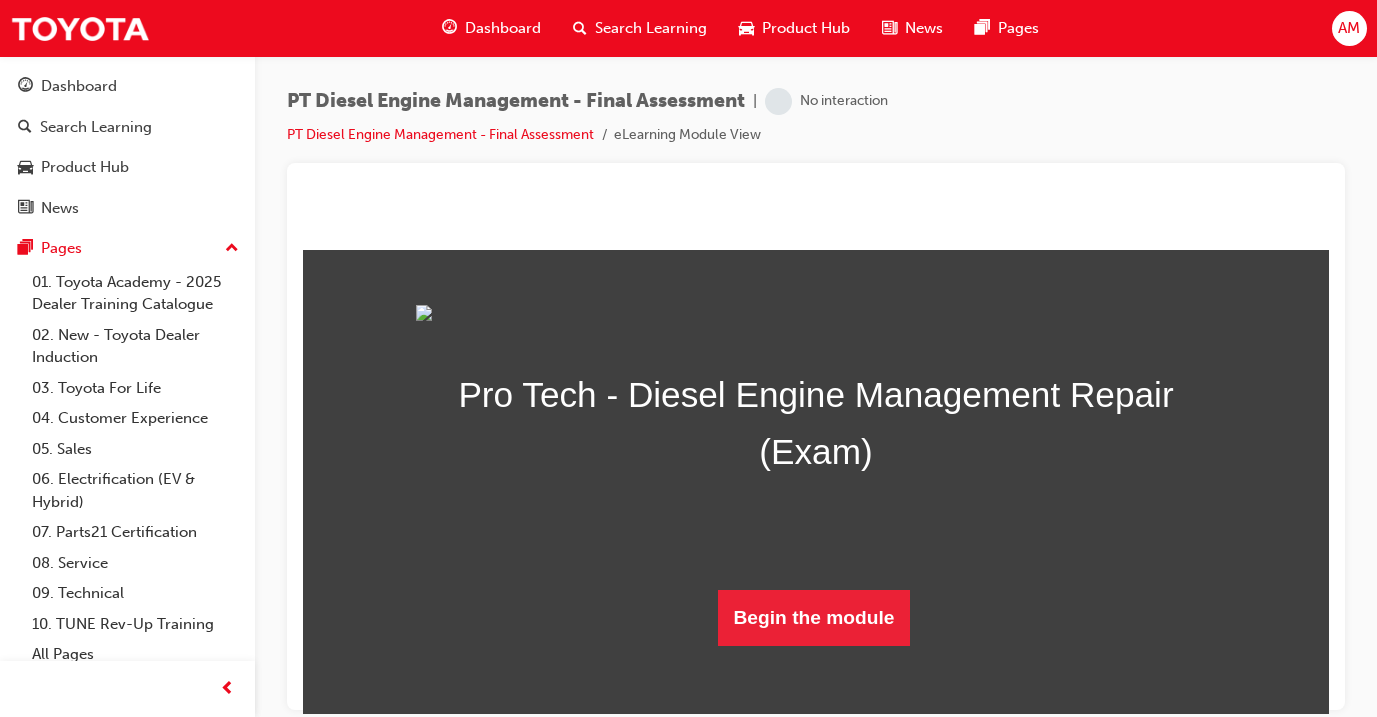 scroll, scrollTop: 149, scrollLeft: 0, axis: vertical 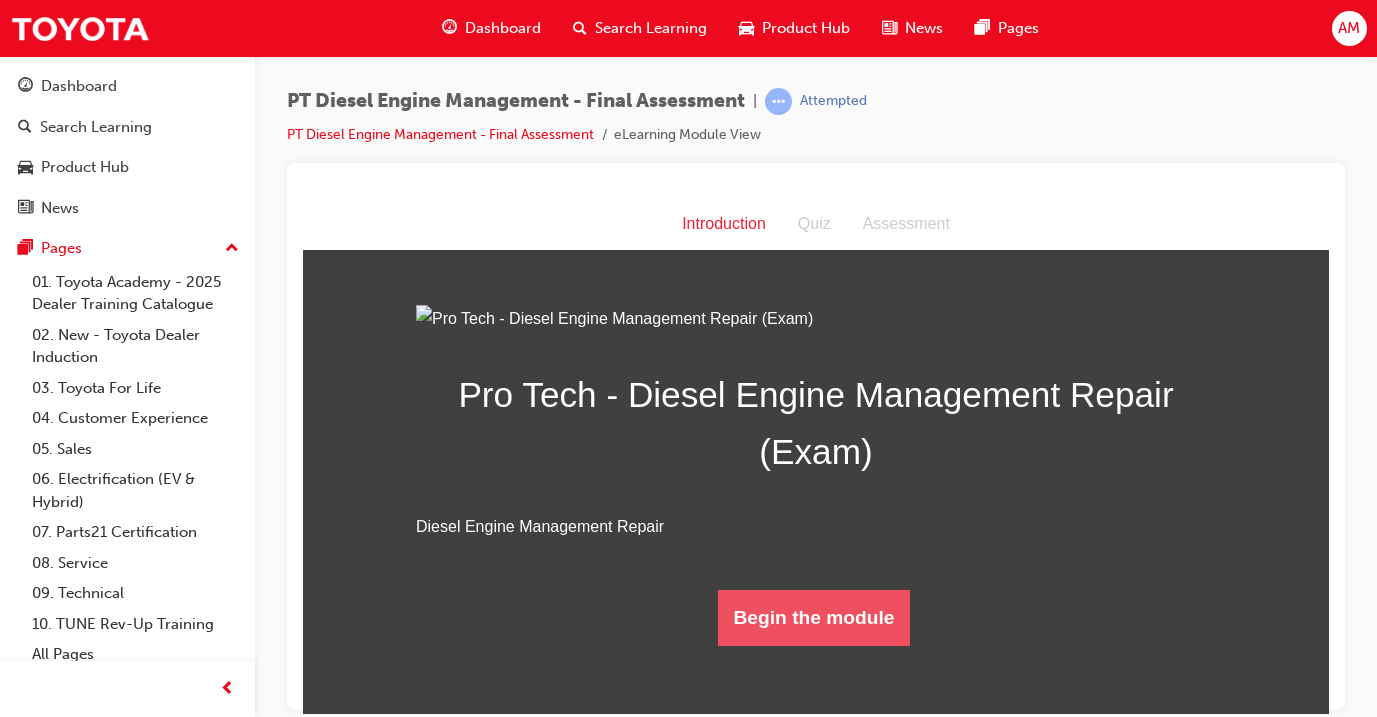 click on "Begin the module" at bounding box center [814, 617] 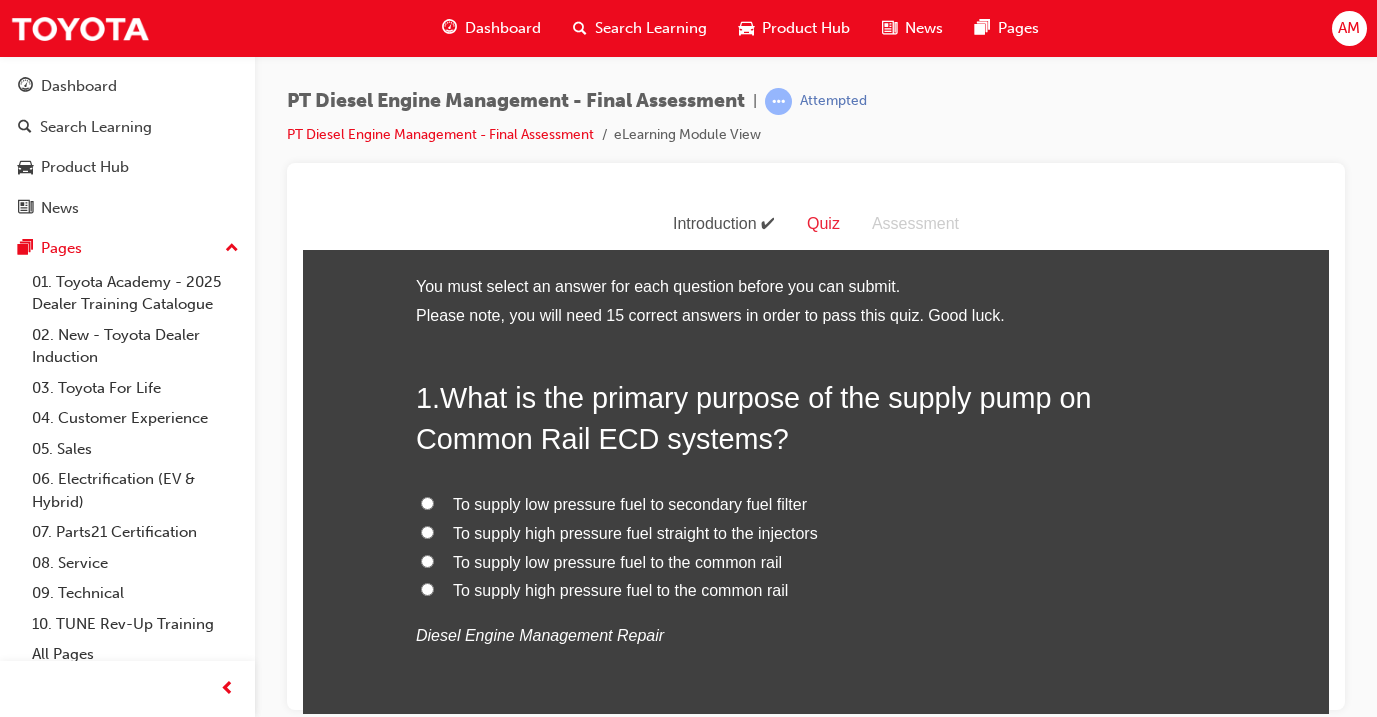scroll, scrollTop: 0, scrollLeft: 0, axis: both 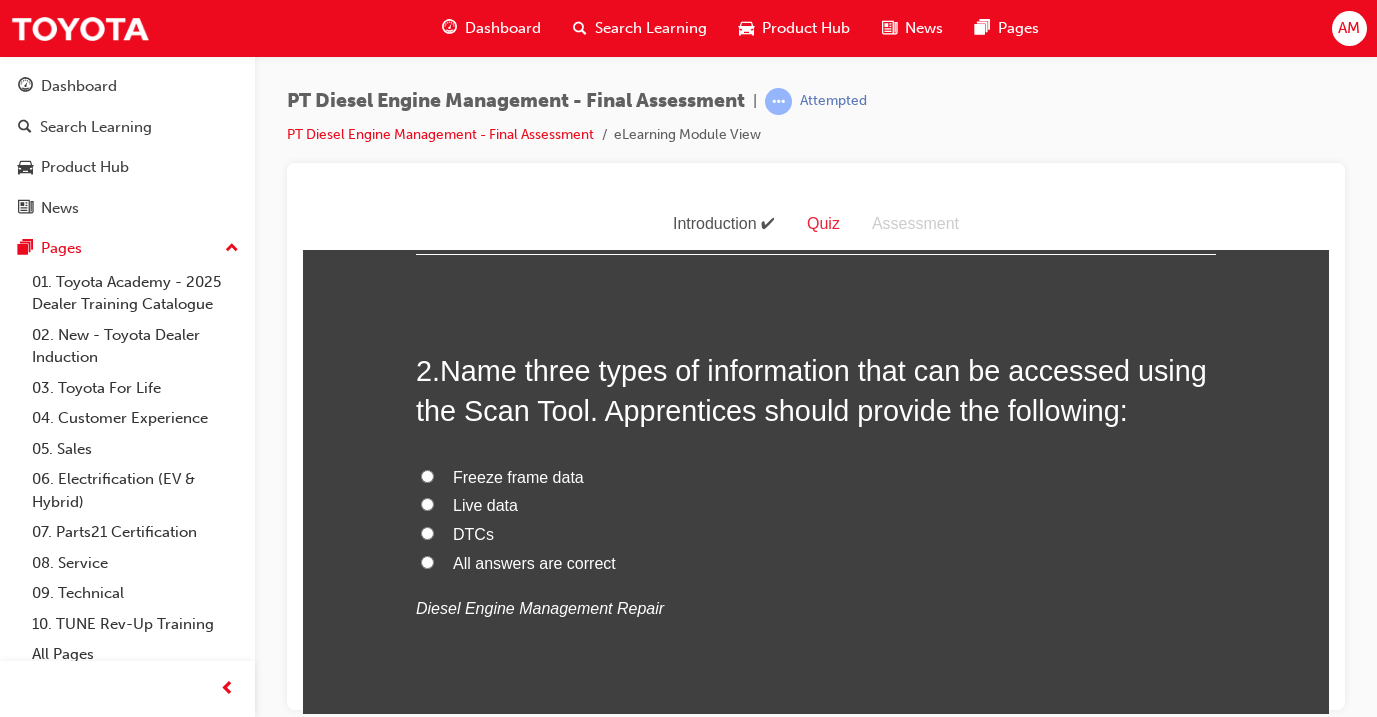 click on "All answers are correct" at bounding box center [534, 562] 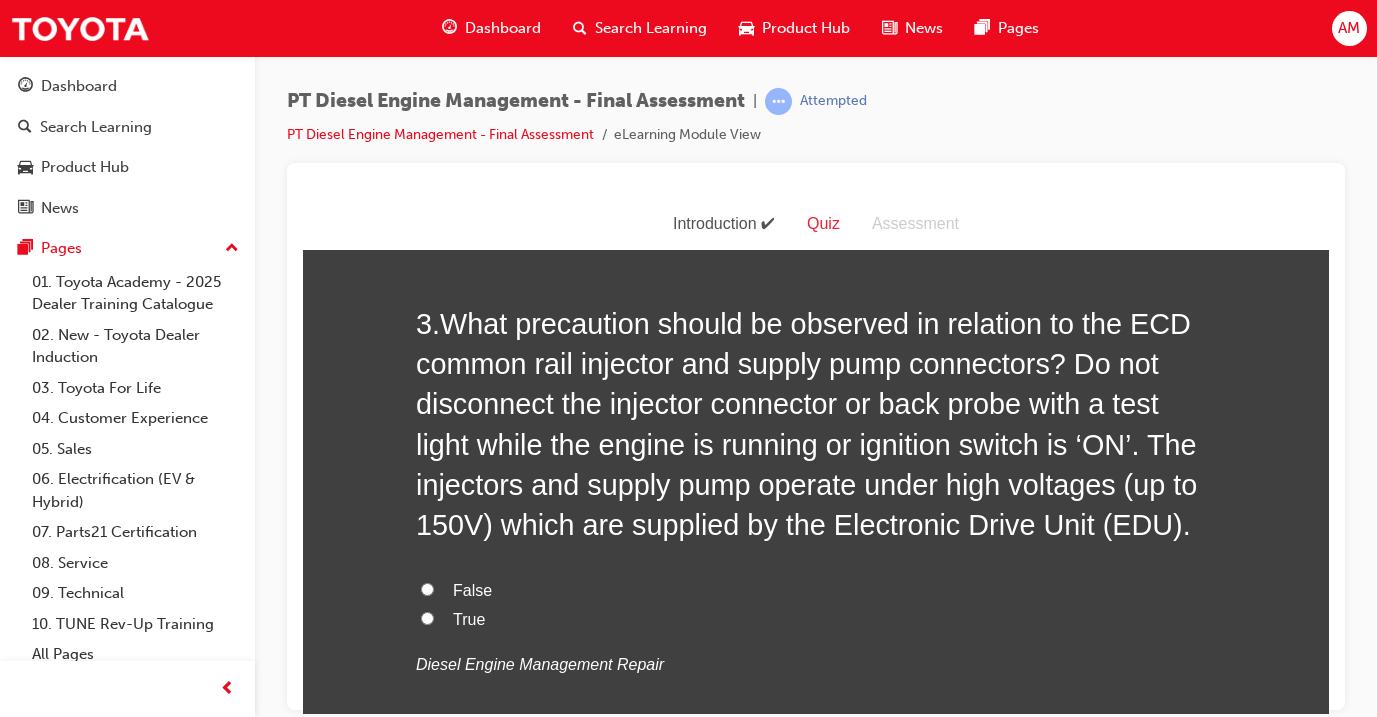 scroll, scrollTop: 1007, scrollLeft: 0, axis: vertical 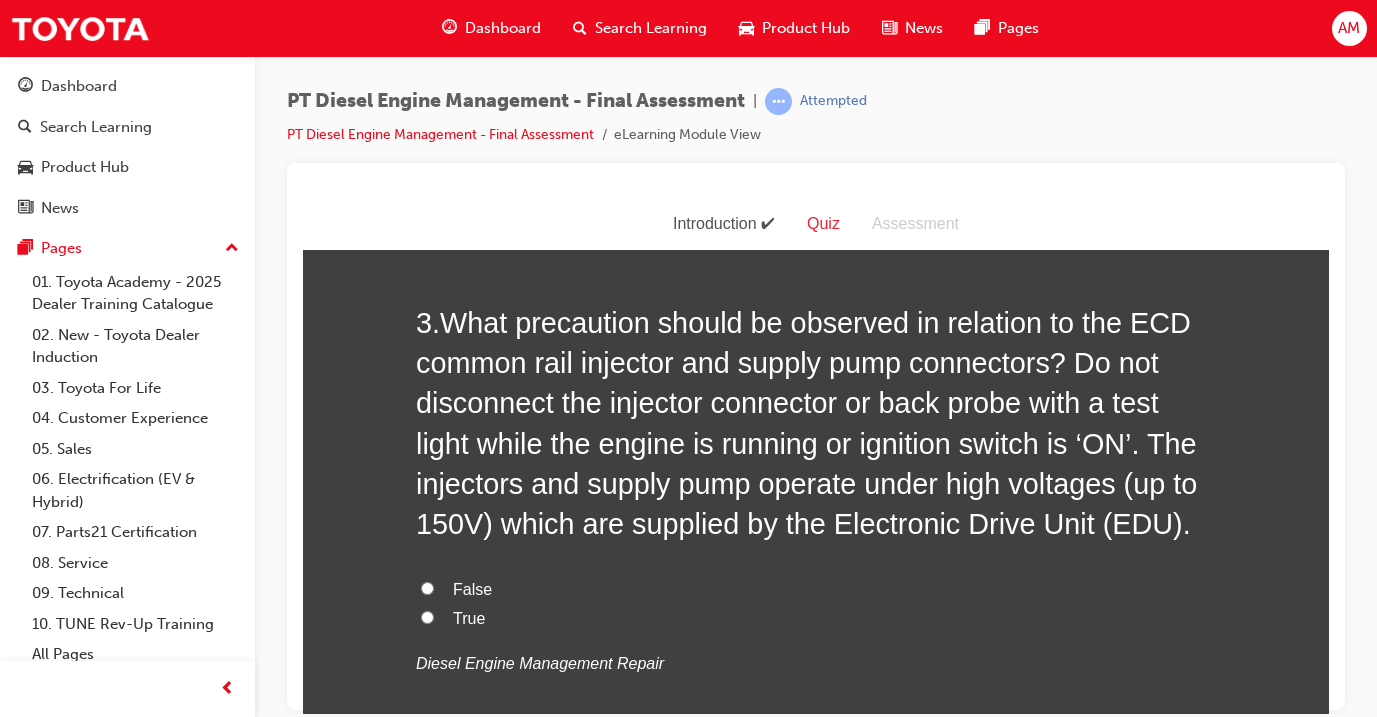 click on "True" at bounding box center (816, 618) 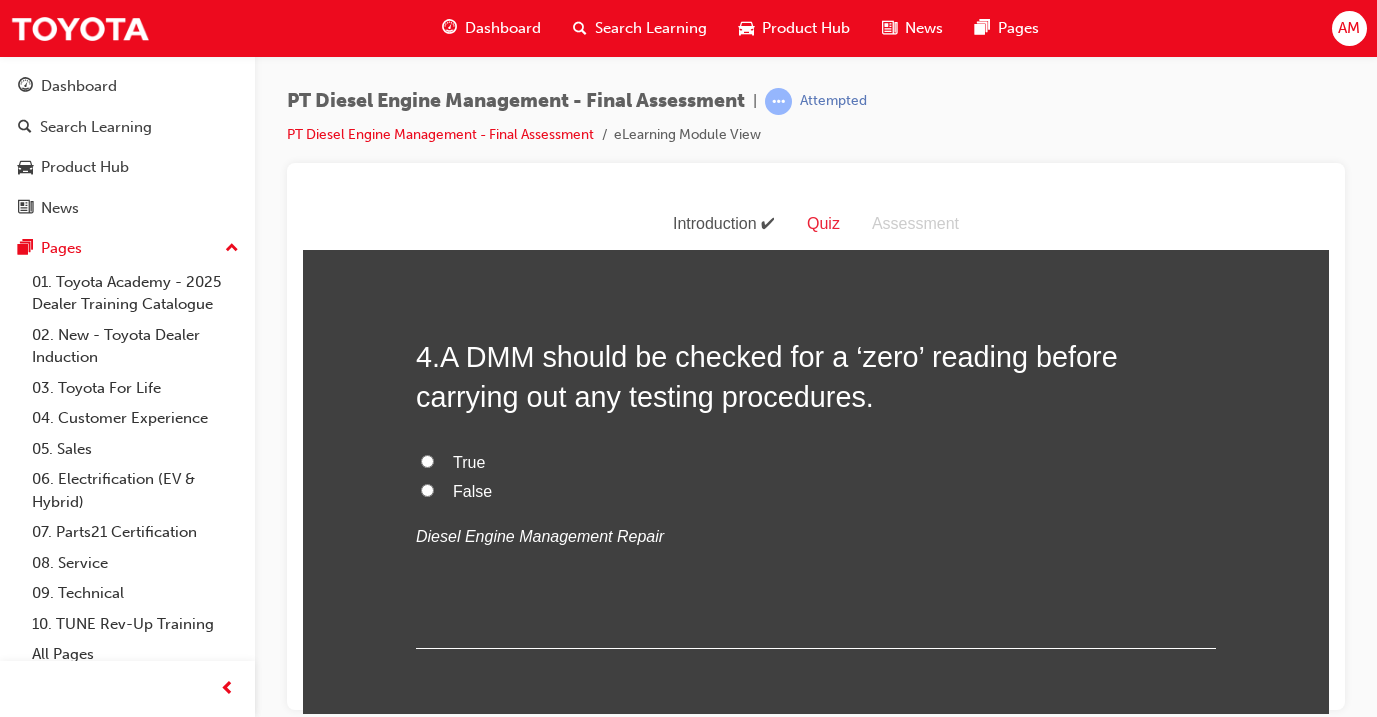 scroll, scrollTop: 1543, scrollLeft: 0, axis: vertical 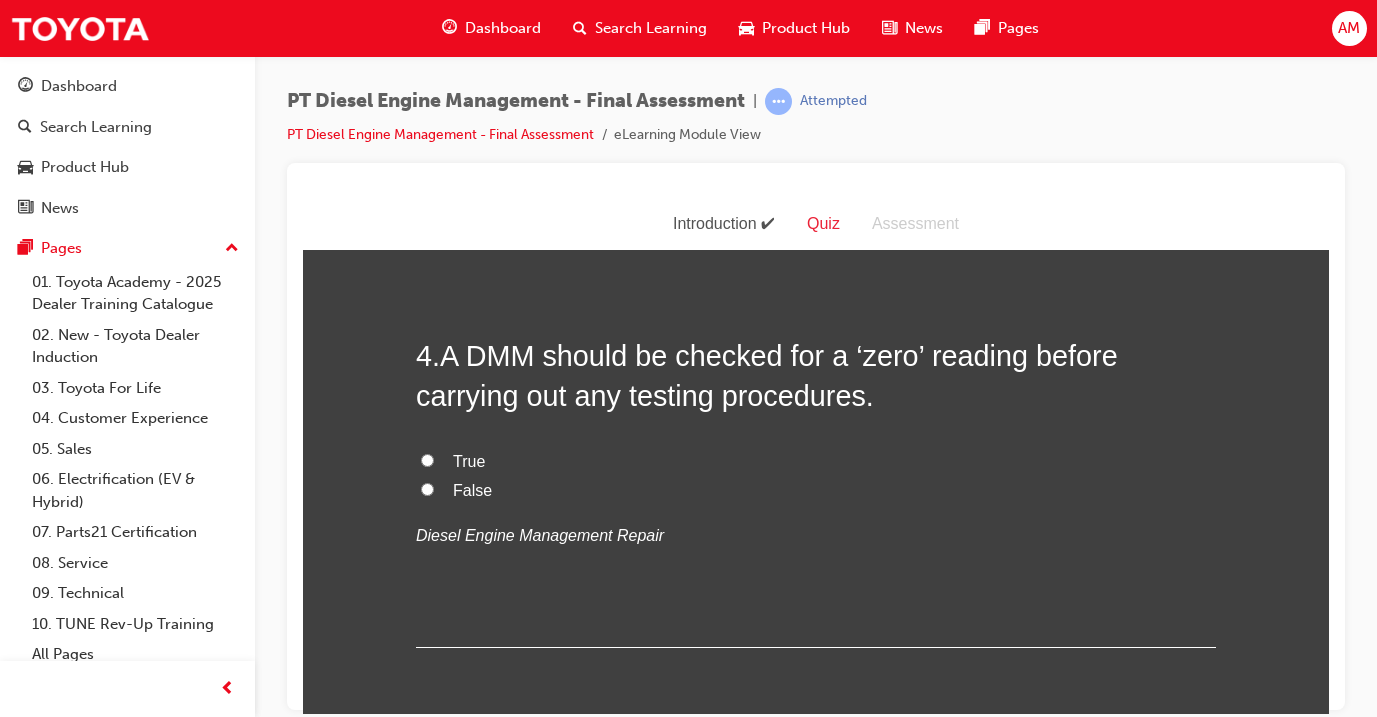 click on "False" at bounding box center [816, 490] 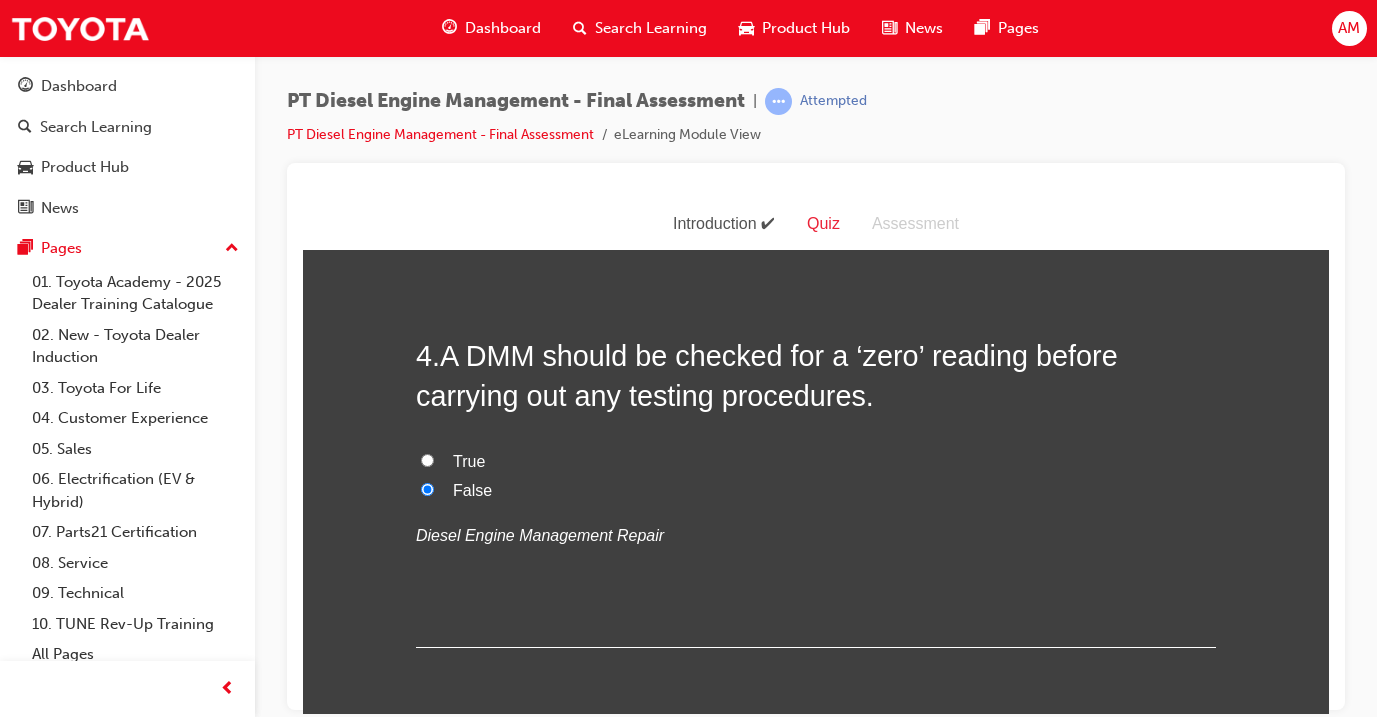 click on "True" at bounding box center [816, 461] 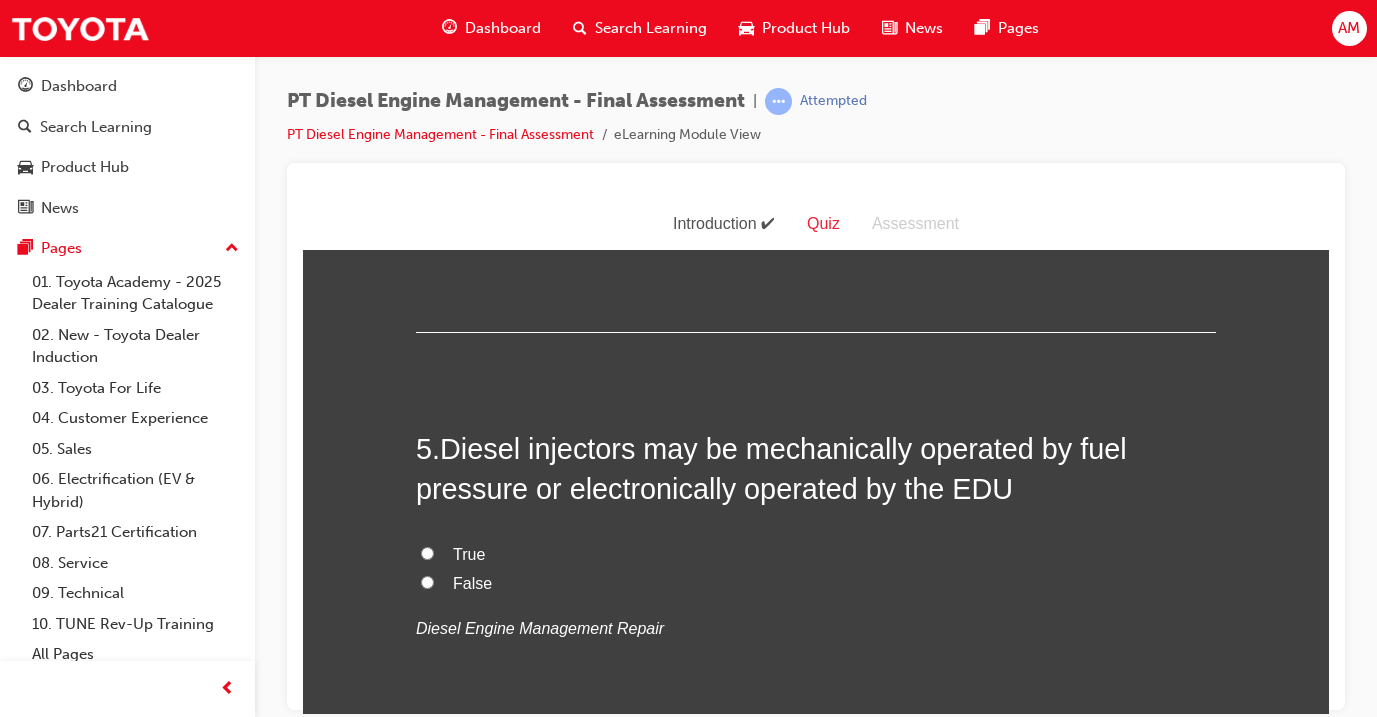scroll, scrollTop: 1862, scrollLeft: 0, axis: vertical 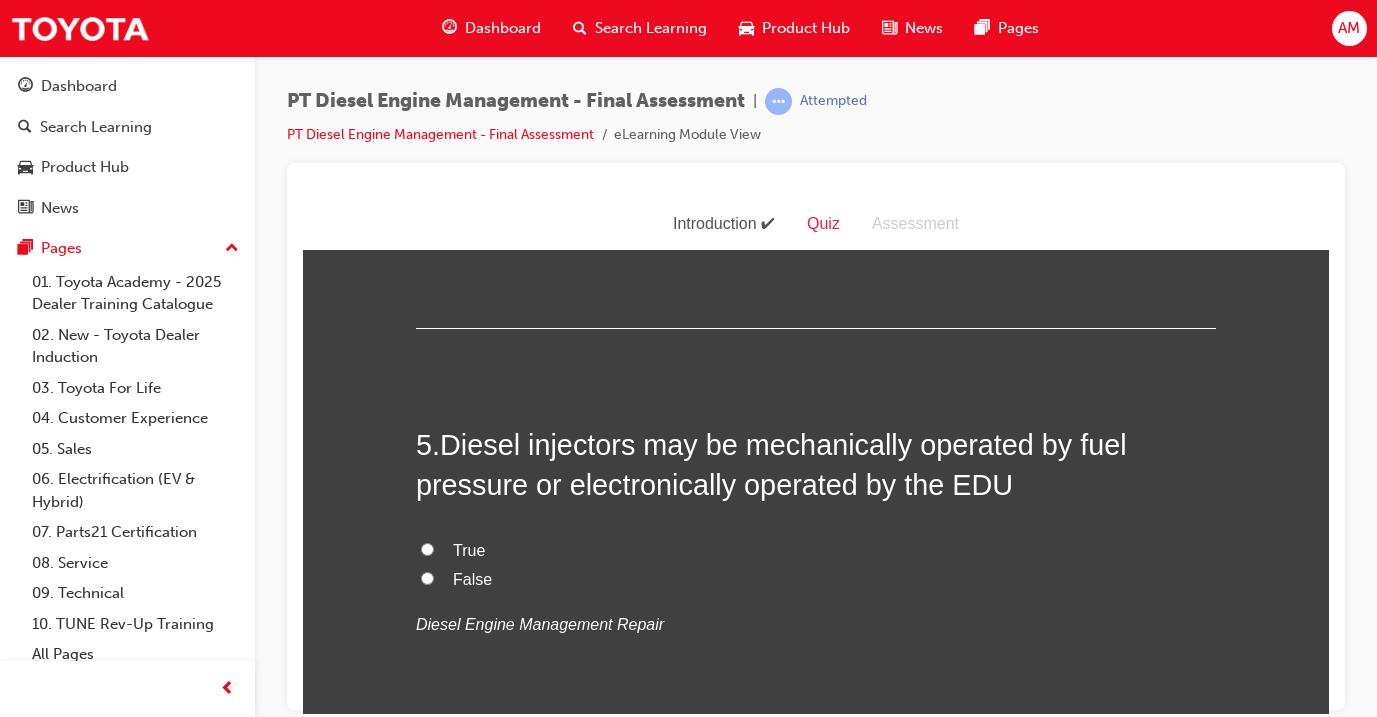 click on "True" at bounding box center (816, 550) 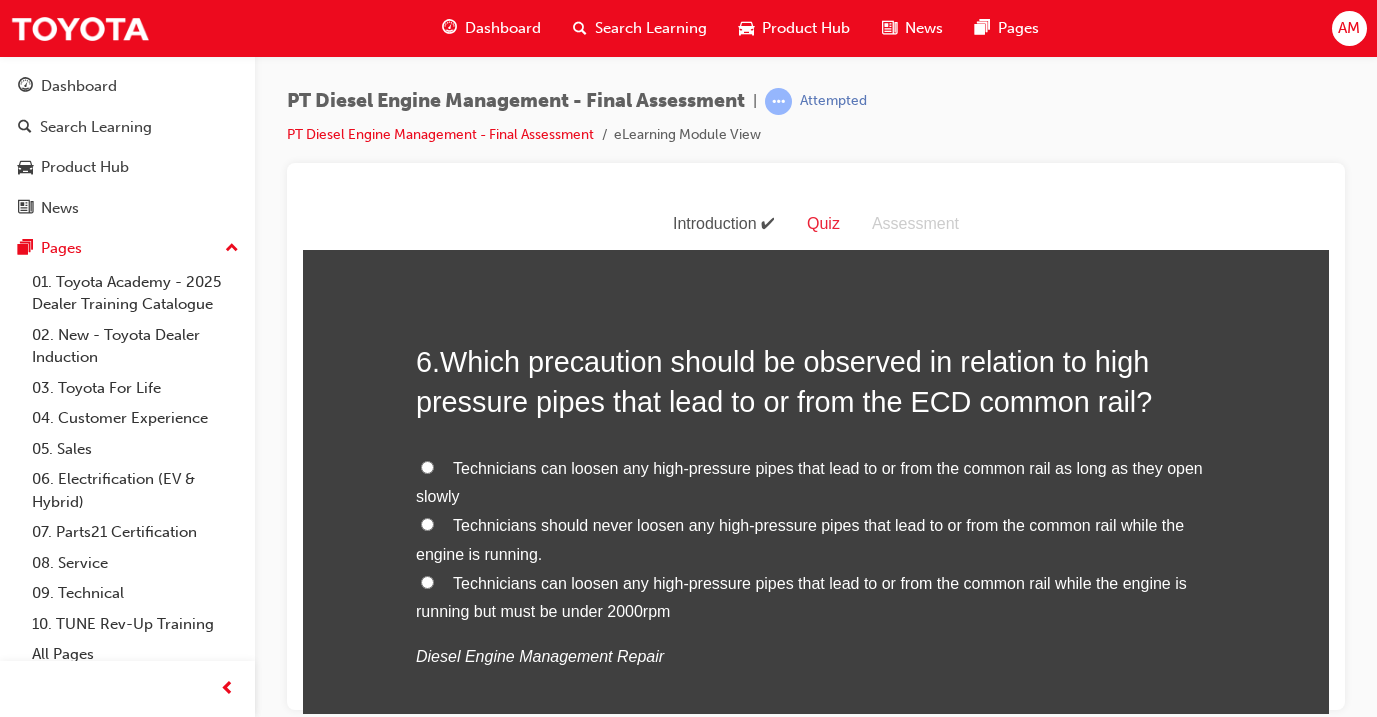 scroll, scrollTop: 2350, scrollLeft: 0, axis: vertical 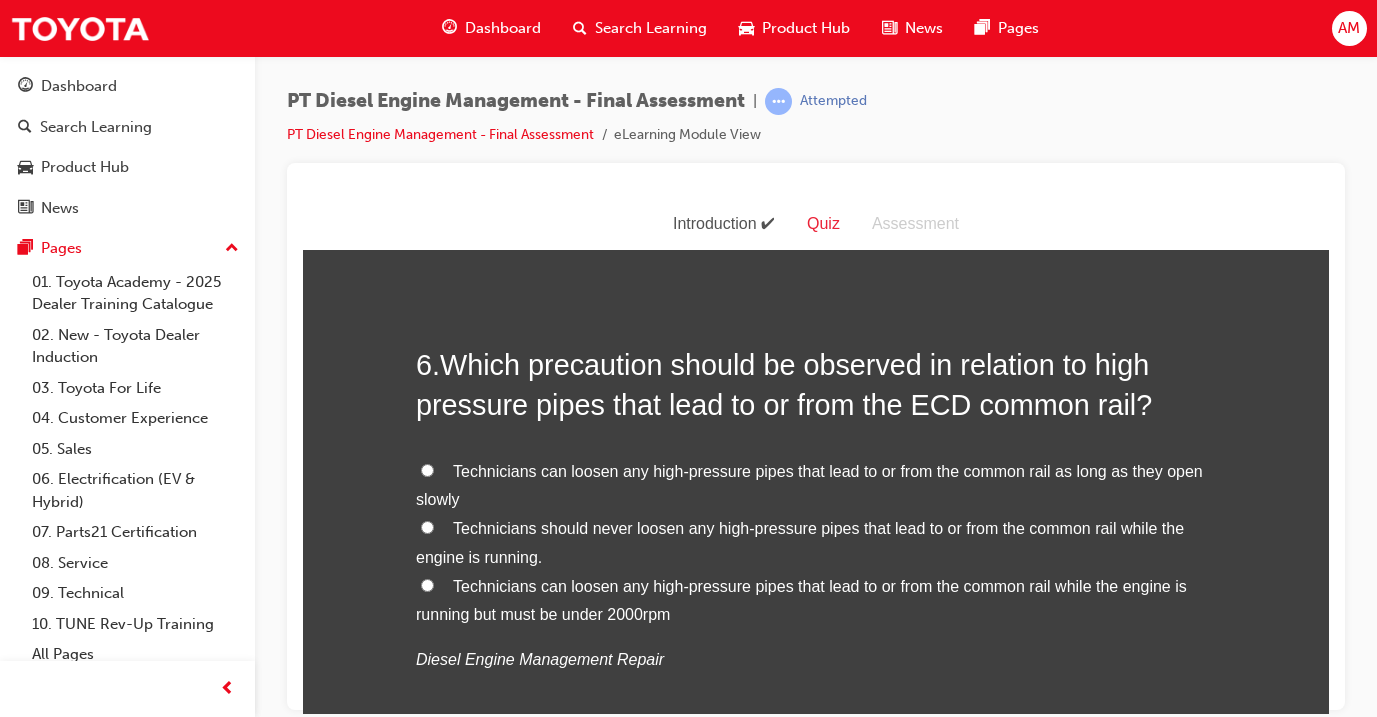 click on "Technicians should never loosen any high-pressure pipes that lead to or from the common rail while the engine is running." at bounding box center (816, 543) 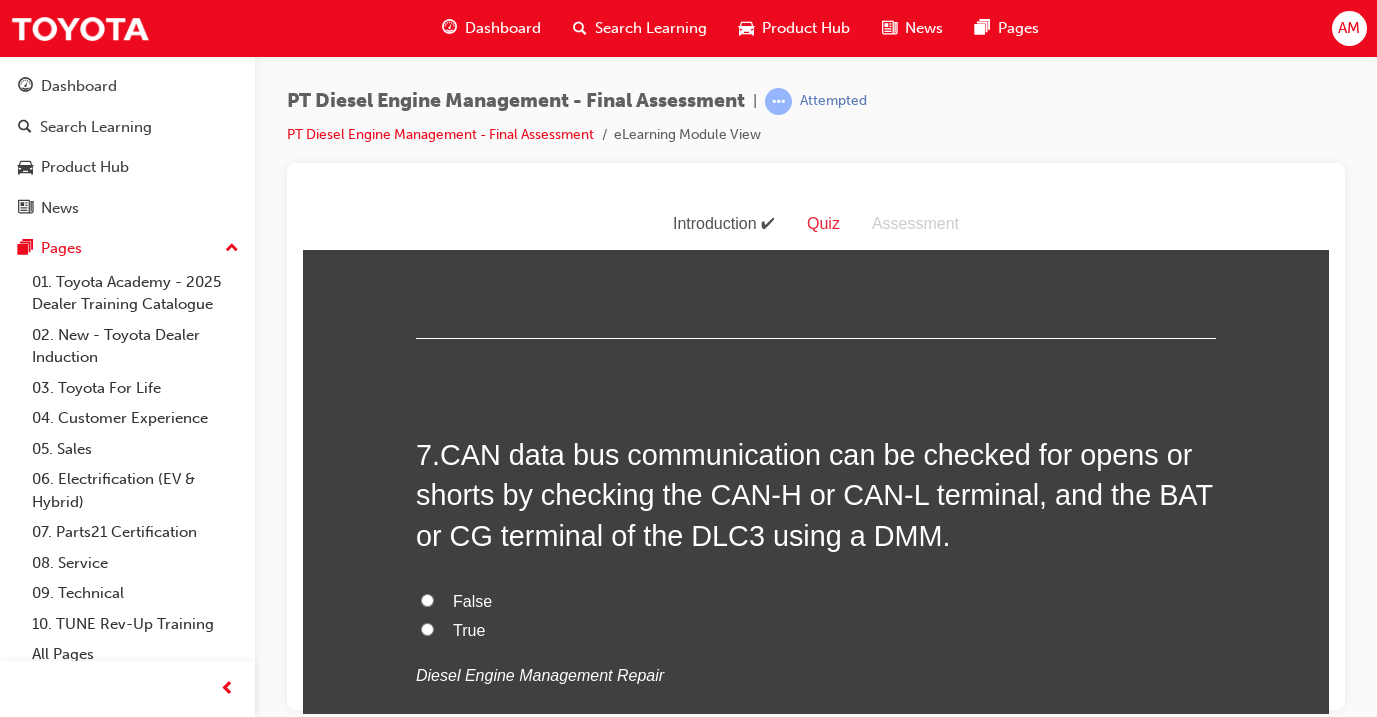 scroll, scrollTop: 2784, scrollLeft: 0, axis: vertical 